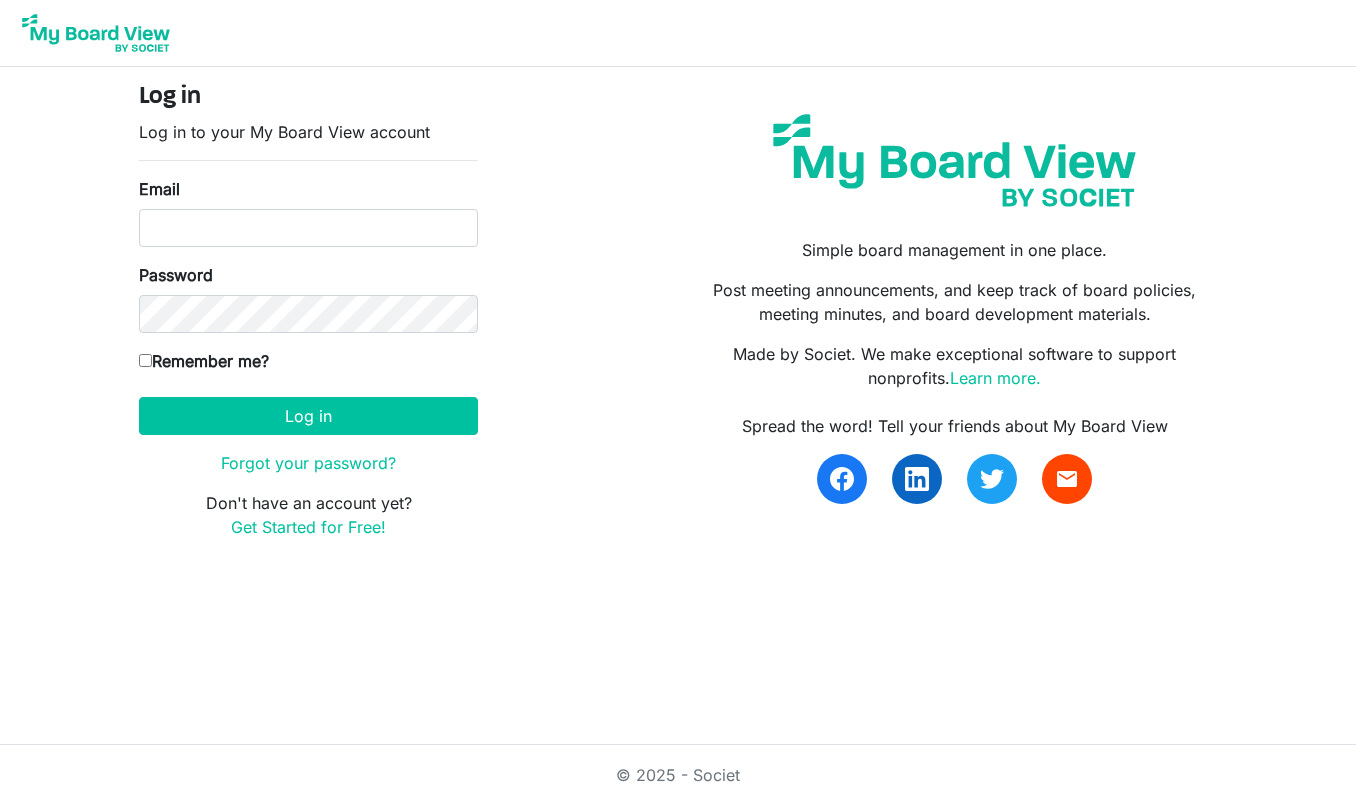 scroll, scrollTop: 0, scrollLeft: 0, axis: both 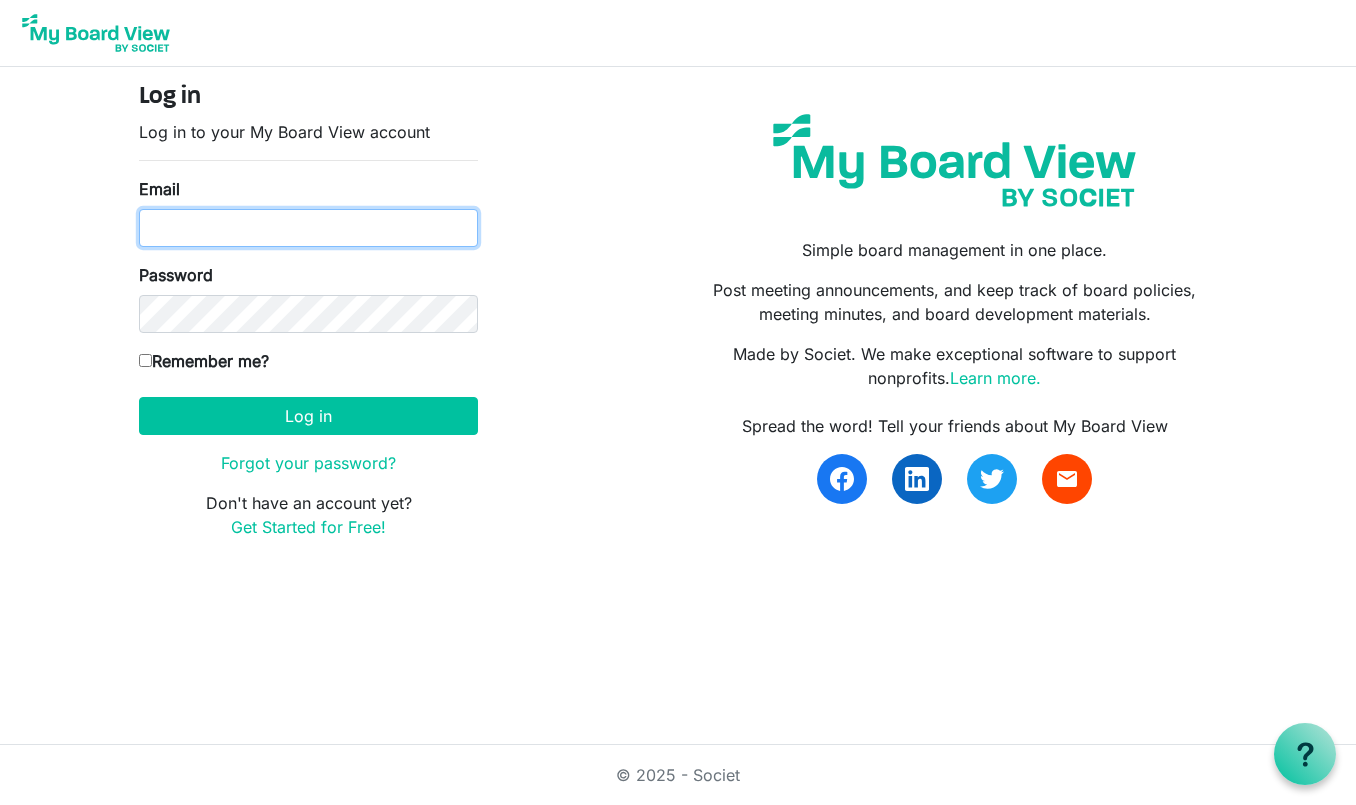 click on "Email" at bounding box center (308, 228) 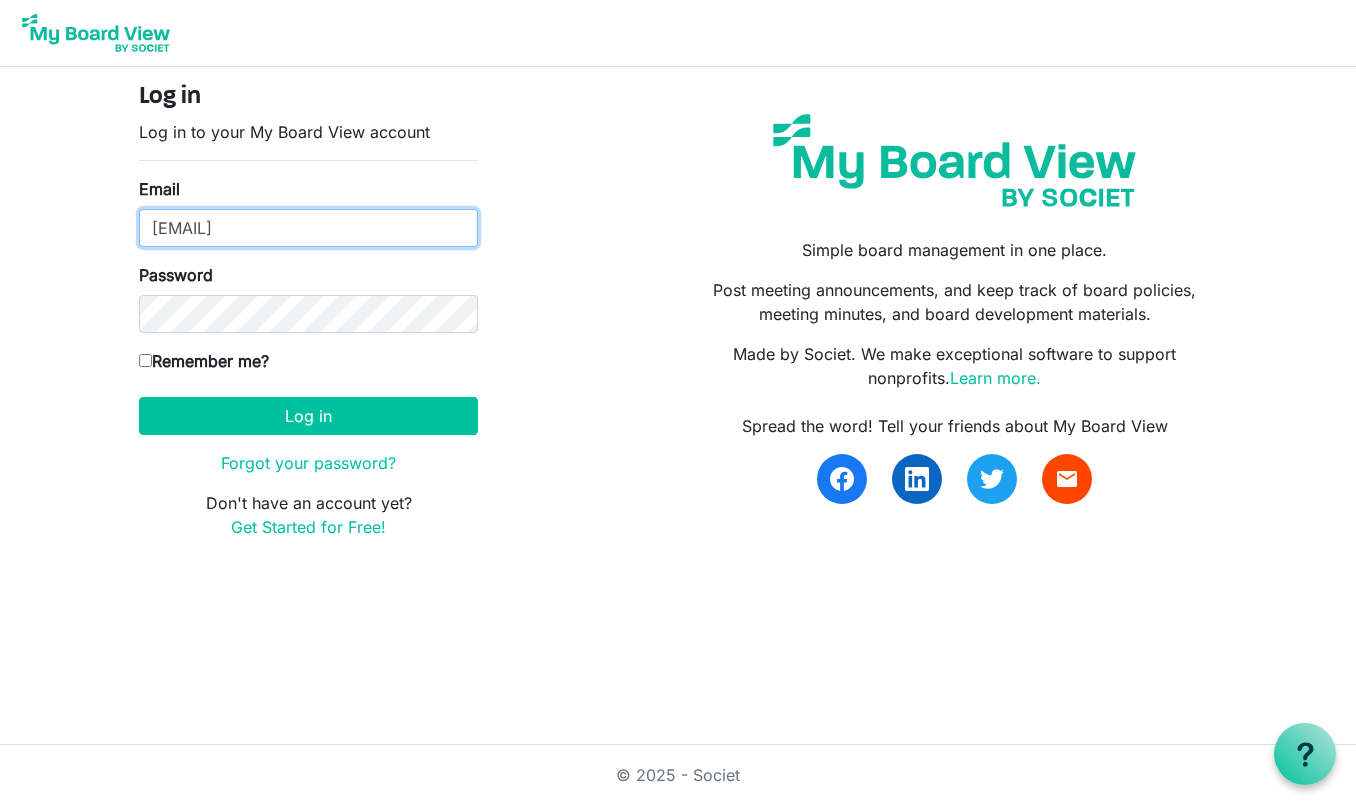 click on "robtrib@comcast.net" at bounding box center [308, 228] 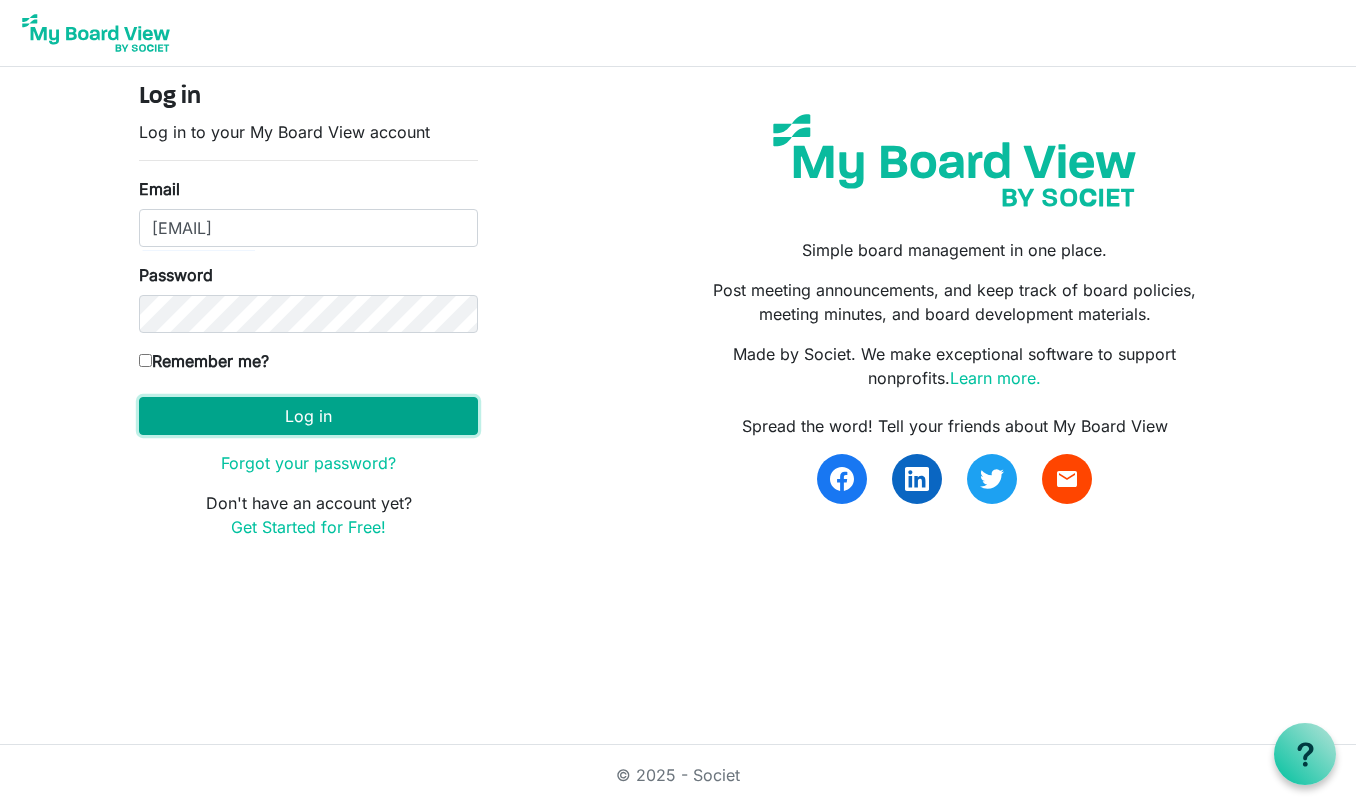 click on "Log in" at bounding box center (308, 416) 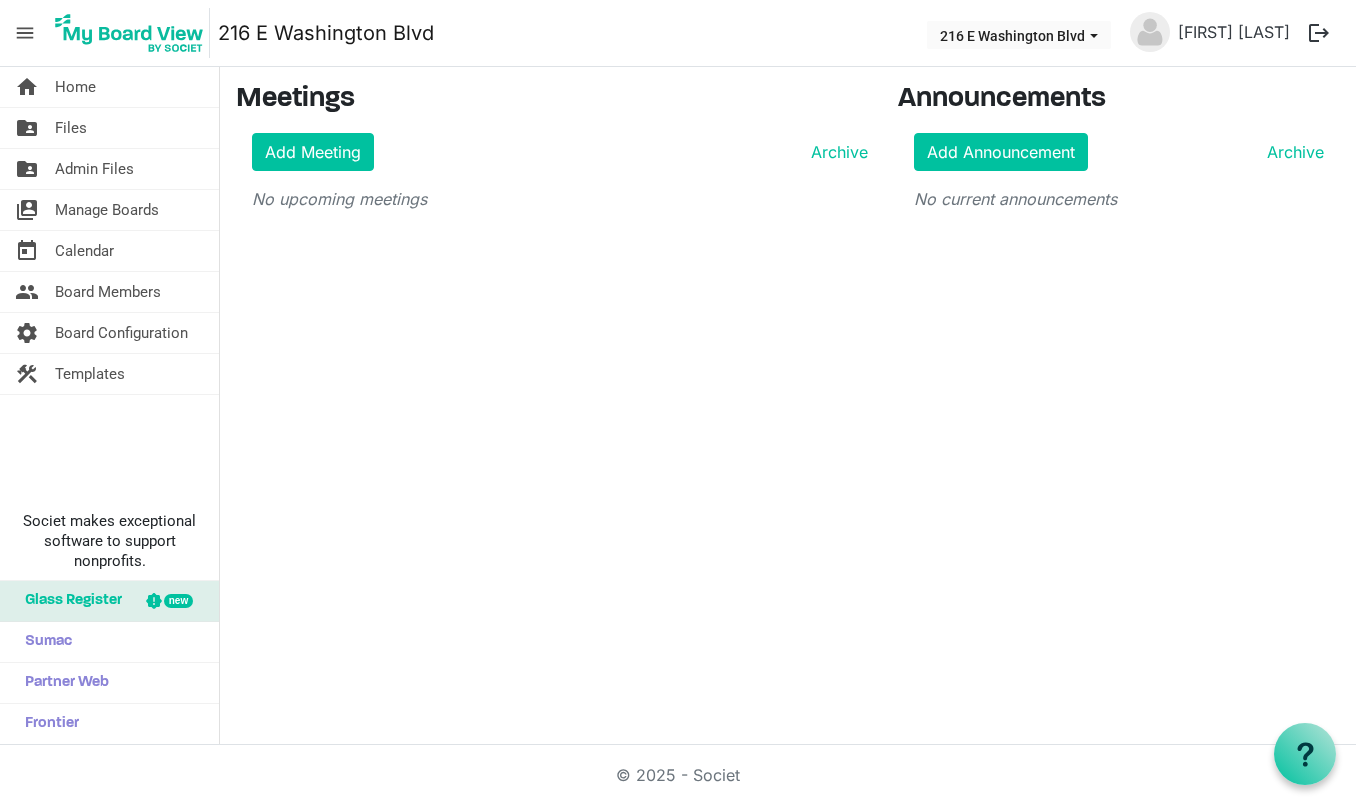 scroll, scrollTop: 0, scrollLeft: 0, axis: both 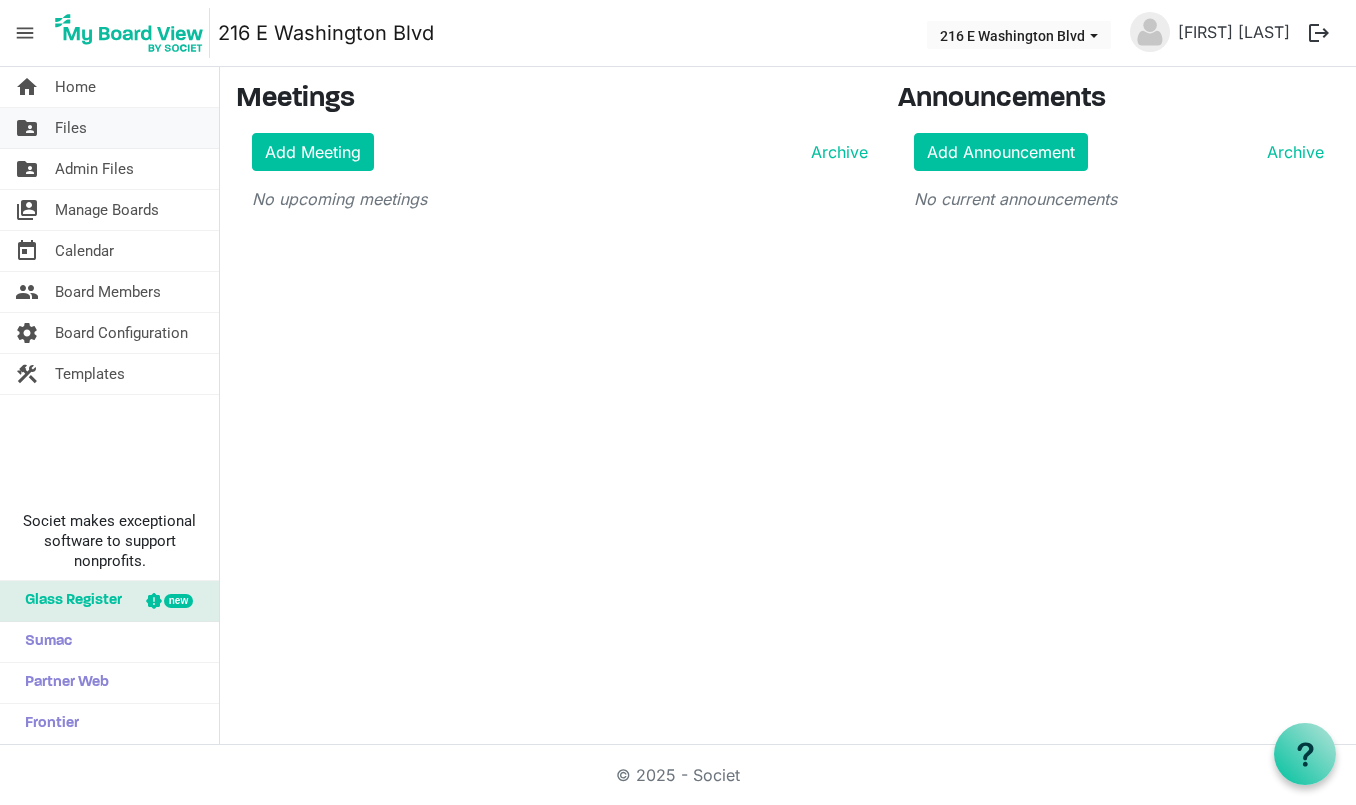 click on "Files" at bounding box center [71, 128] 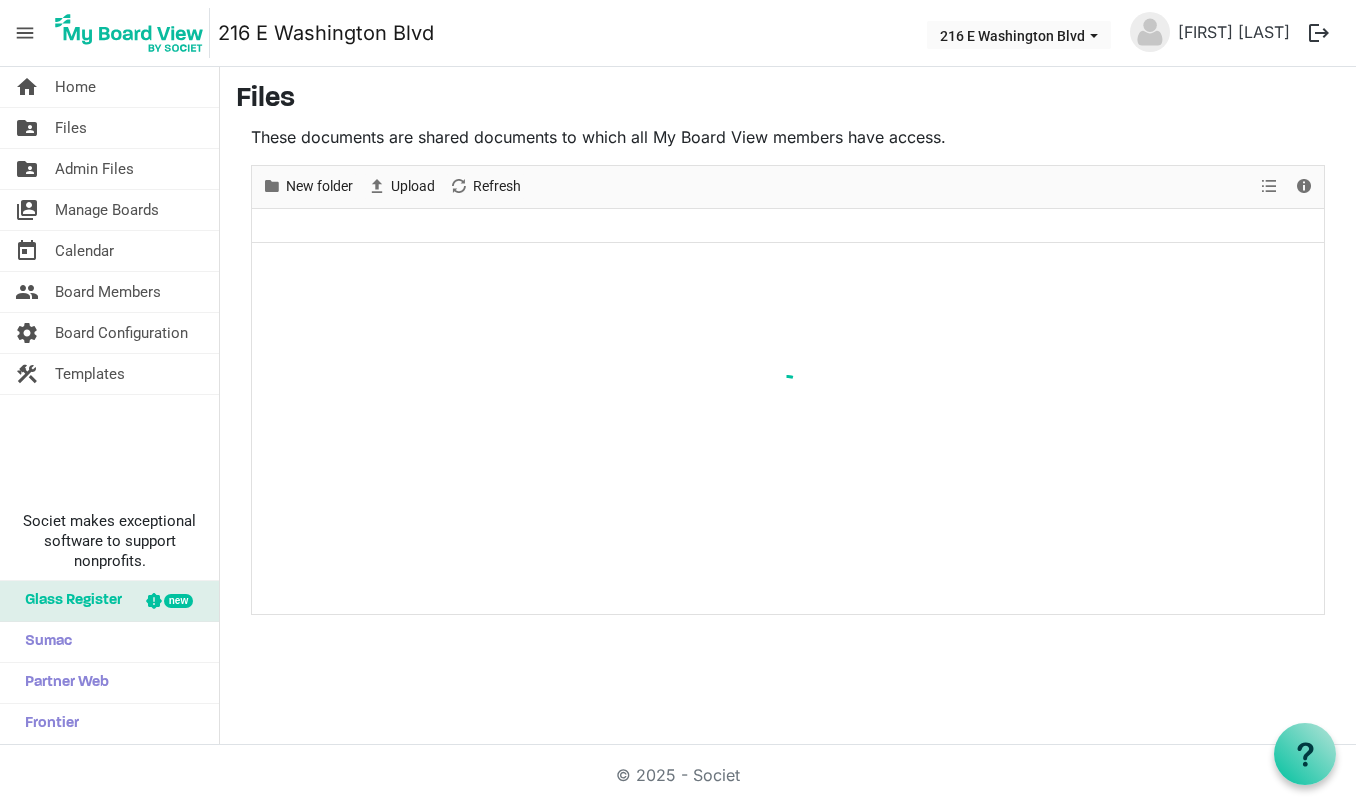 scroll, scrollTop: 0, scrollLeft: 0, axis: both 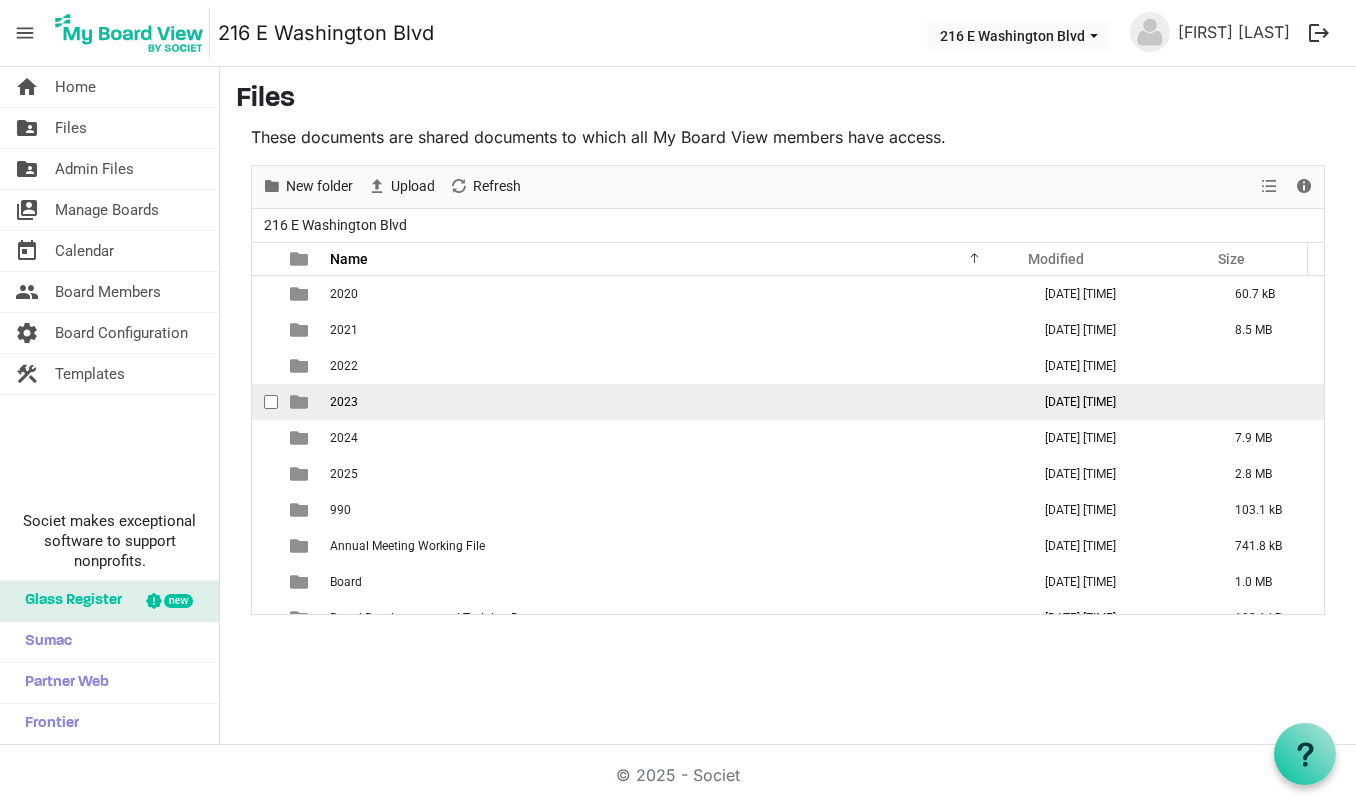 click on "2023" at bounding box center (674, 402) 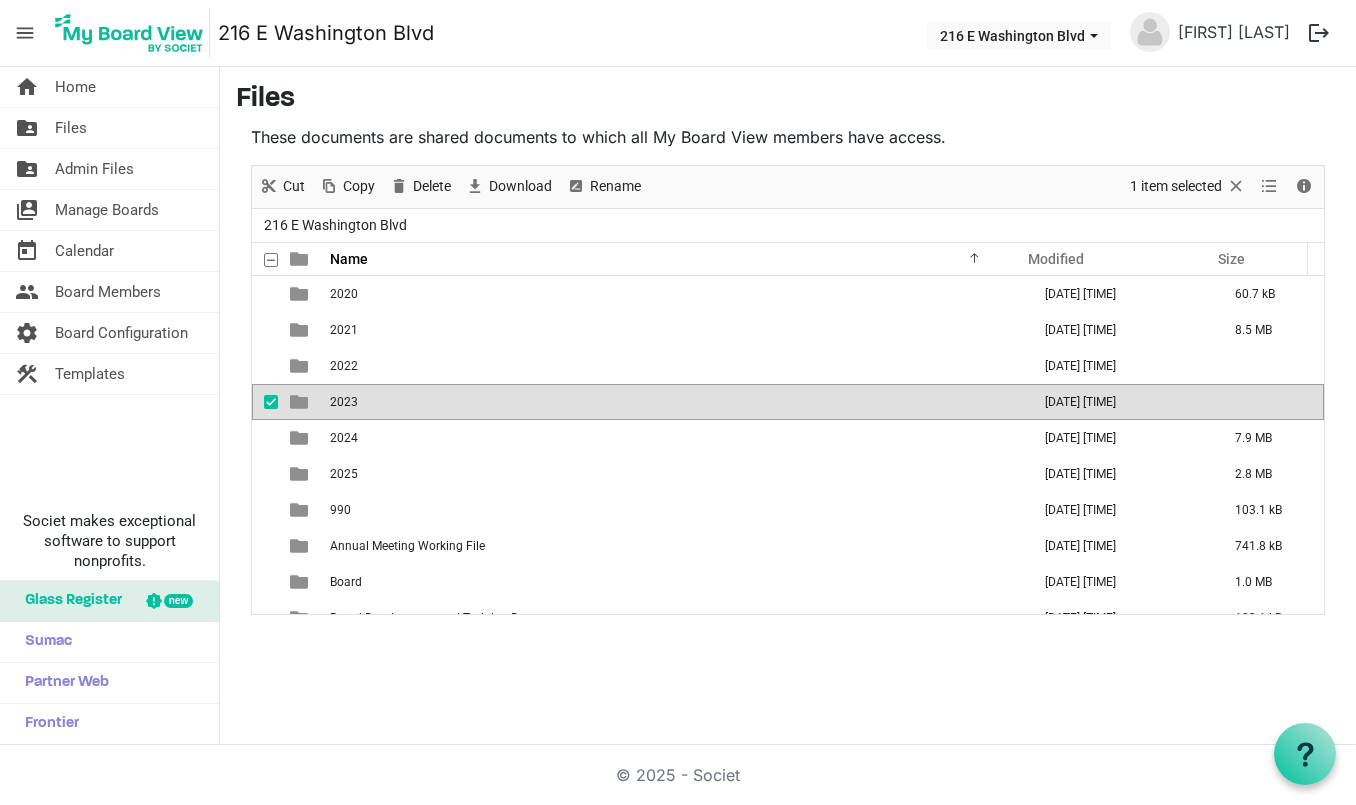 click on "2023" at bounding box center [674, 402] 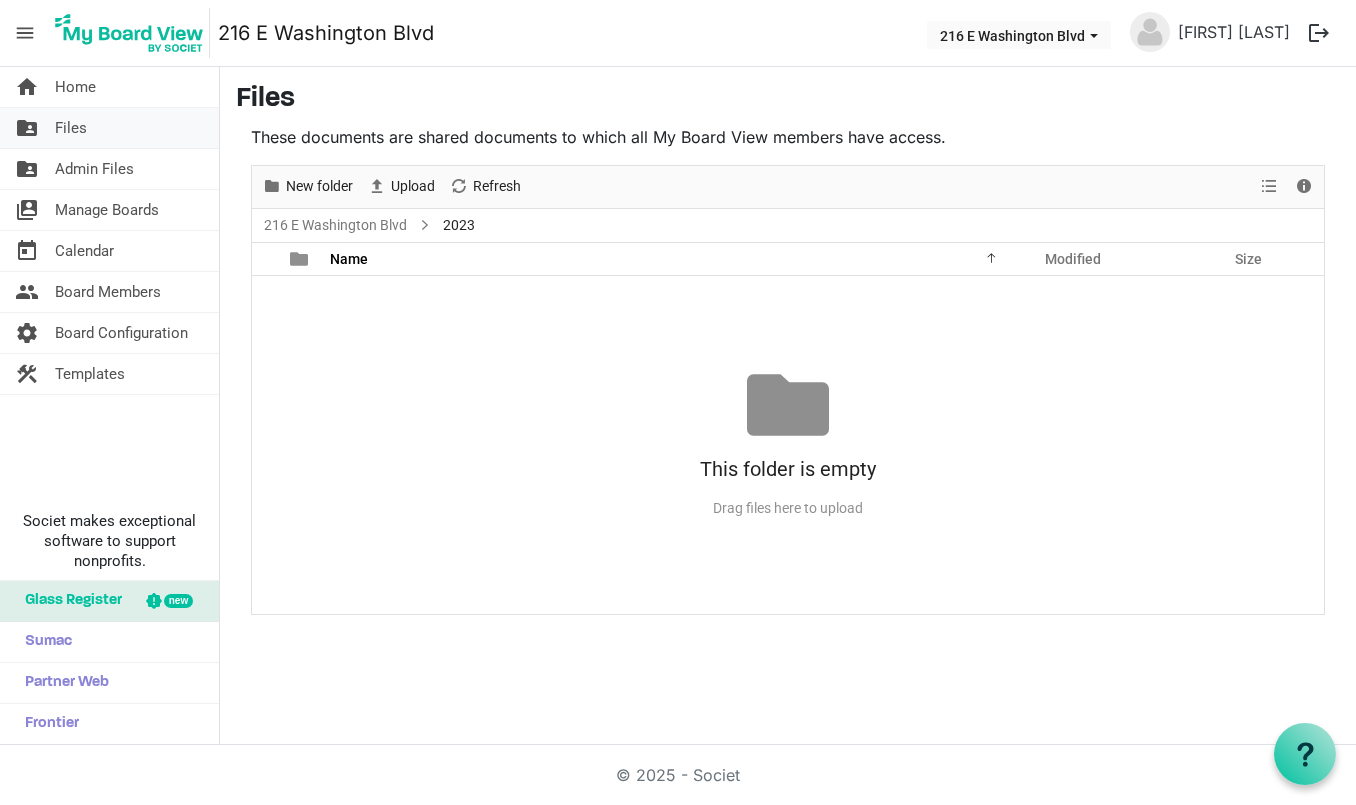 click on "Files" at bounding box center [71, 128] 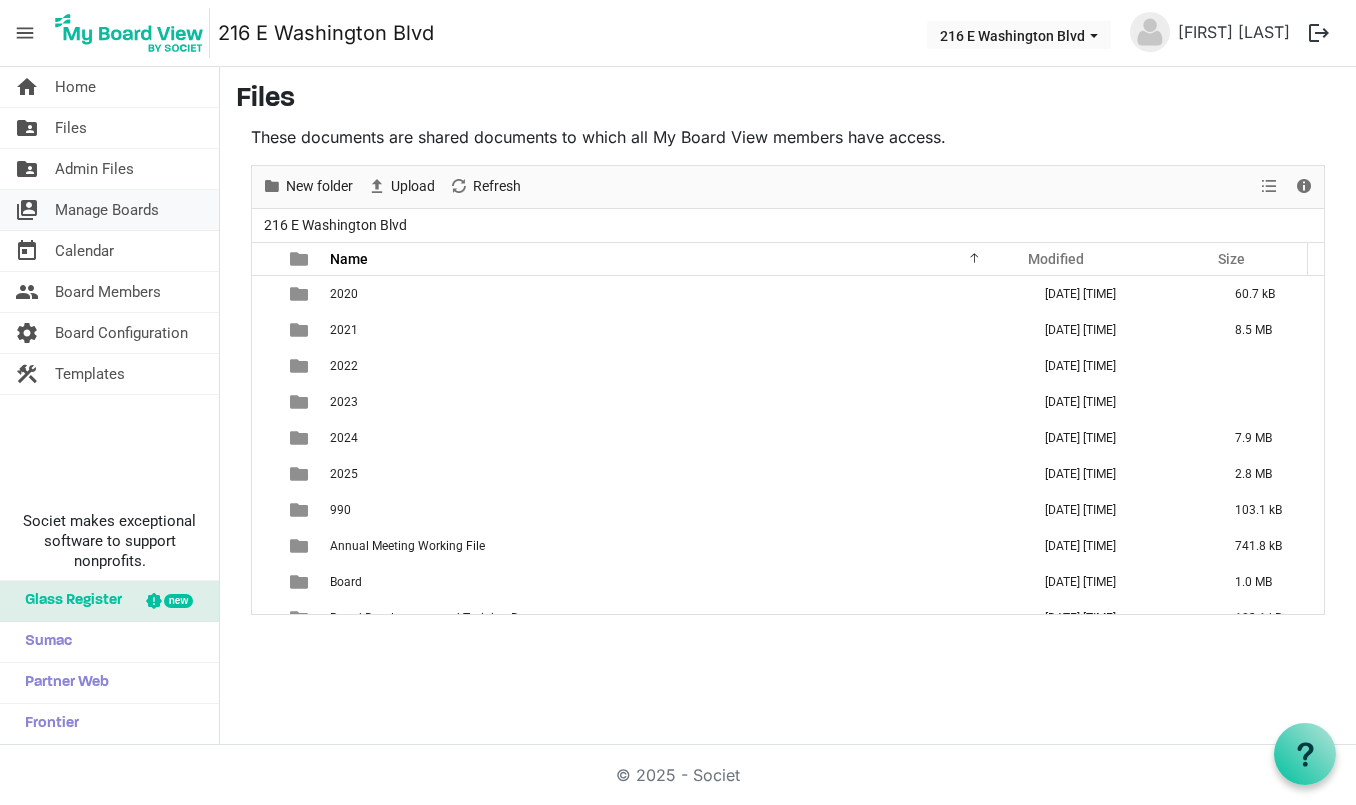scroll, scrollTop: 0, scrollLeft: 0, axis: both 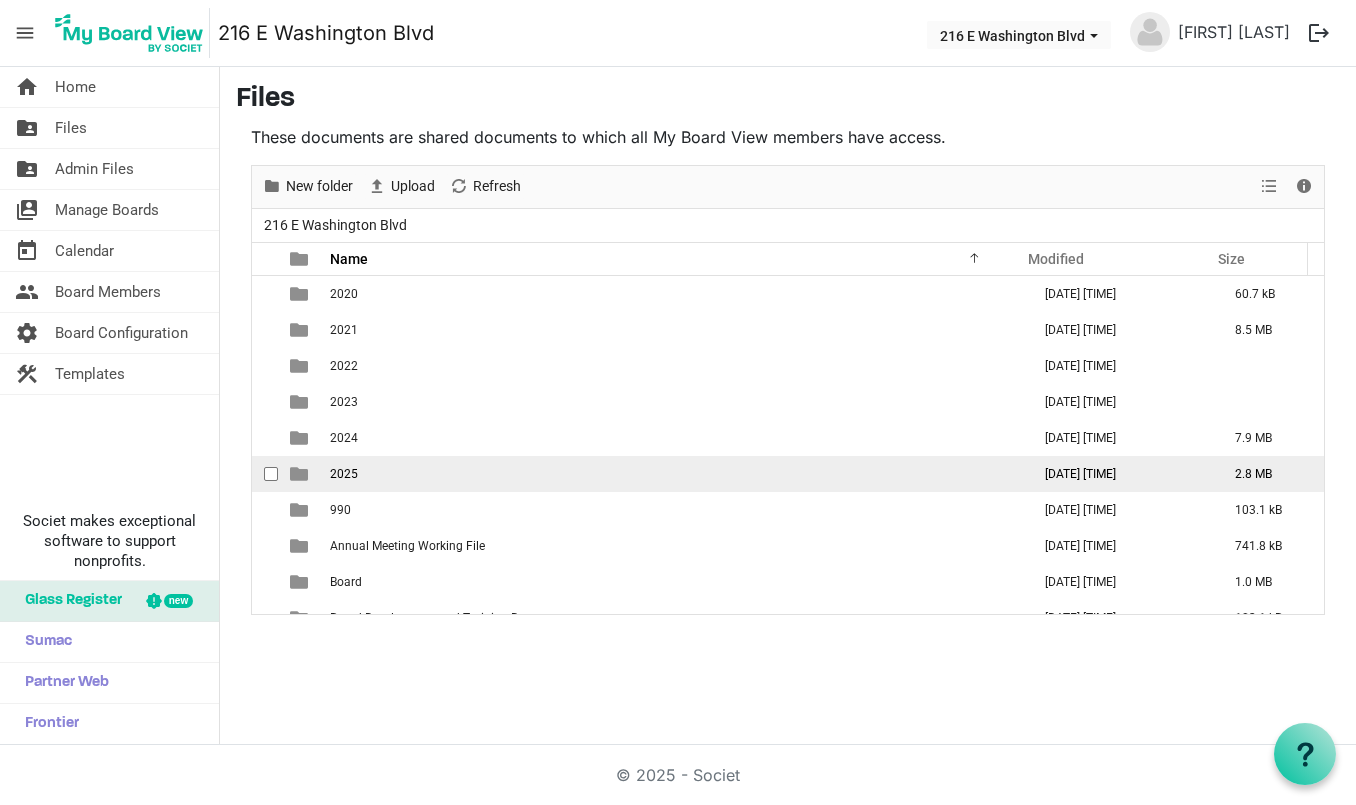 click on "2025" at bounding box center [674, 474] 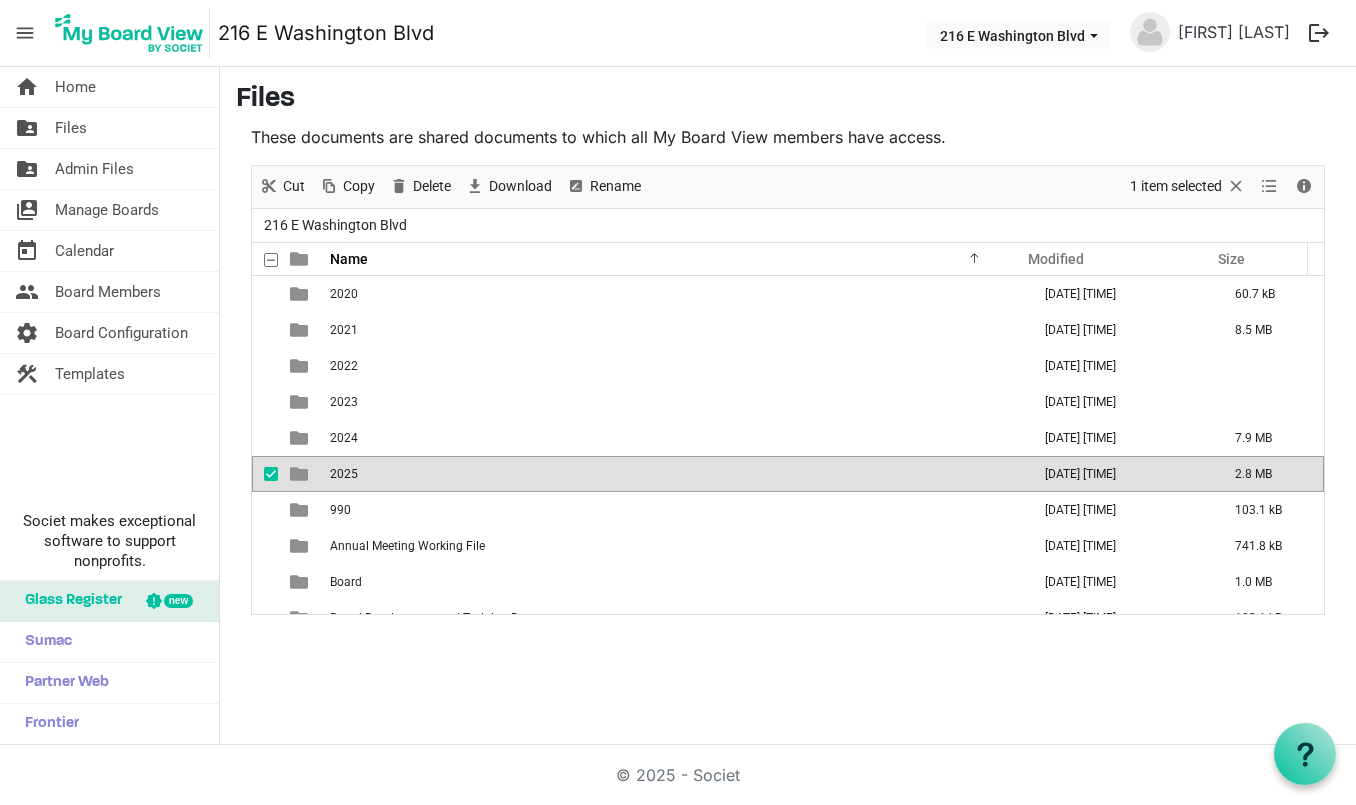 click on "2025" at bounding box center (674, 474) 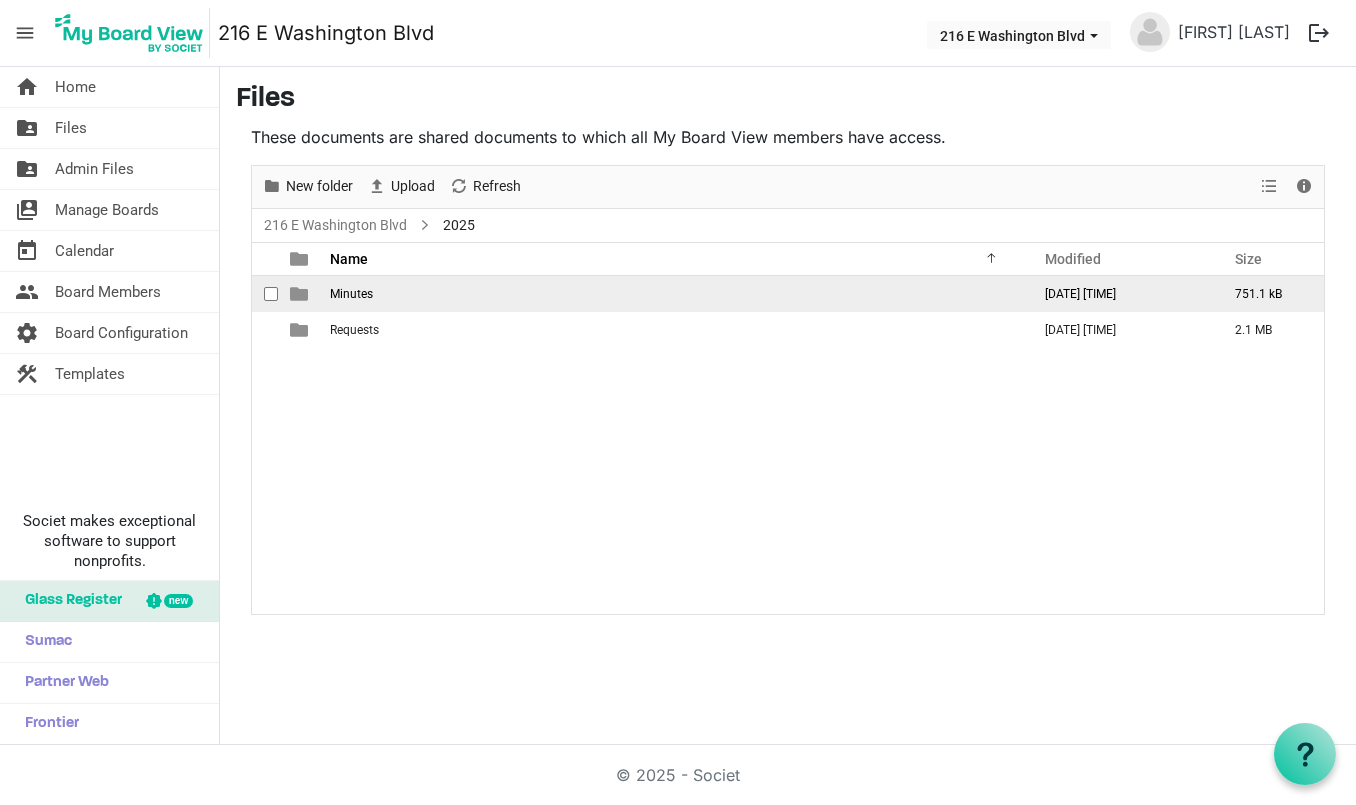 click on "Minutes" at bounding box center (351, 294) 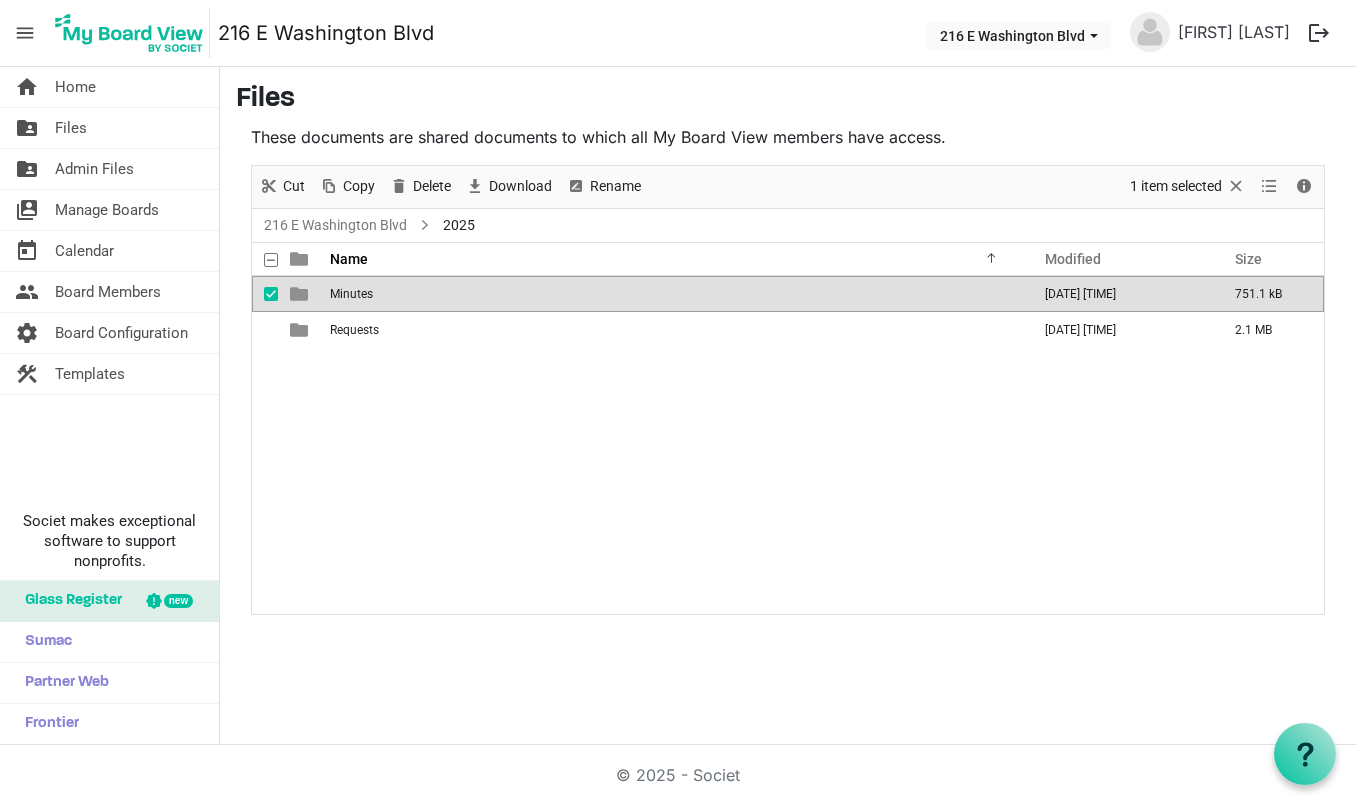 click on "Minutes" at bounding box center [351, 294] 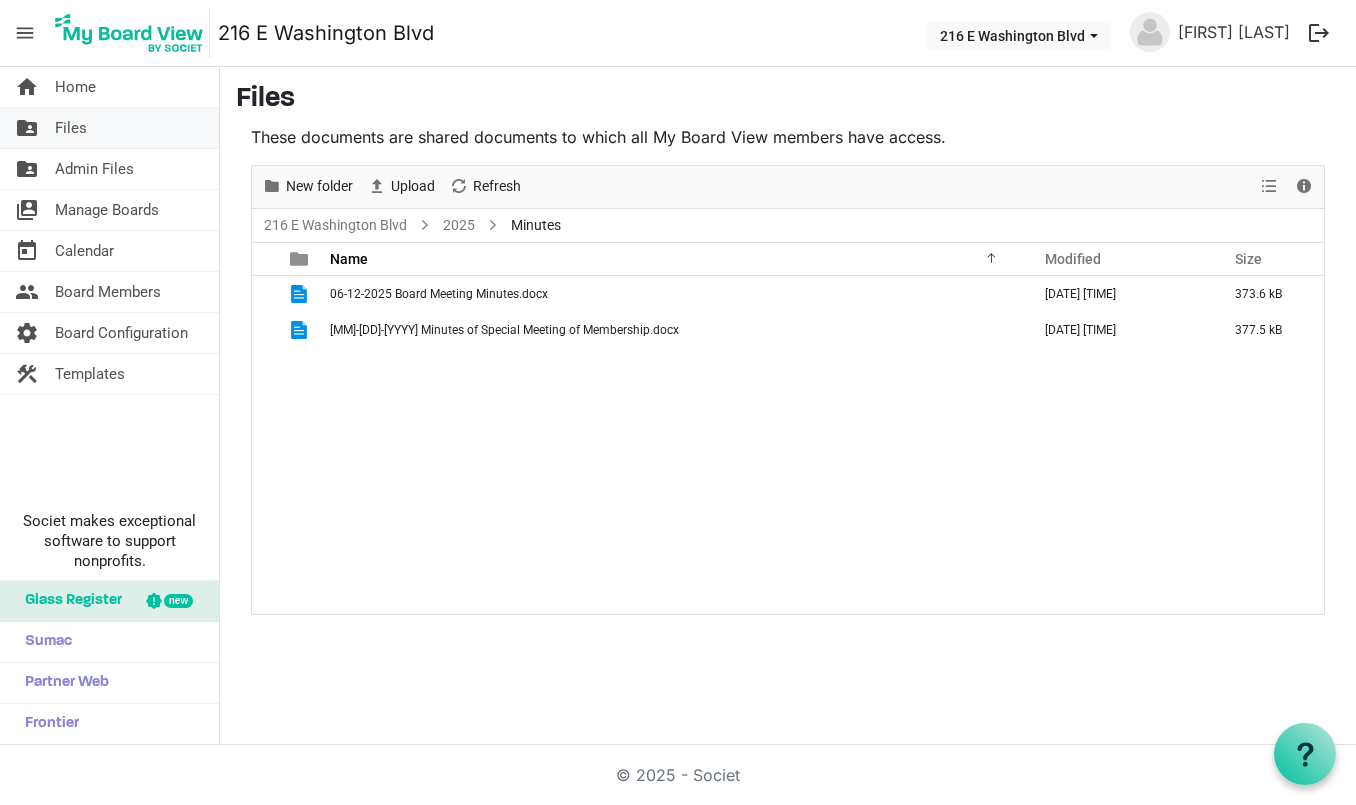 click on "Files" at bounding box center [71, 128] 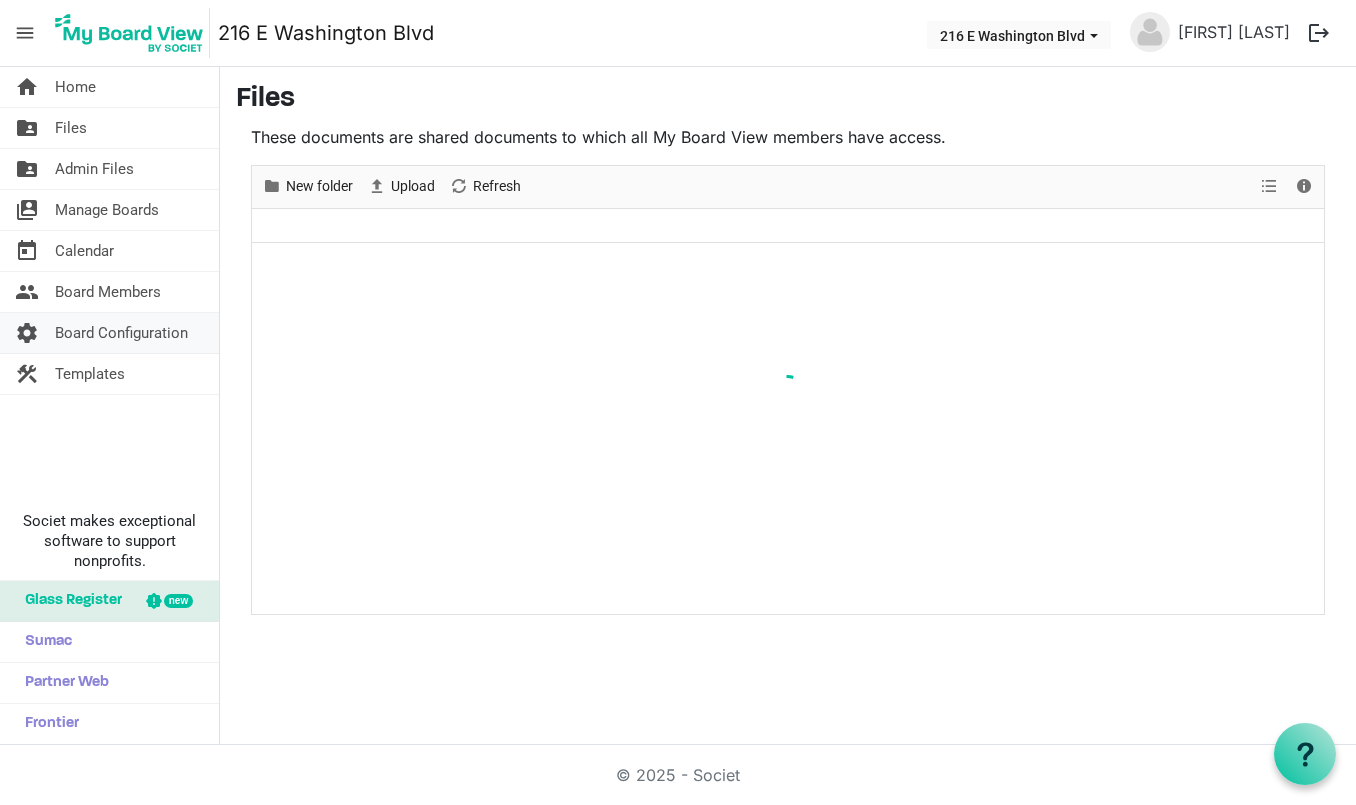 scroll, scrollTop: 0, scrollLeft: 0, axis: both 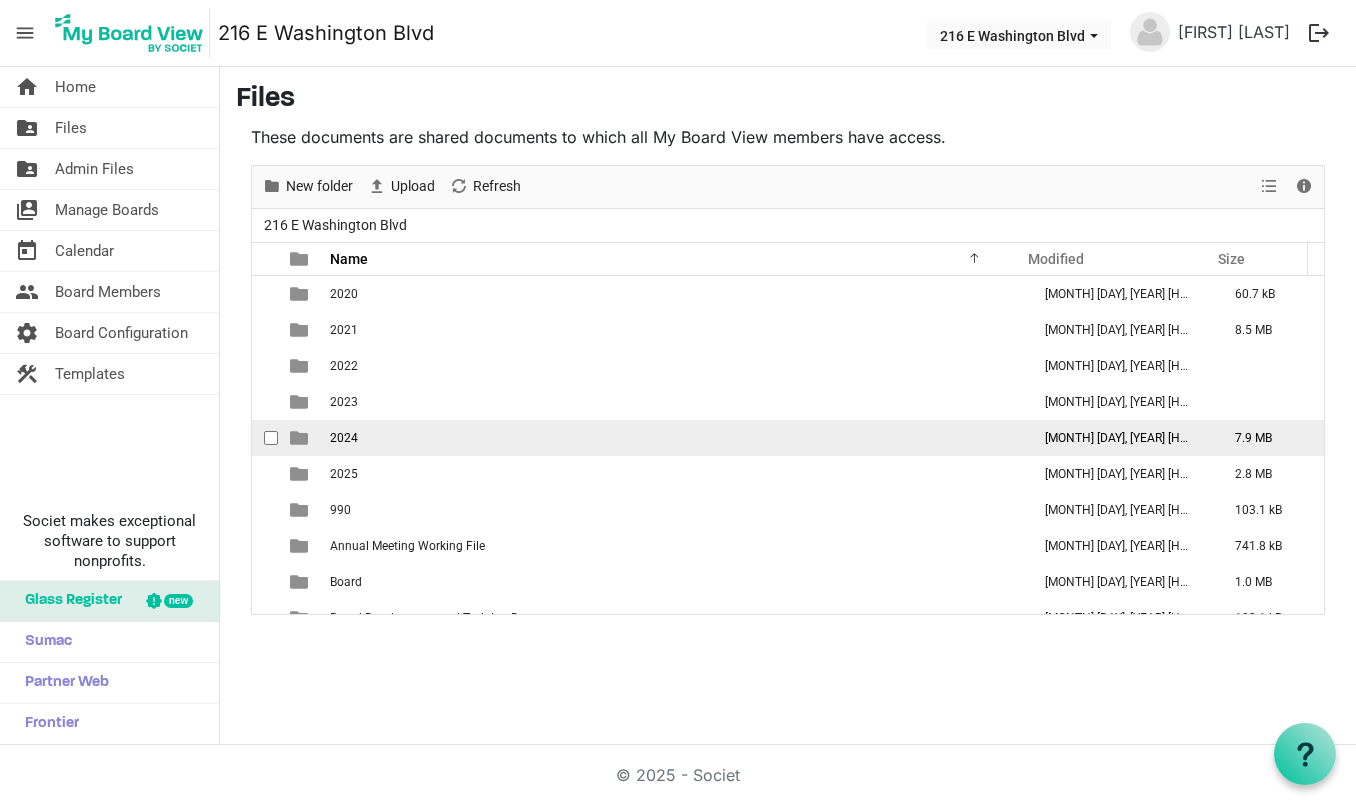 click on "2024" at bounding box center (344, 438) 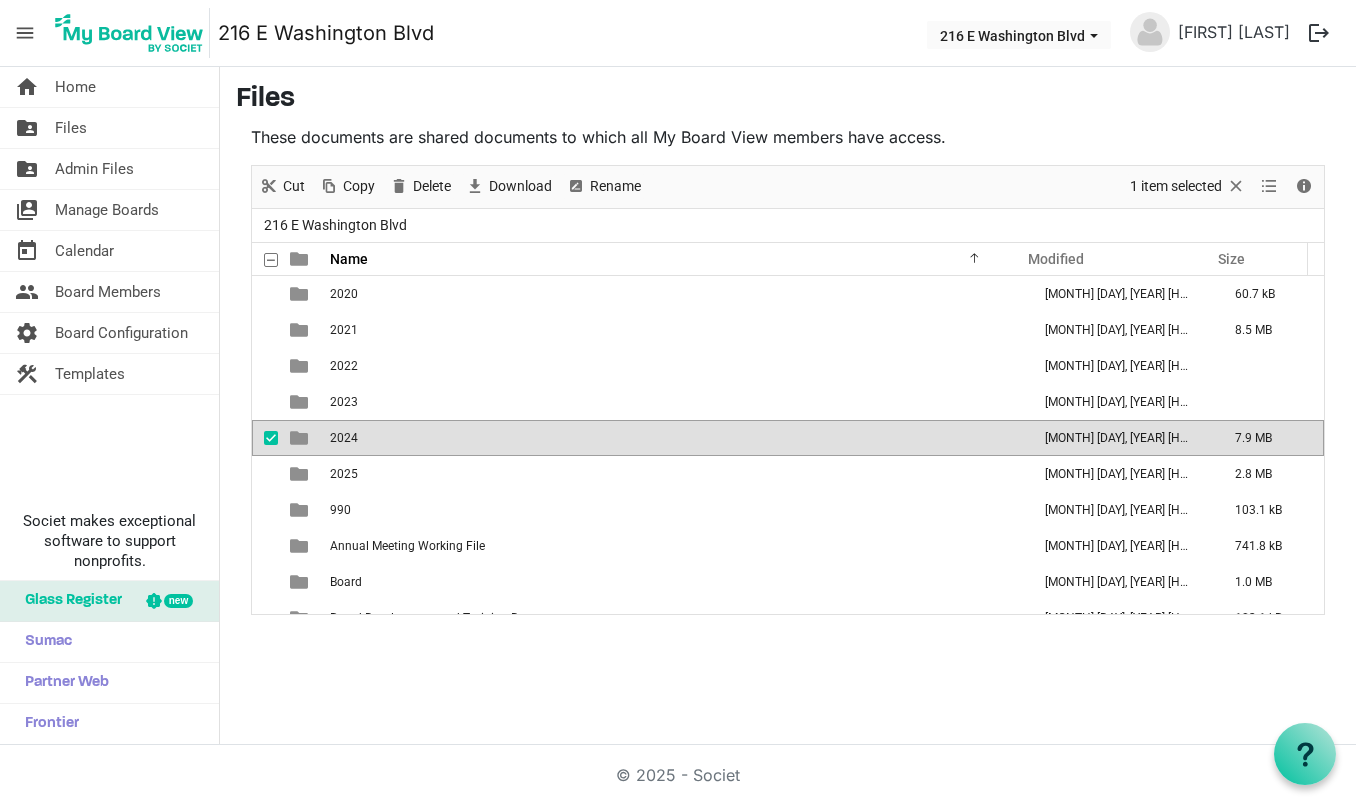click on "2024" at bounding box center [344, 438] 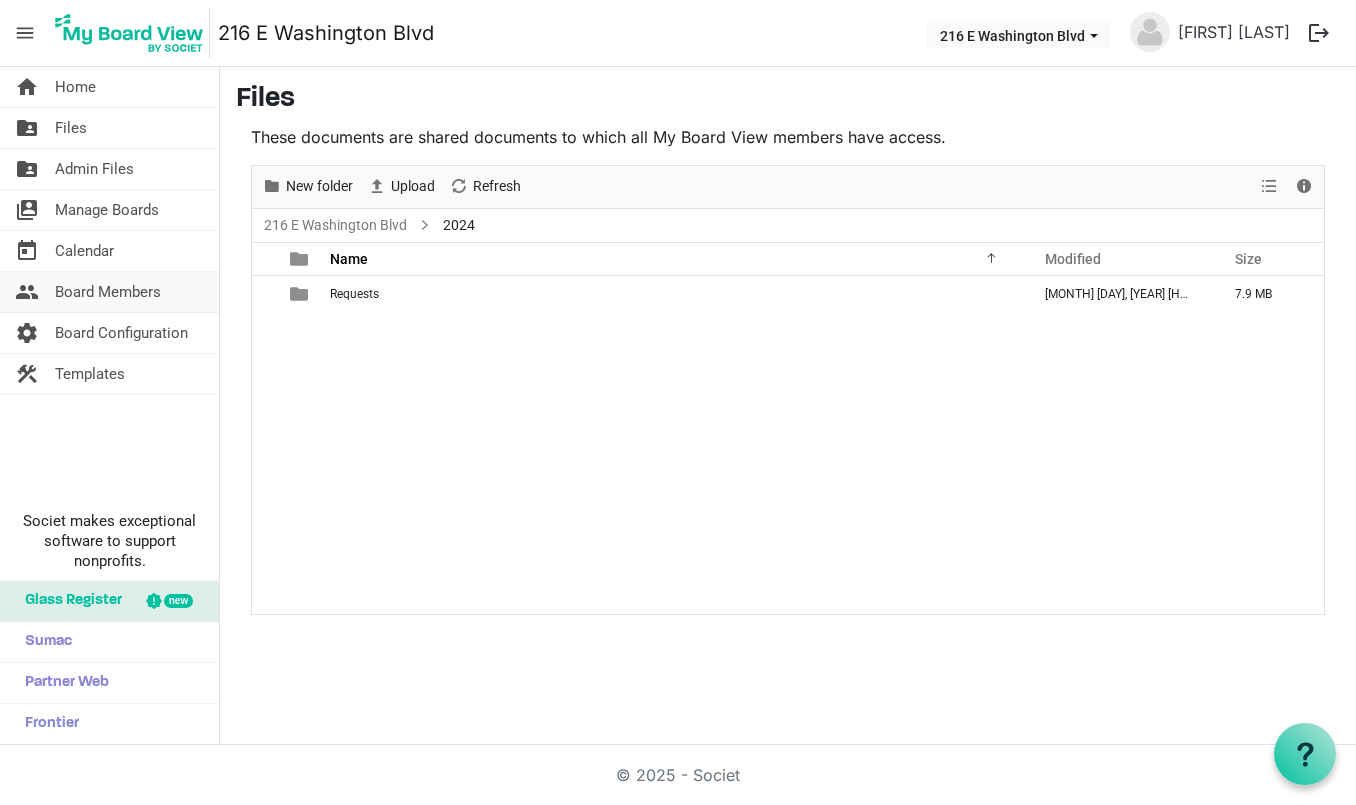 click on "Board Members" at bounding box center (108, 292) 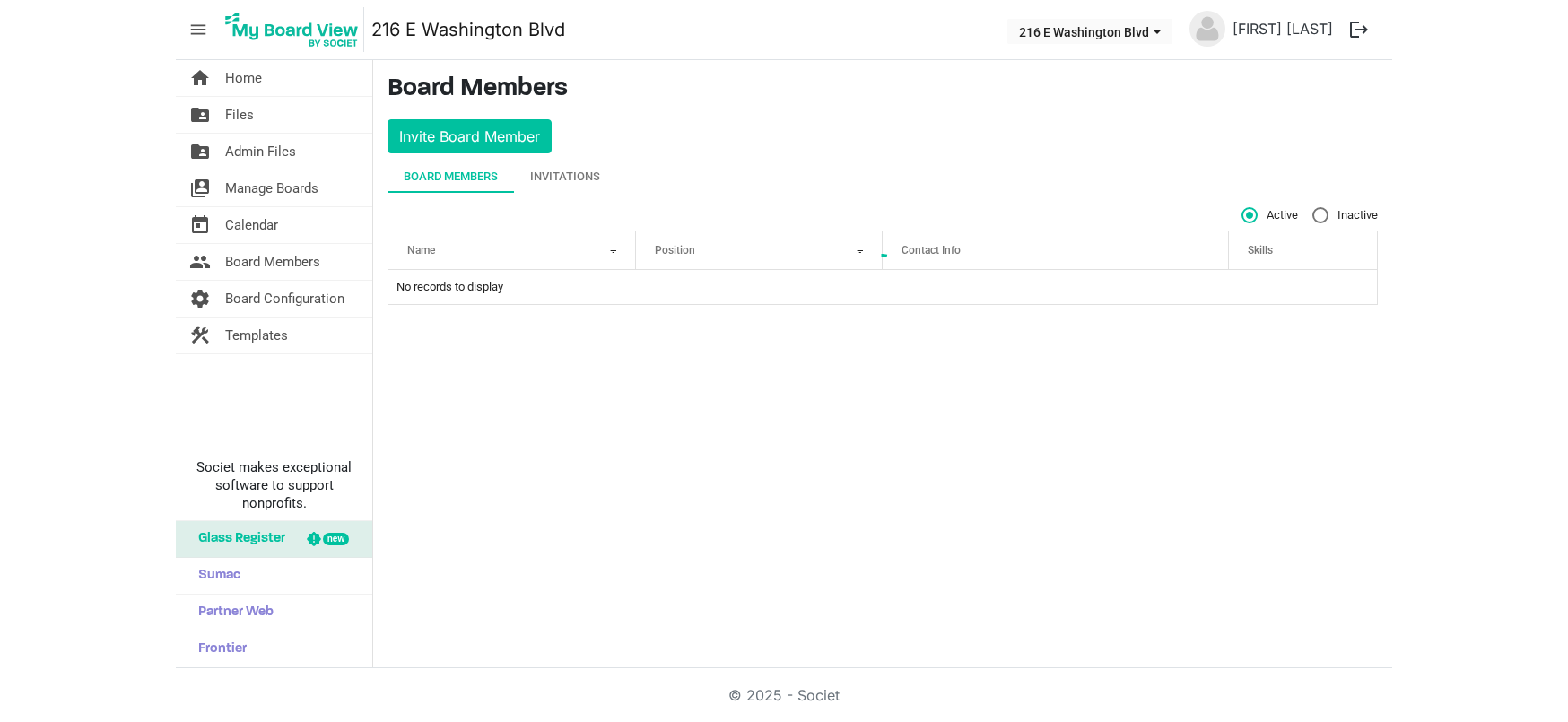 scroll, scrollTop: 0, scrollLeft: 0, axis: both 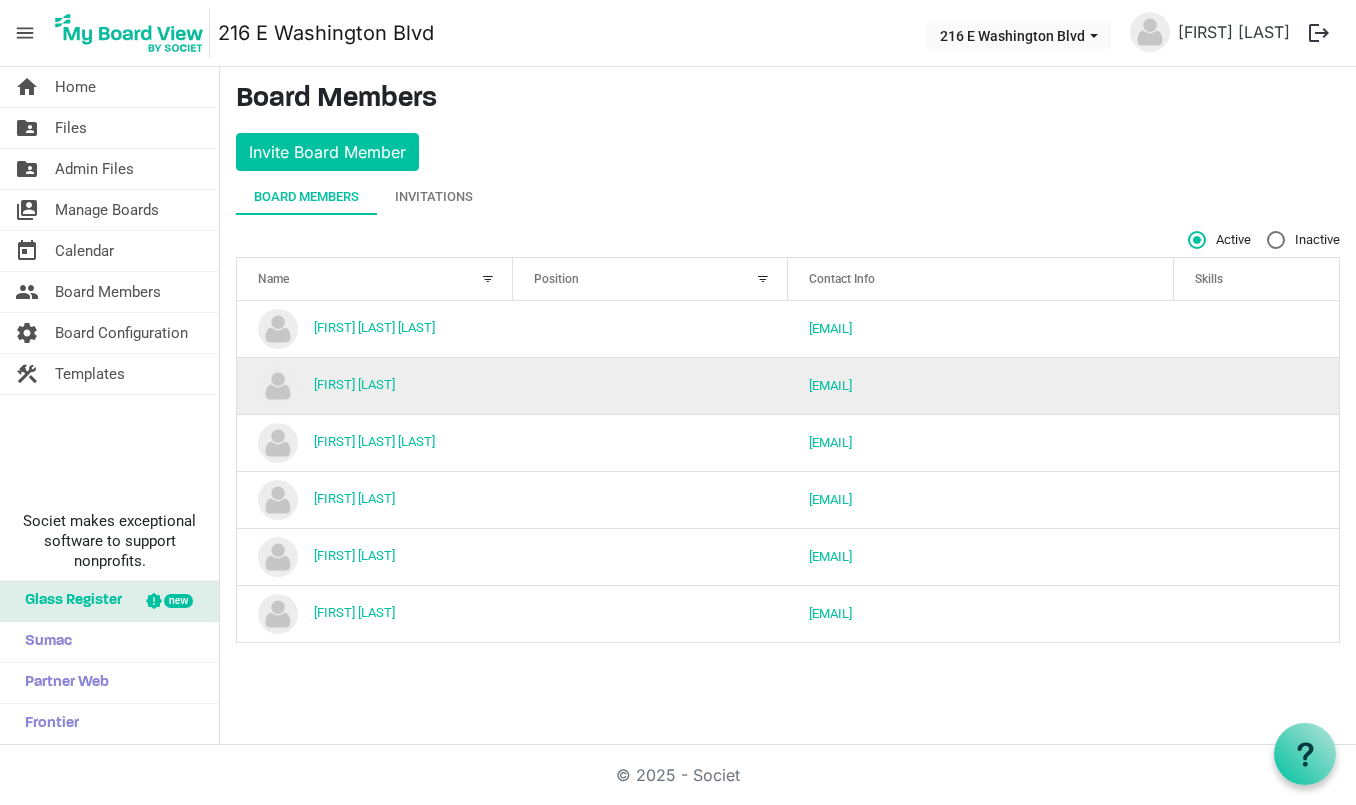 click at bounding box center (651, 385) 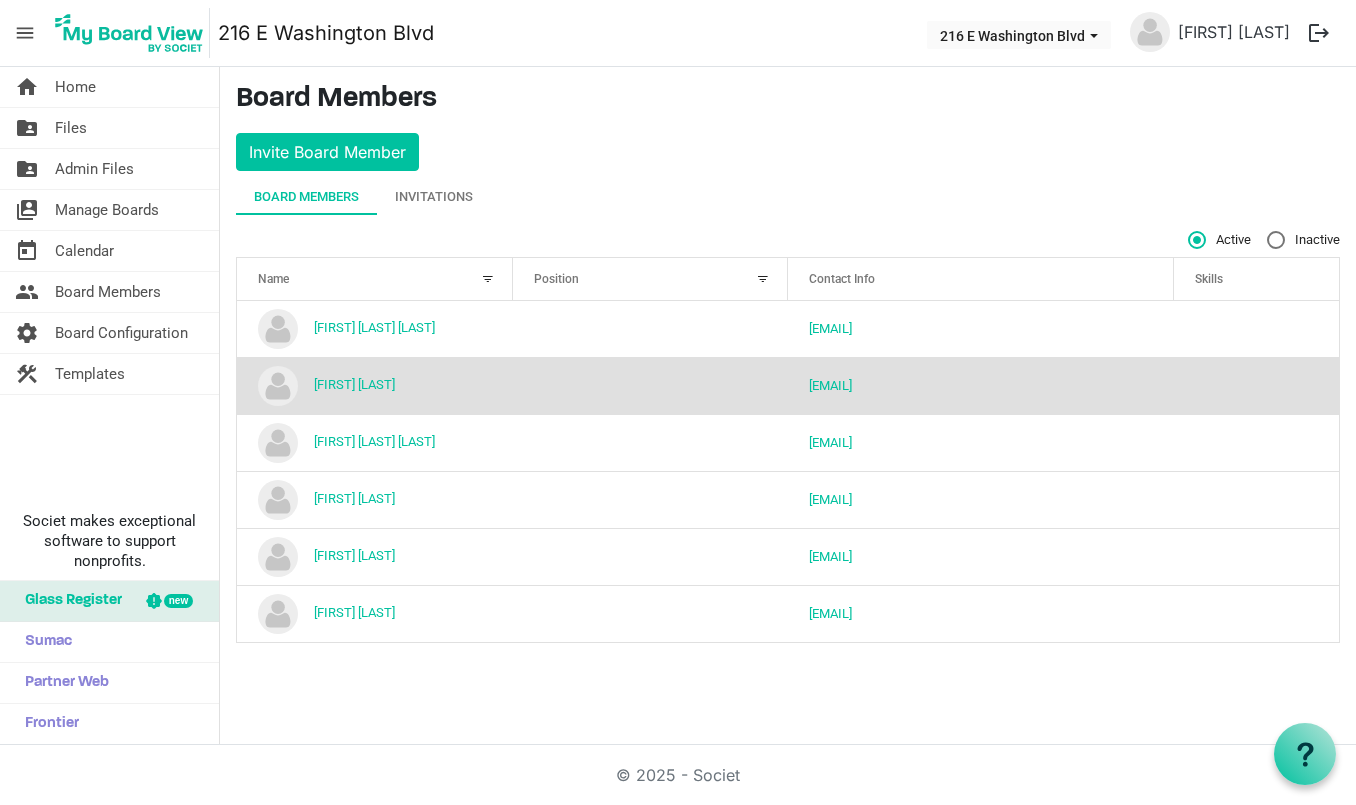 click on "Inactive" at bounding box center [1303, 240] 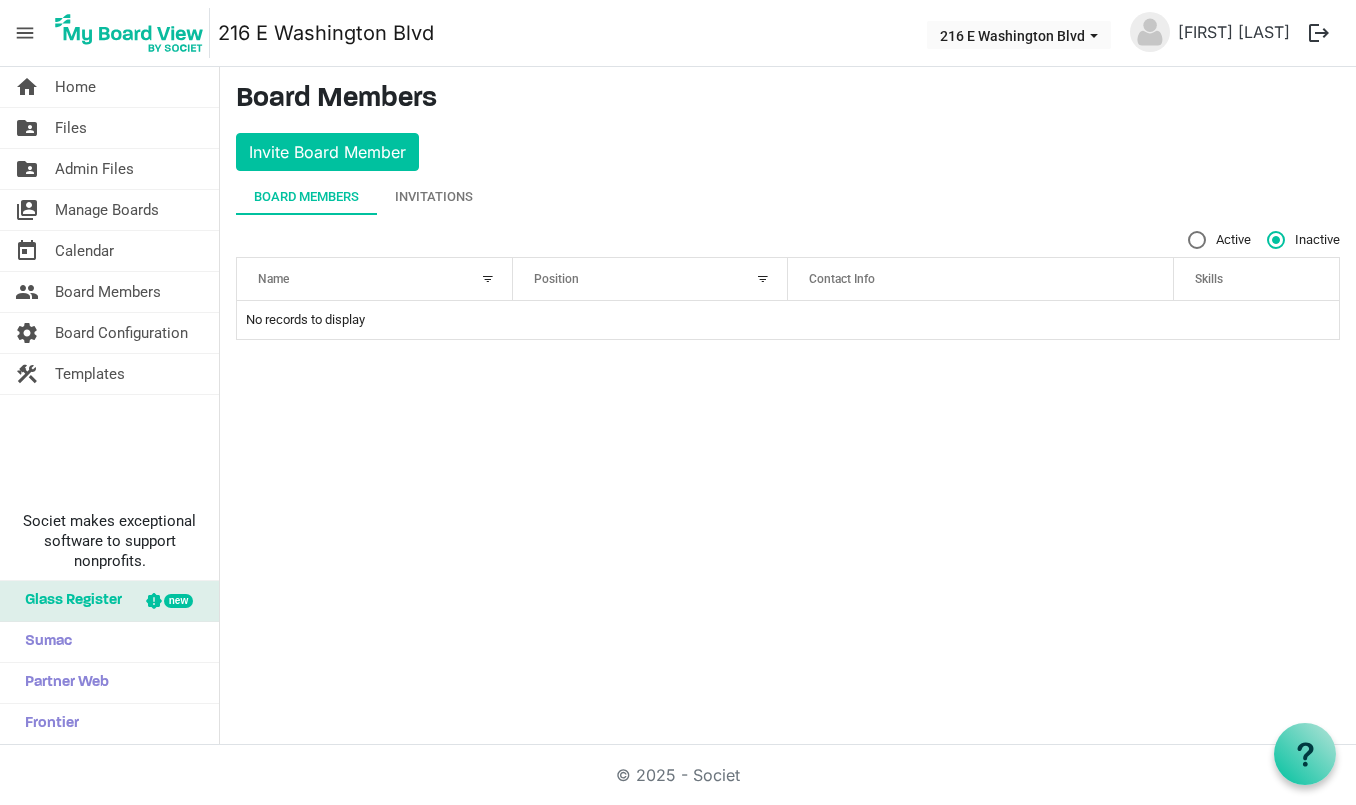 click on "Active" at bounding box center [1219, 240] 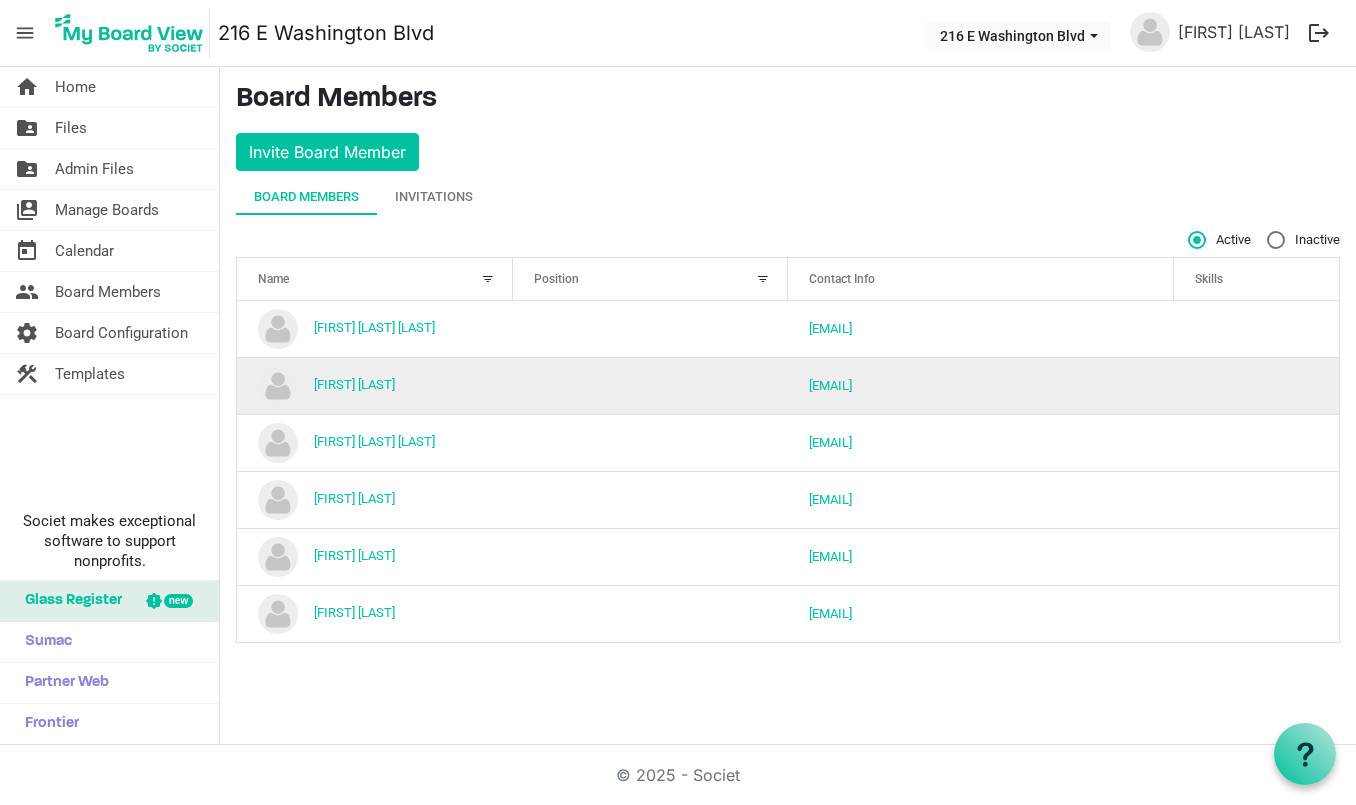 click at bounding box center [651, 385] 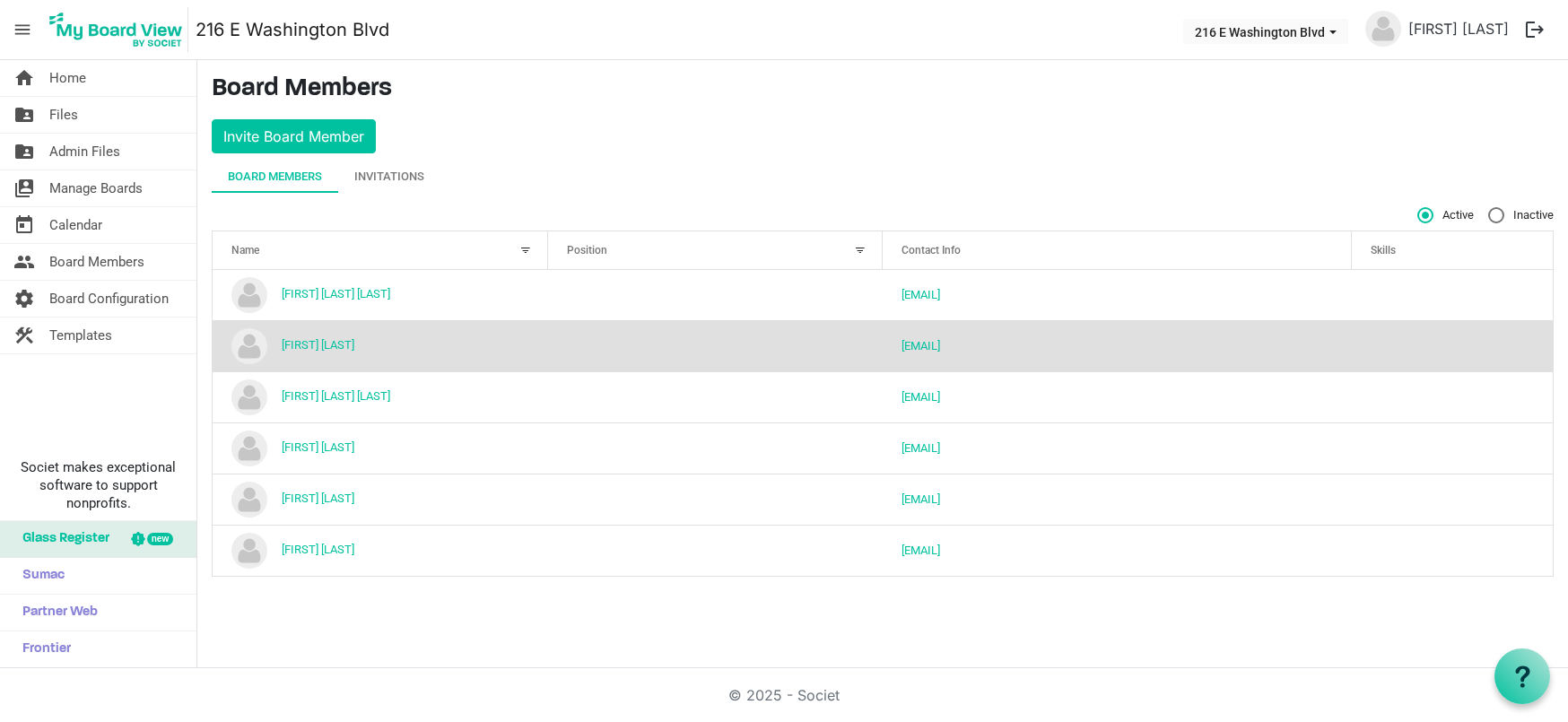 drag, startPoint x: 585, startPoint y: 347, endPoint x: 438, endPoint y: 345, distance: 147.0136 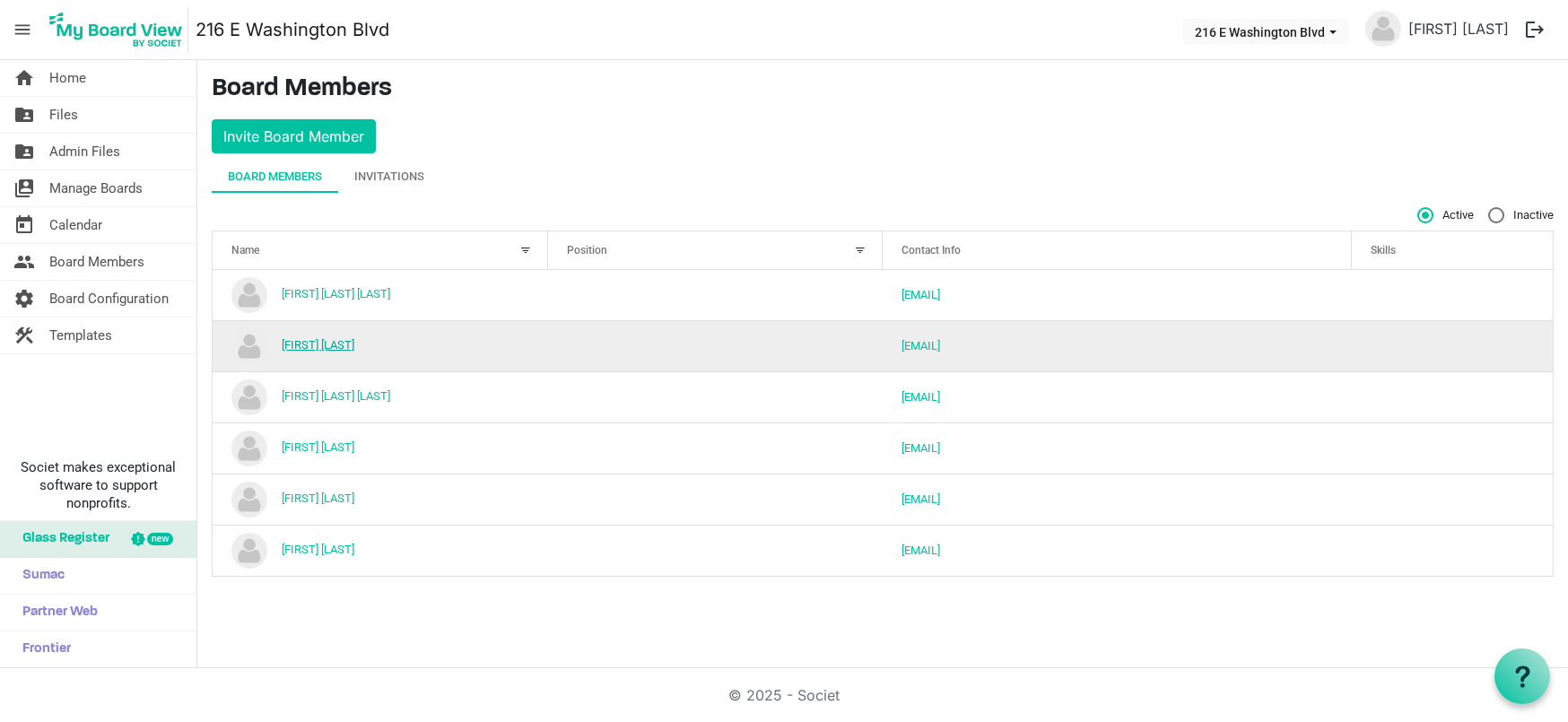 click on "Nathan Baggett" at bounding box center [318, 344] 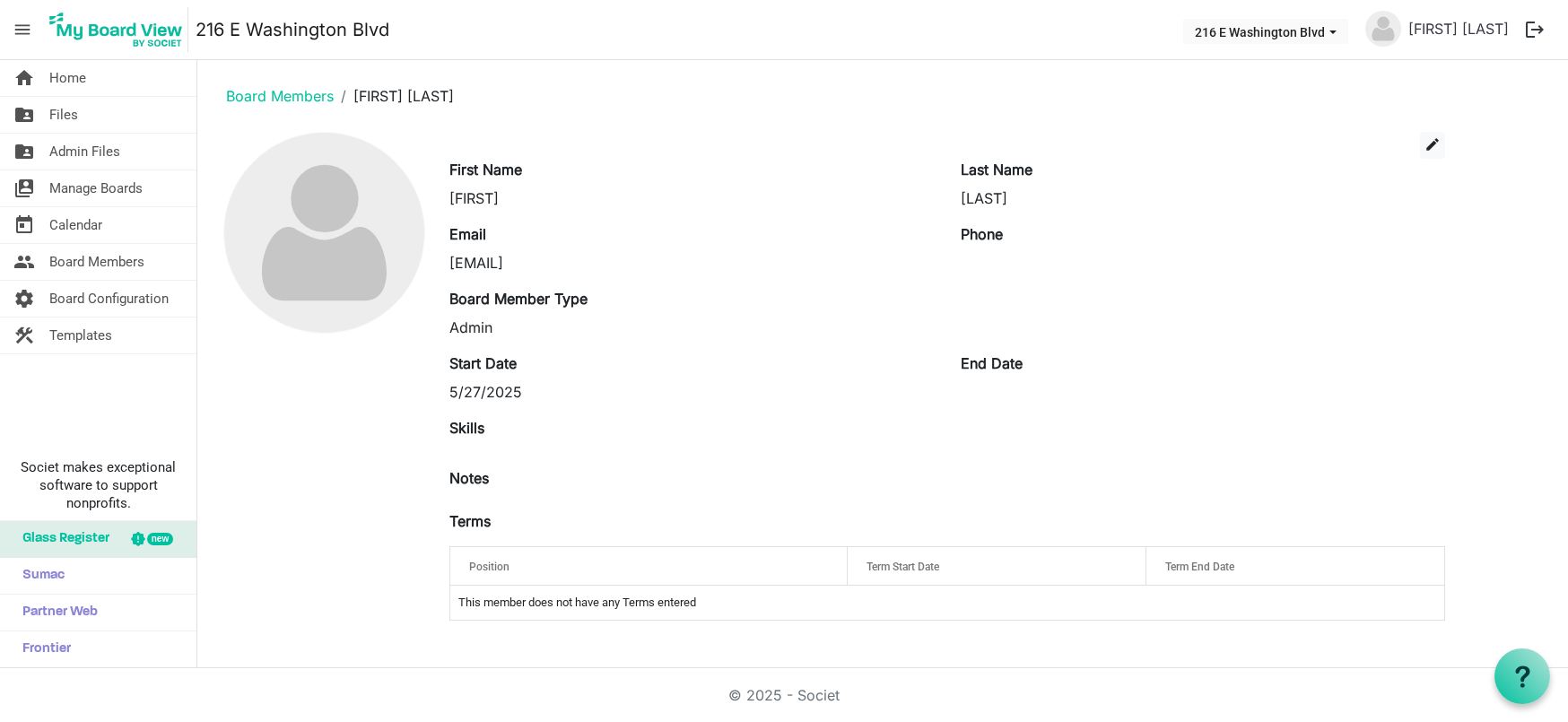 scroll, scrollTop: 0, scrollLeft: 0, axis: both 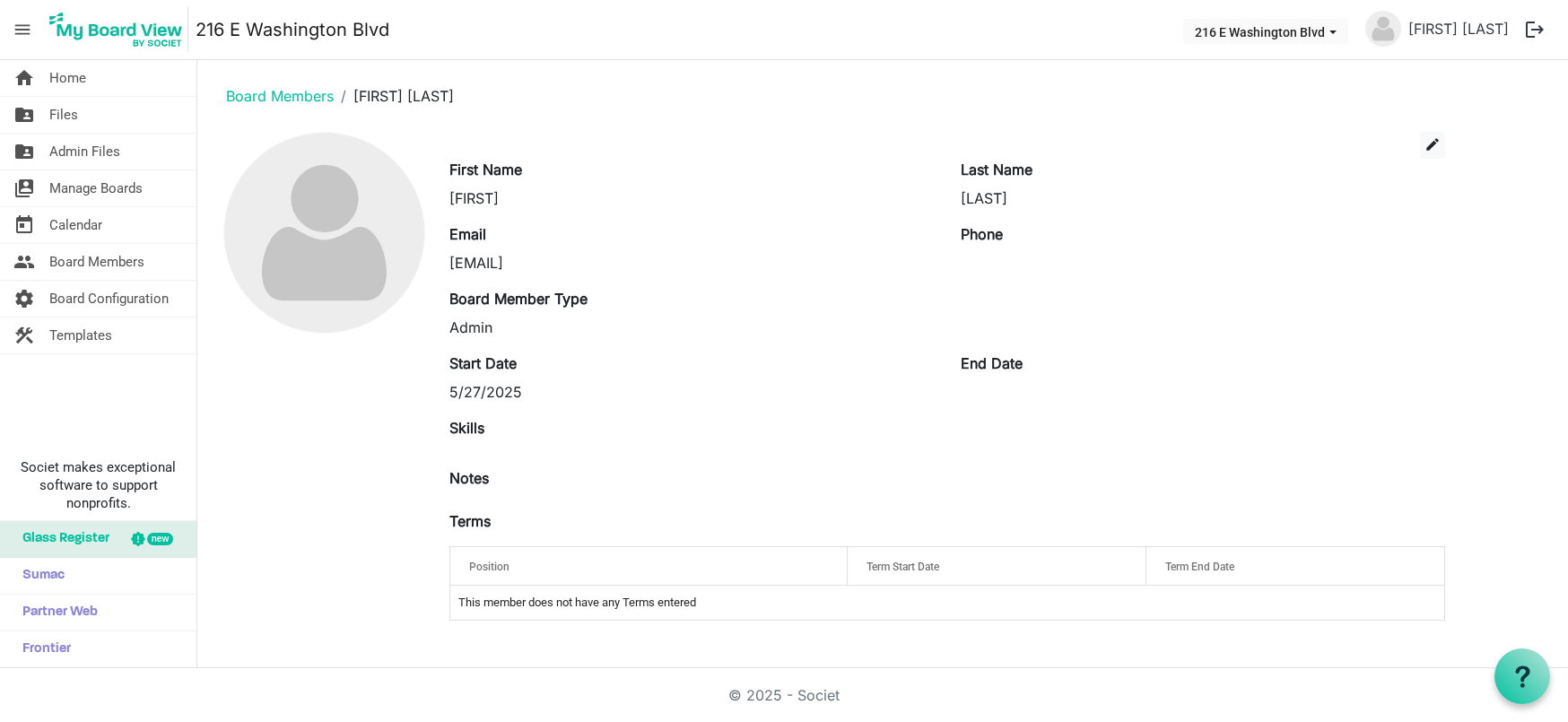 click on "Term End Date" at bounding box center [1199, 567] 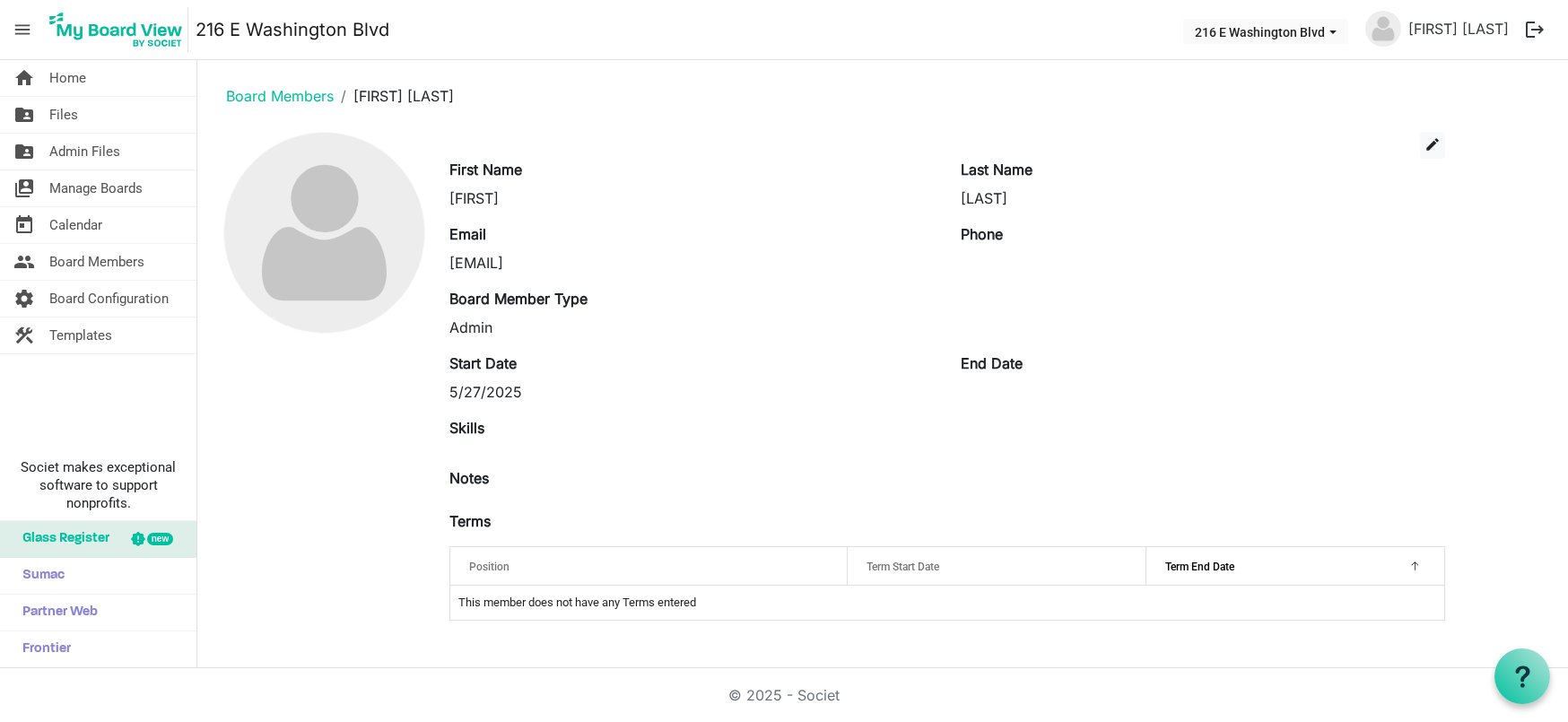 click at bounding box center [1412, 563] 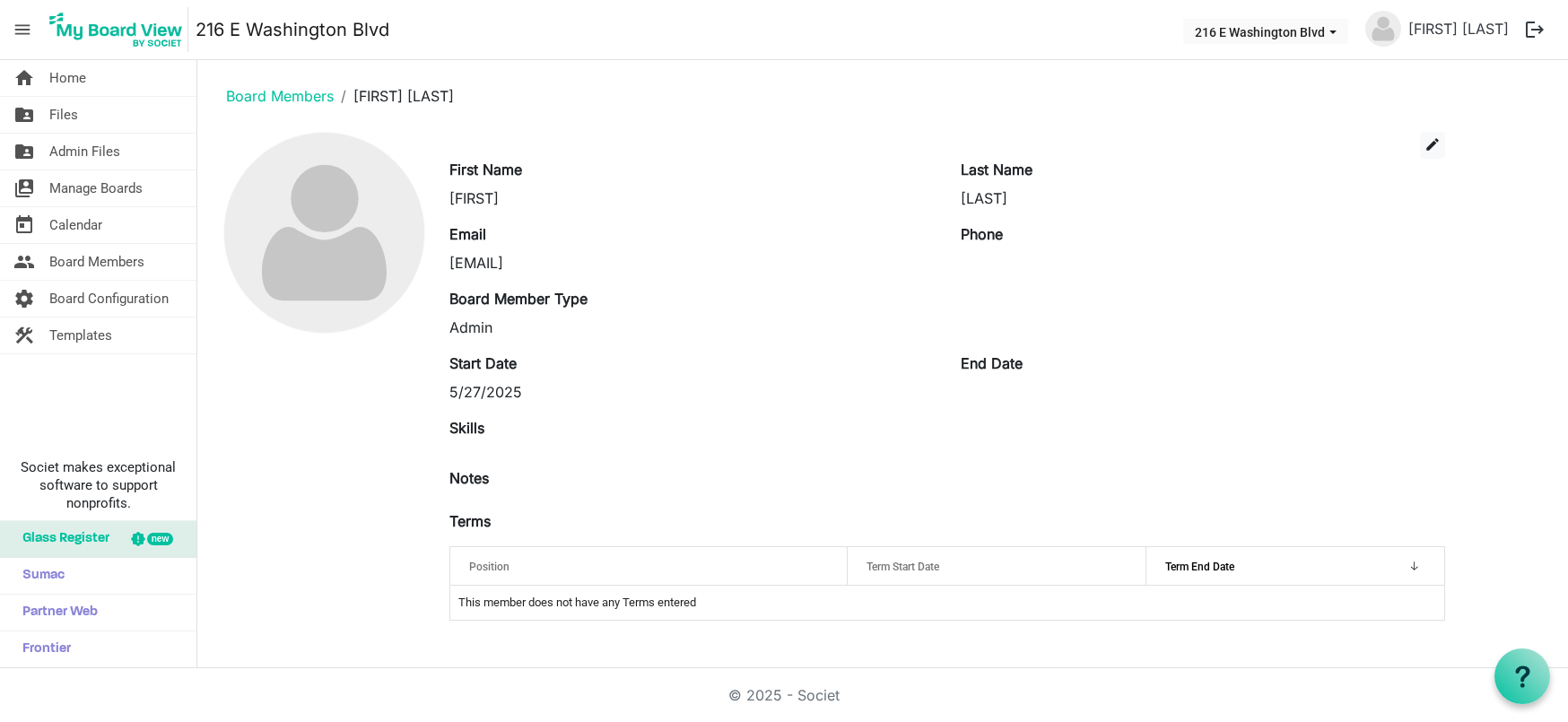 click on "Term End Date" at bounding box center [1199, 567] 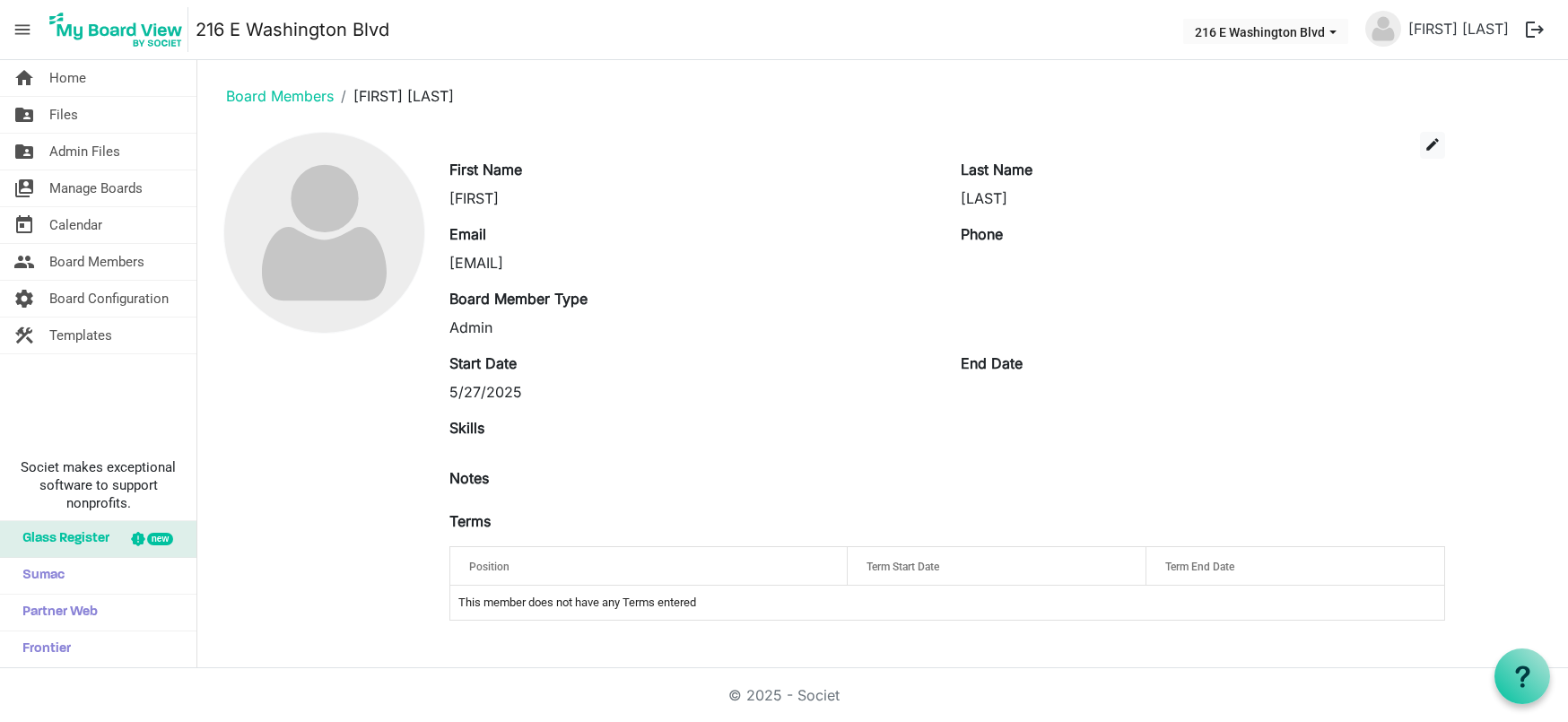 click on "Term End Date" at bounding box center (1199, 567) 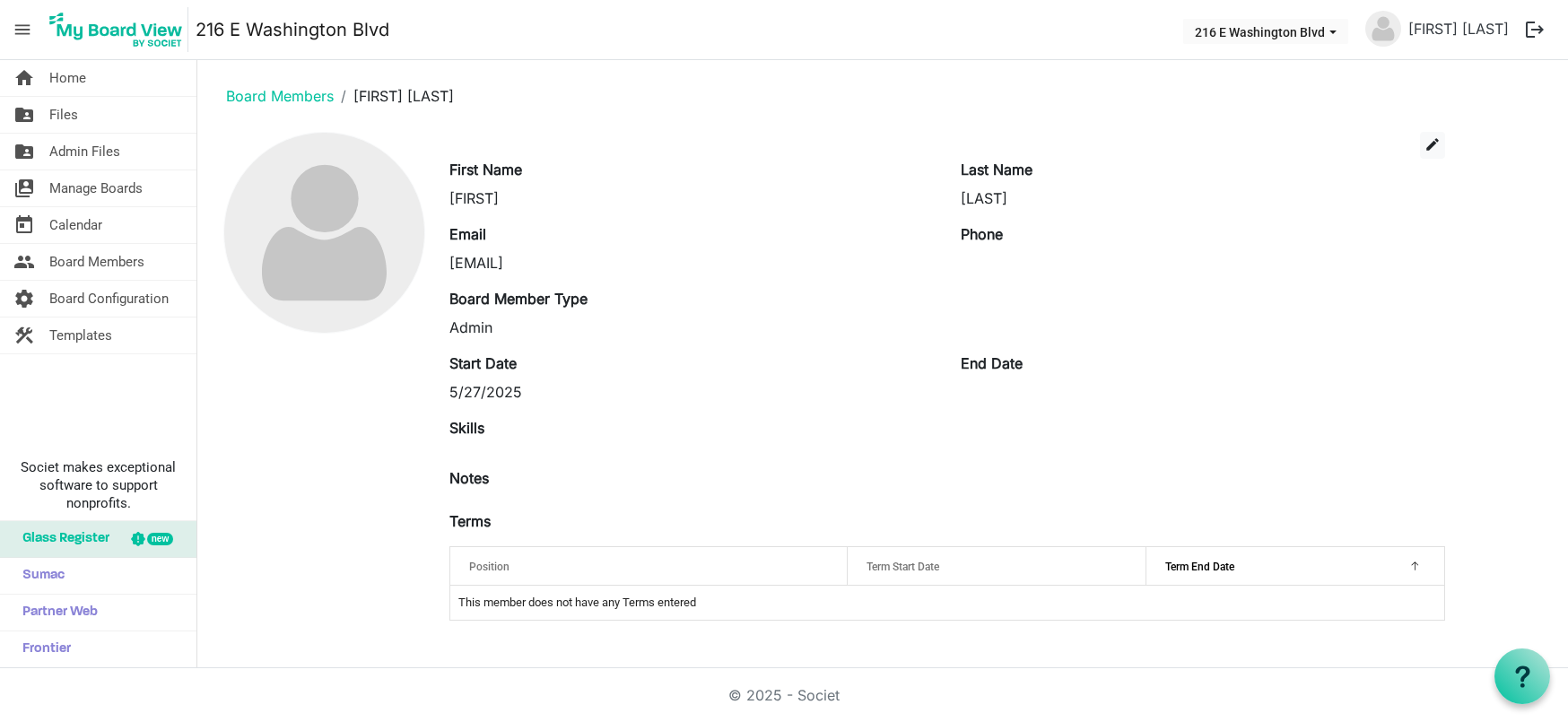 click on "Term End Date" at bounding box center [1295, 566] 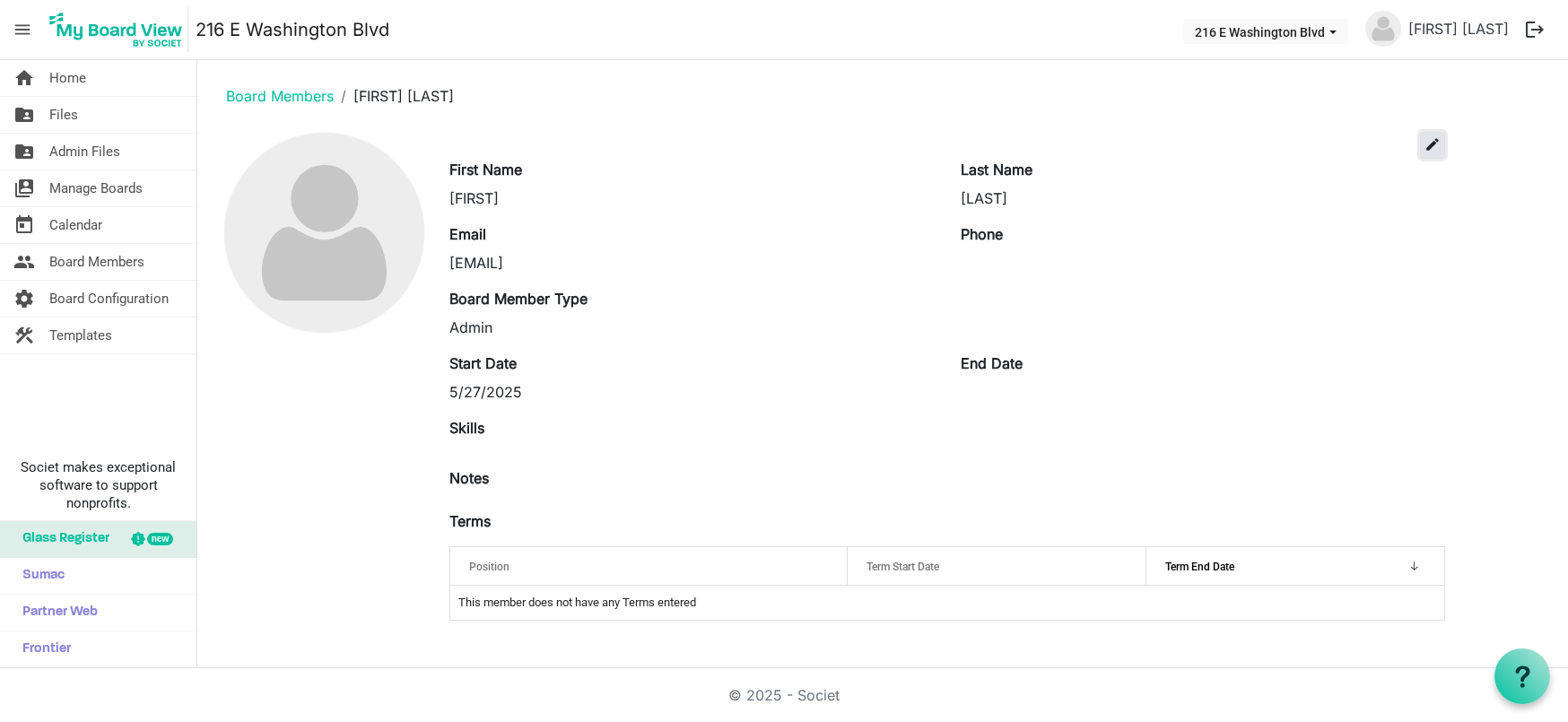 click on "edit" at bounding box center [1433, 144] 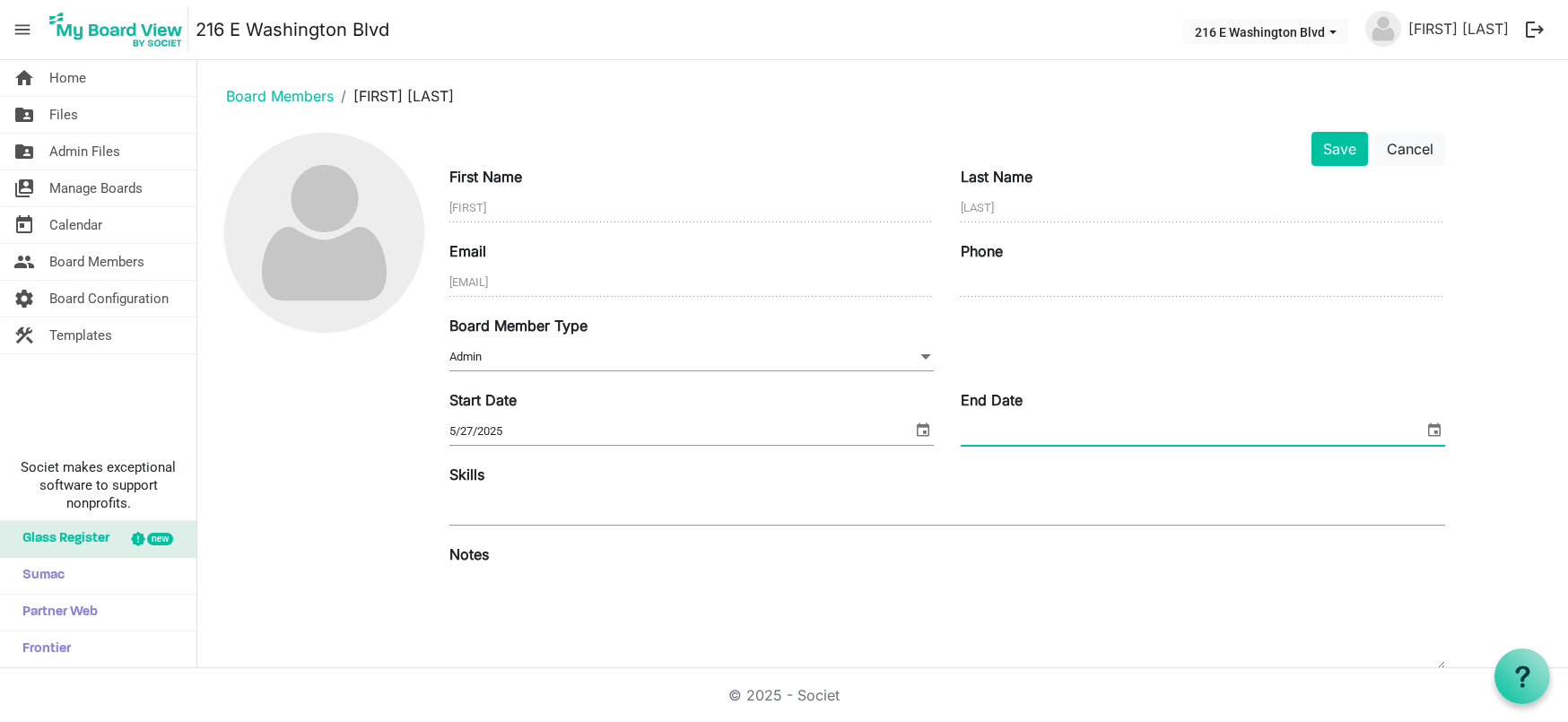 click on "End Date" at bounding box center (1192, 431) 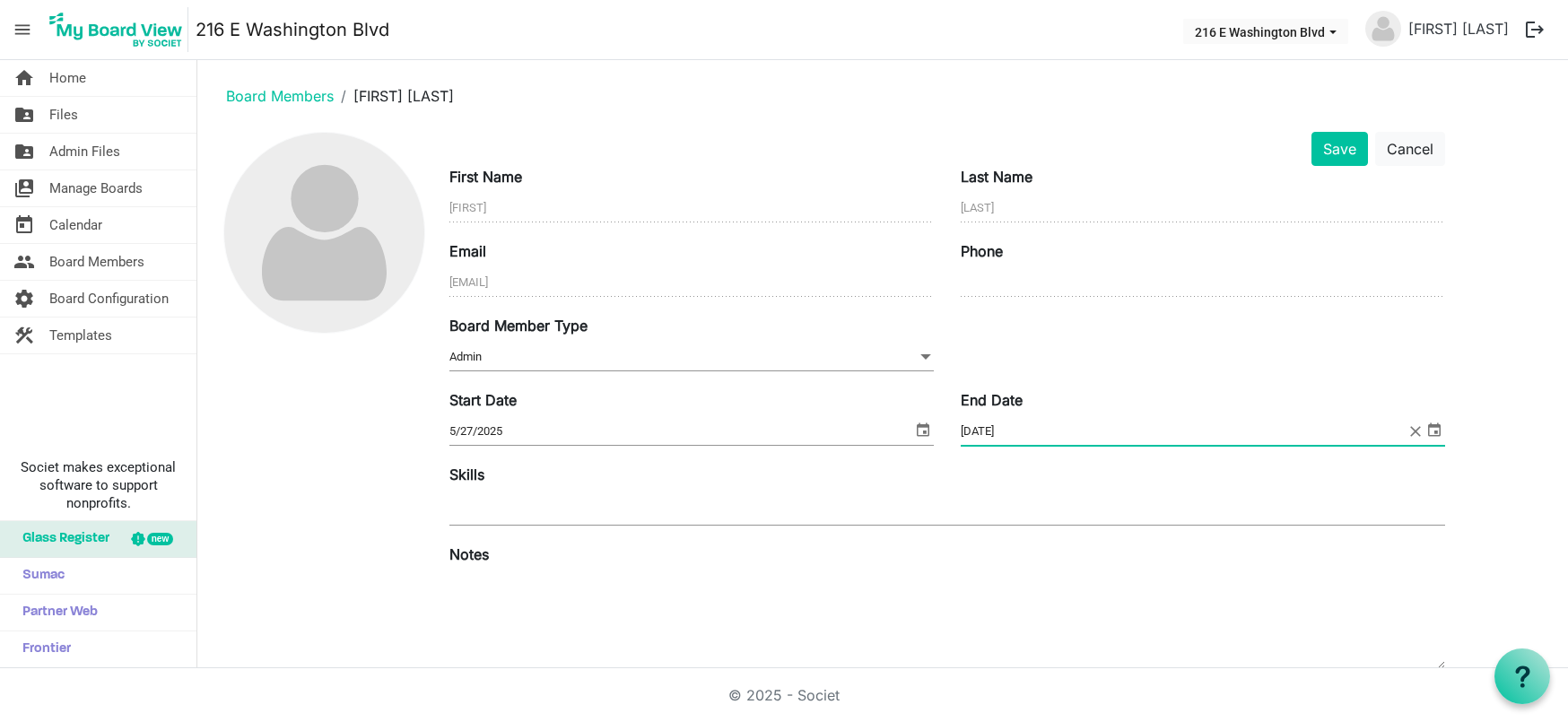 type on "7/22/2025" 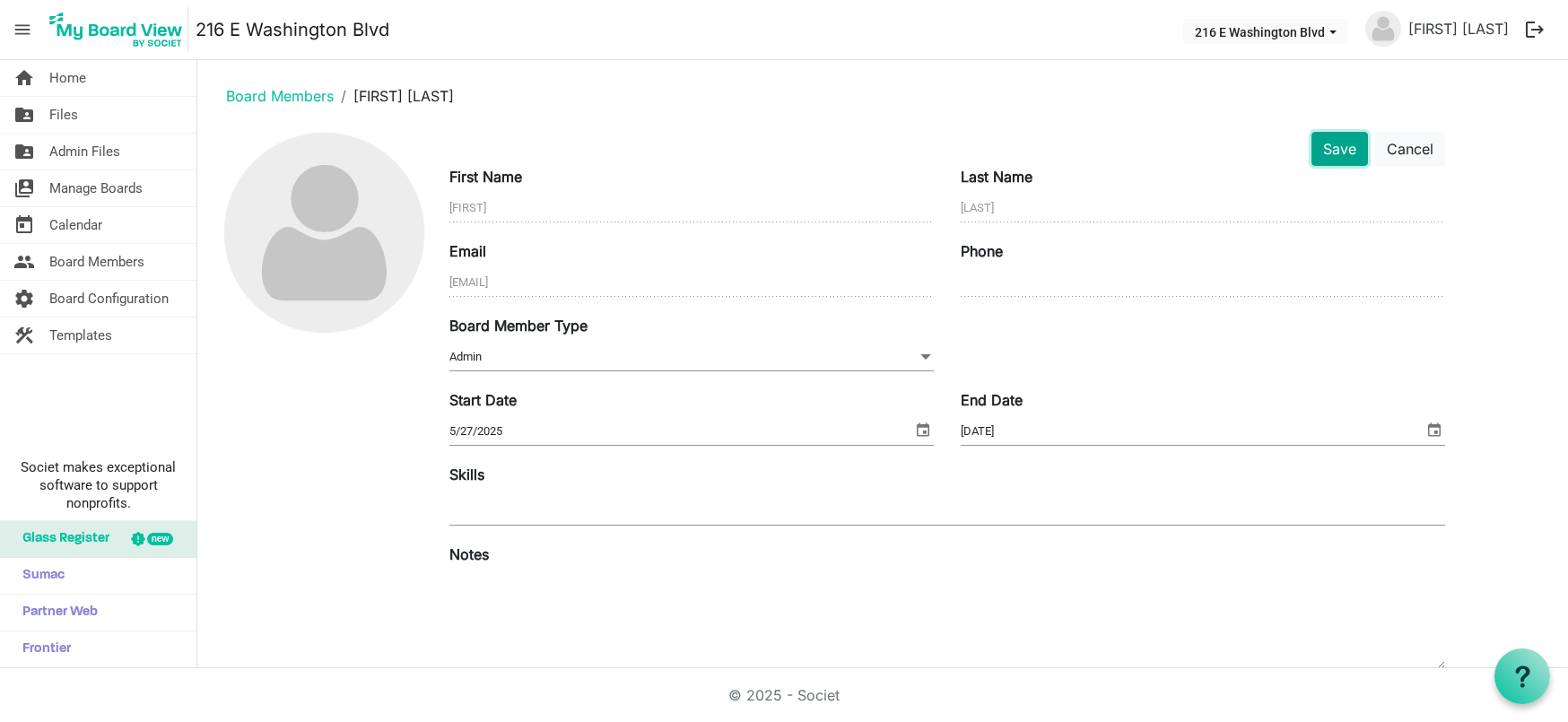 click on "Save" at bounding box center [1339, 149] 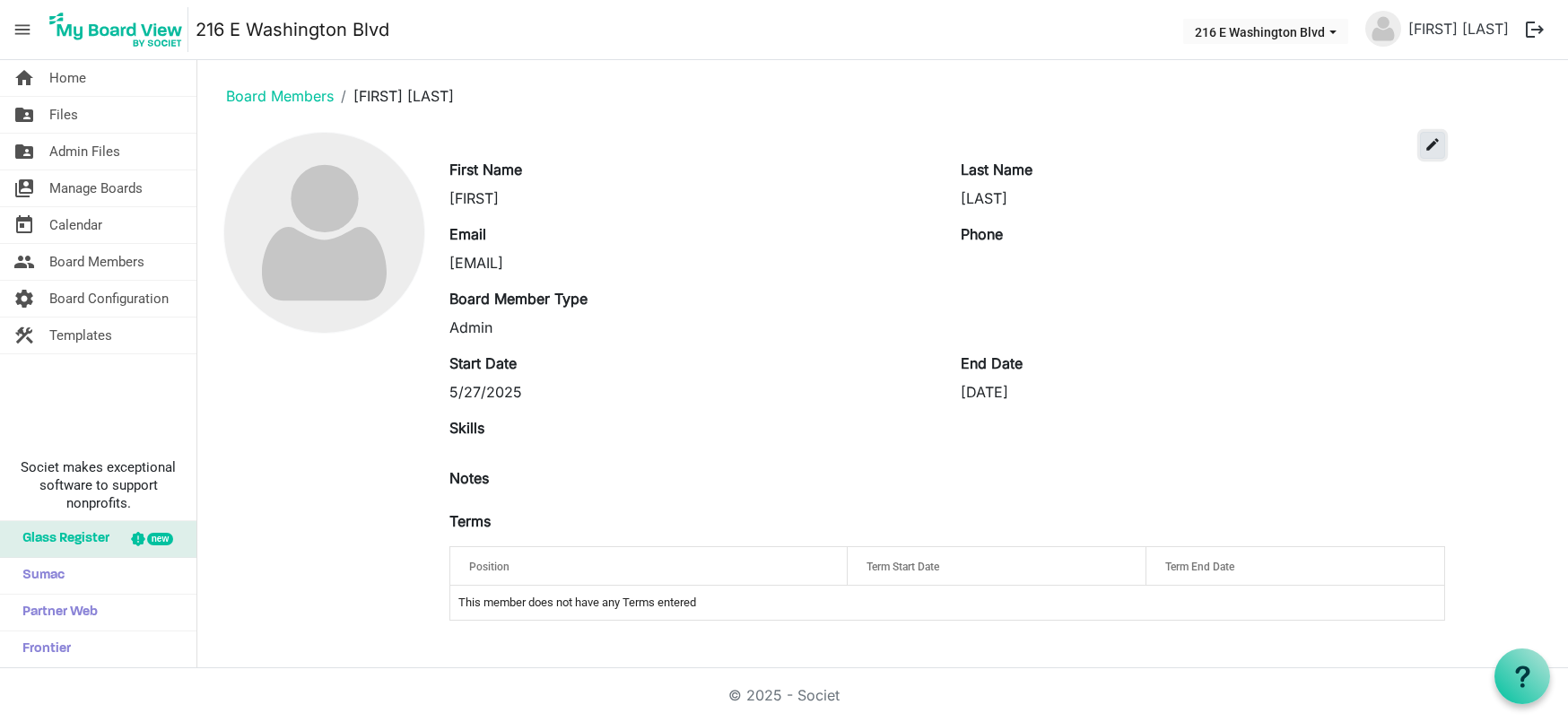 click on "edit" at bounding box center [1433, 144] 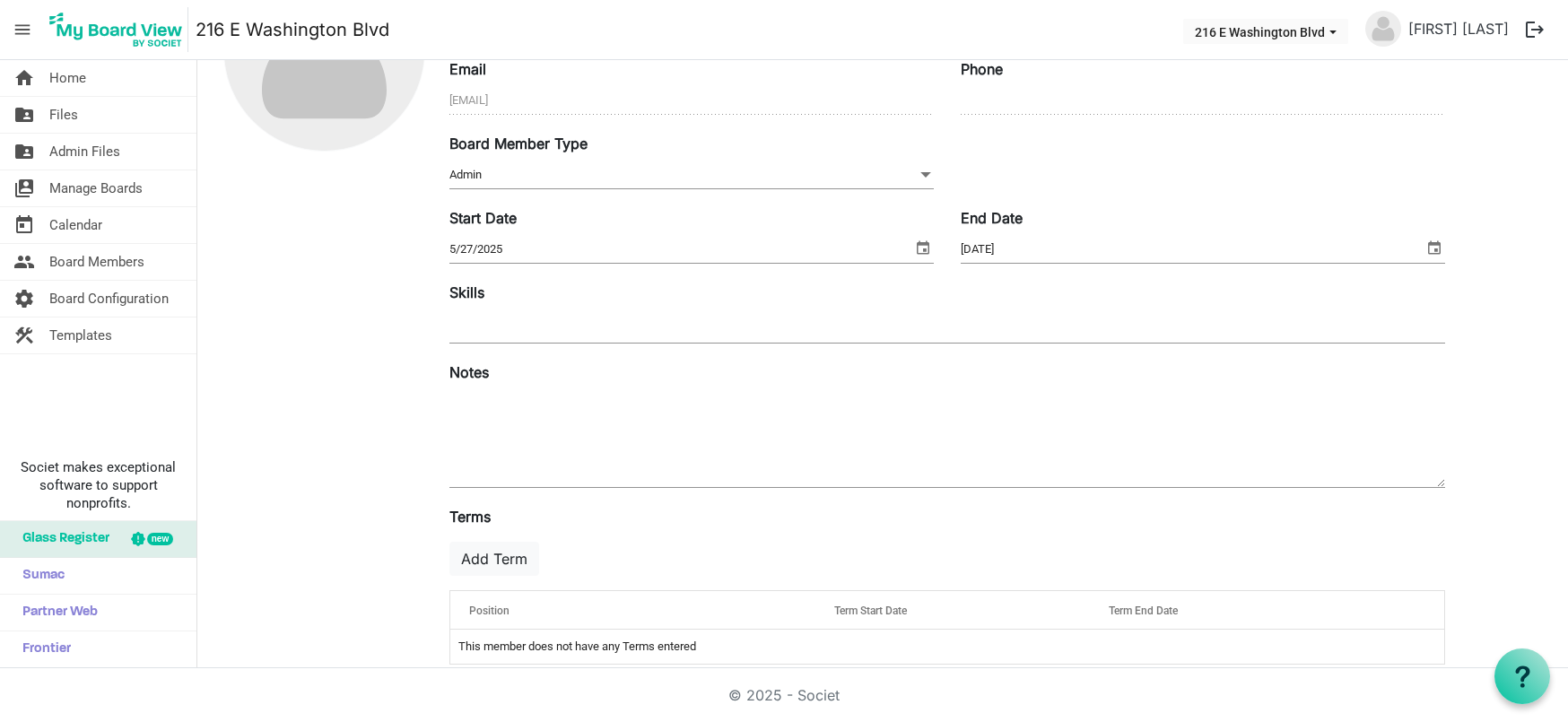 scroll, scrollTop: 207, scrollLeft: 0, axis: vertical 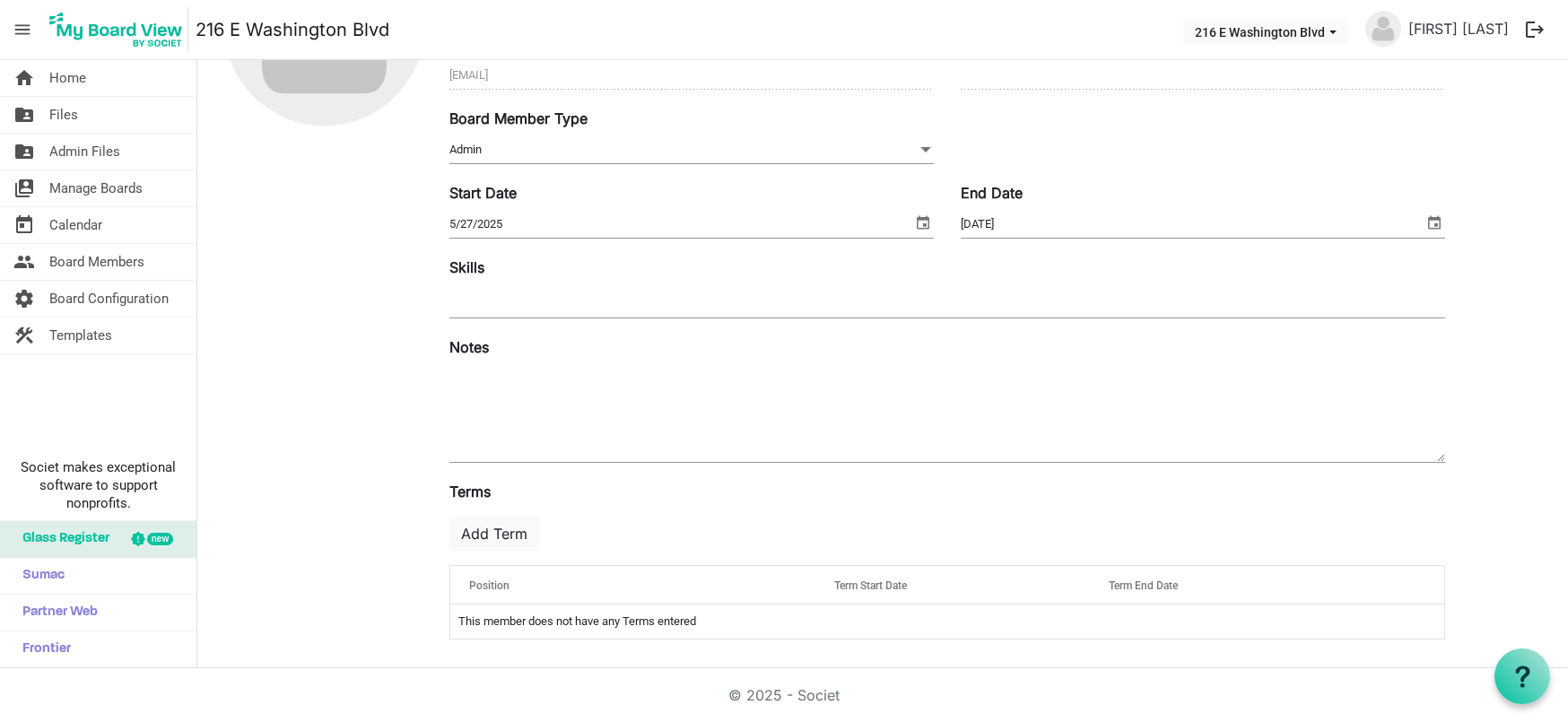 click on "Term End Date" at bounding box center (1143, 586) 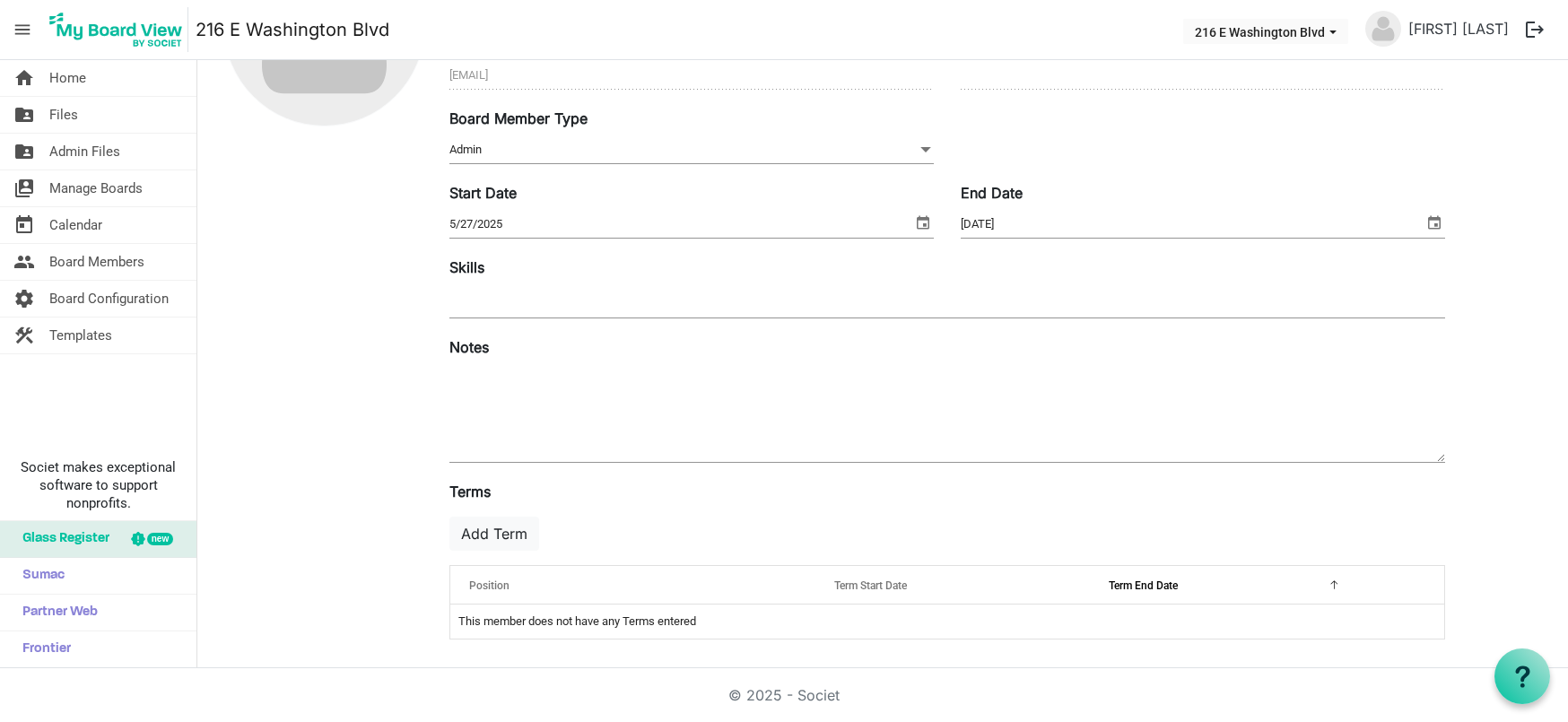 click on "Term End Date" at bounding box center [1226, 585] 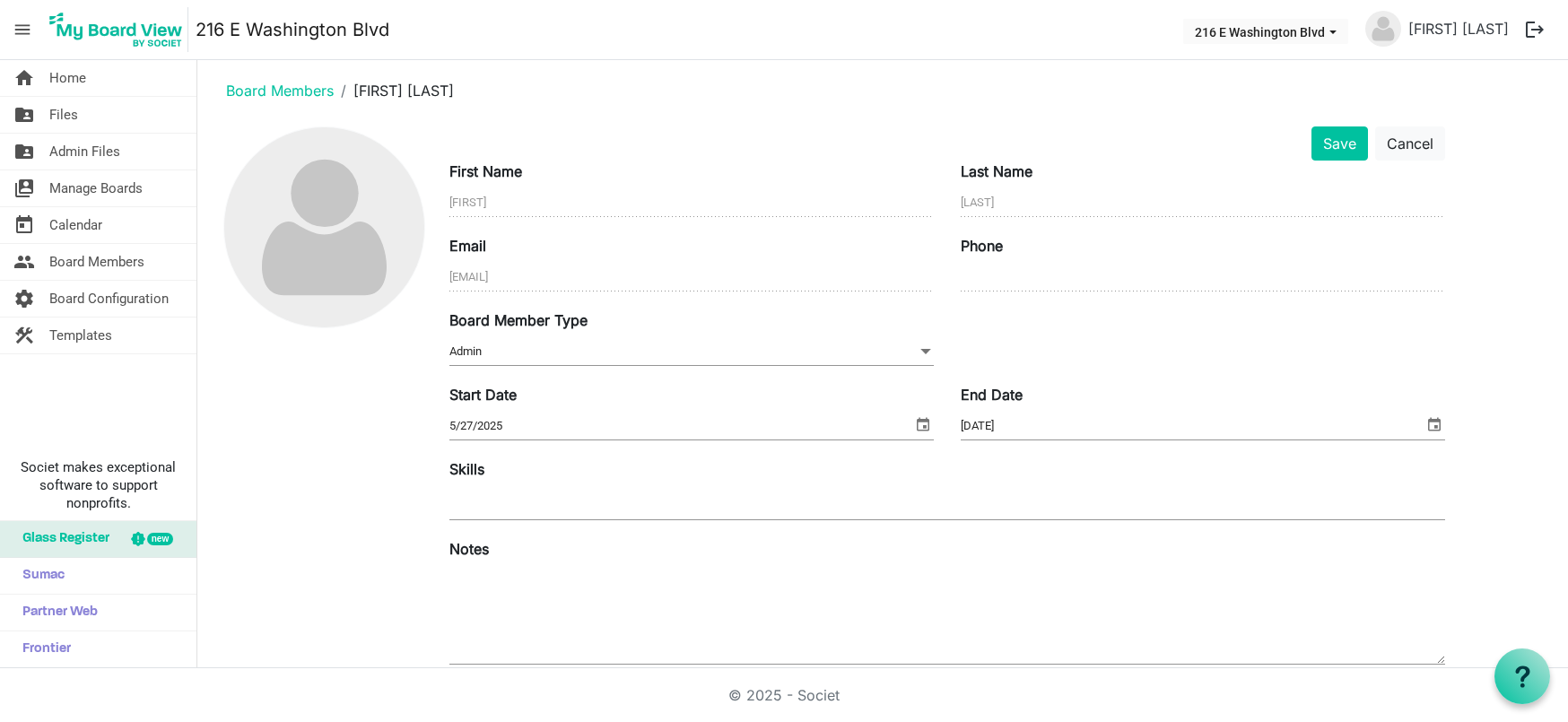 scroll, scrollTop: 0, scrollLeft: 0, axis: both 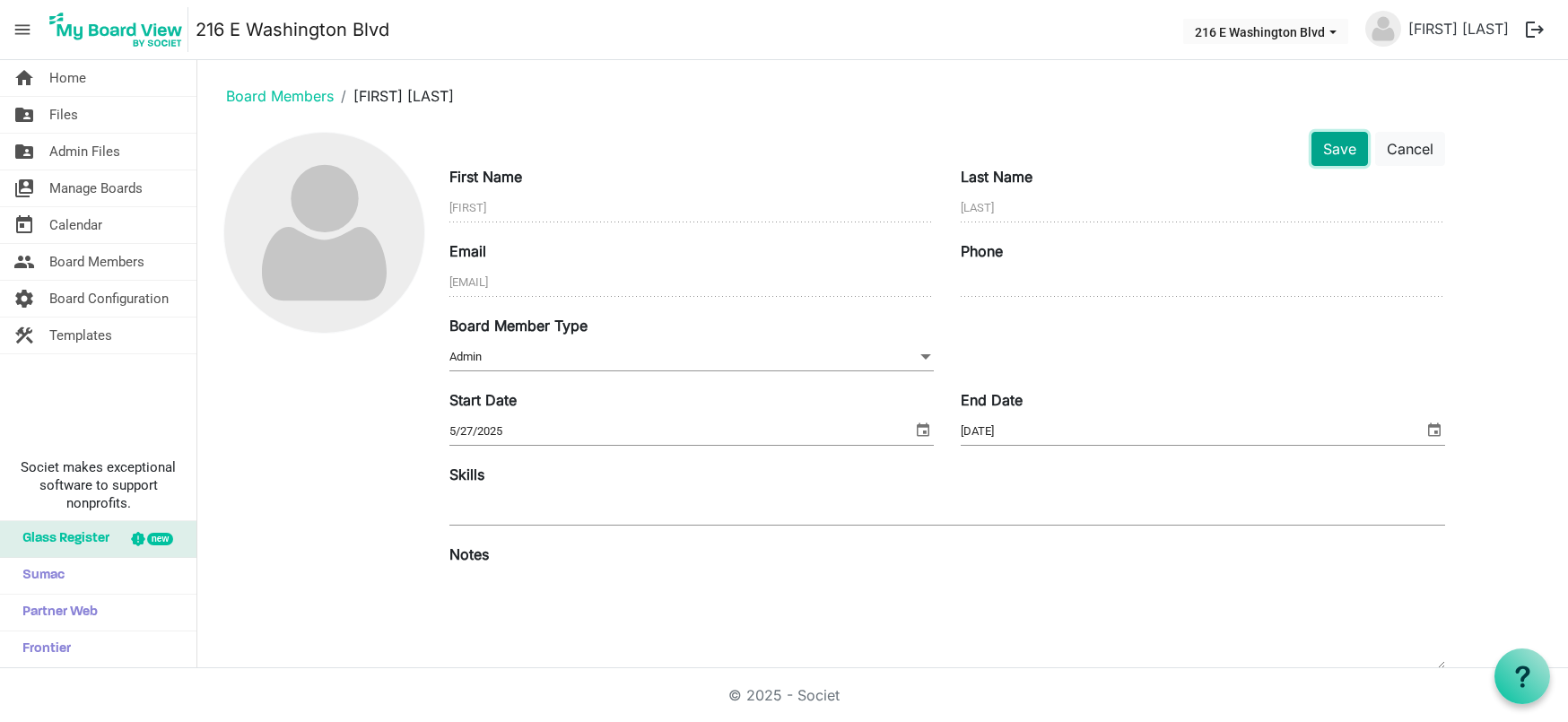 click on "Save" at bounding box center (1339, 149) 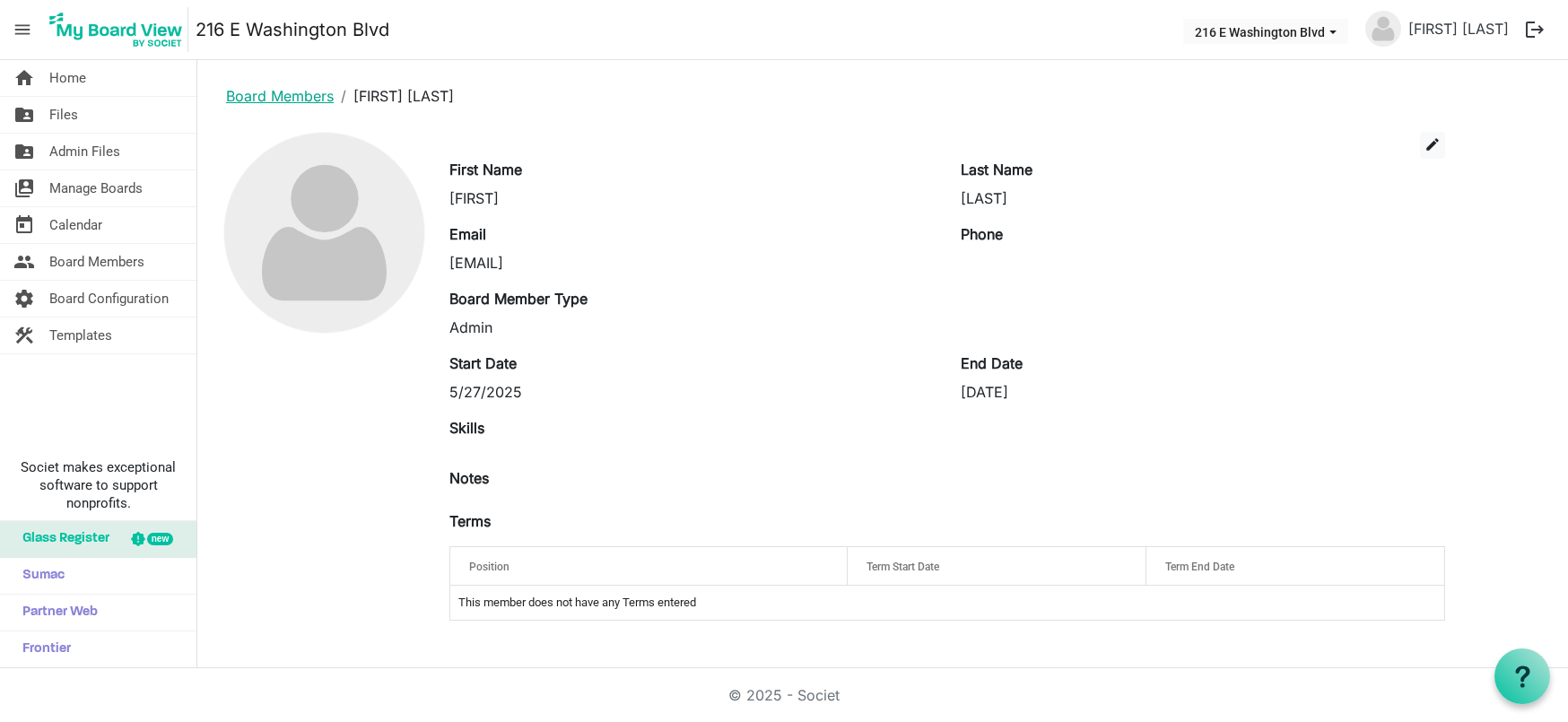 click on "Board Members" at bounding box center [280, 96] 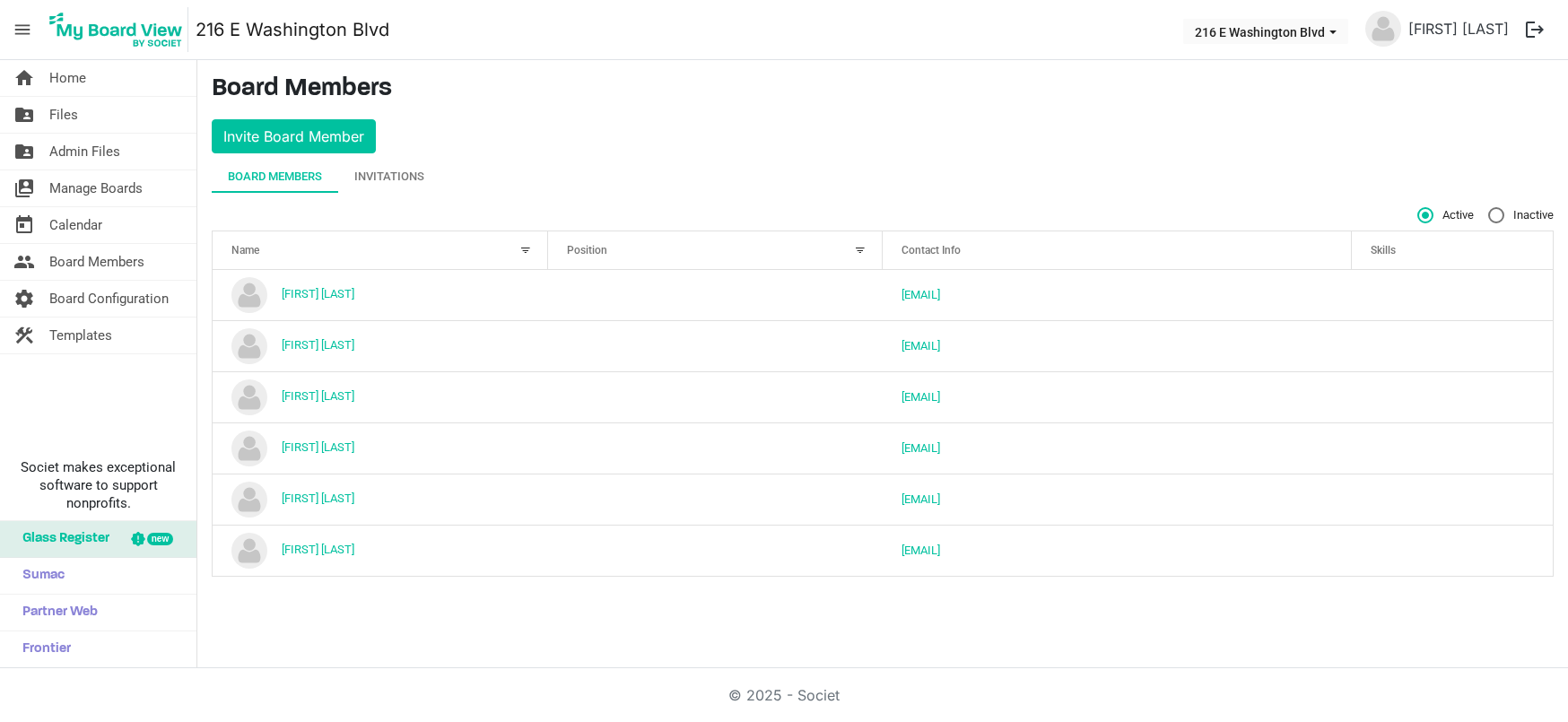 scroll, scrollTop: 0, scrollLeft: 0, axis: both 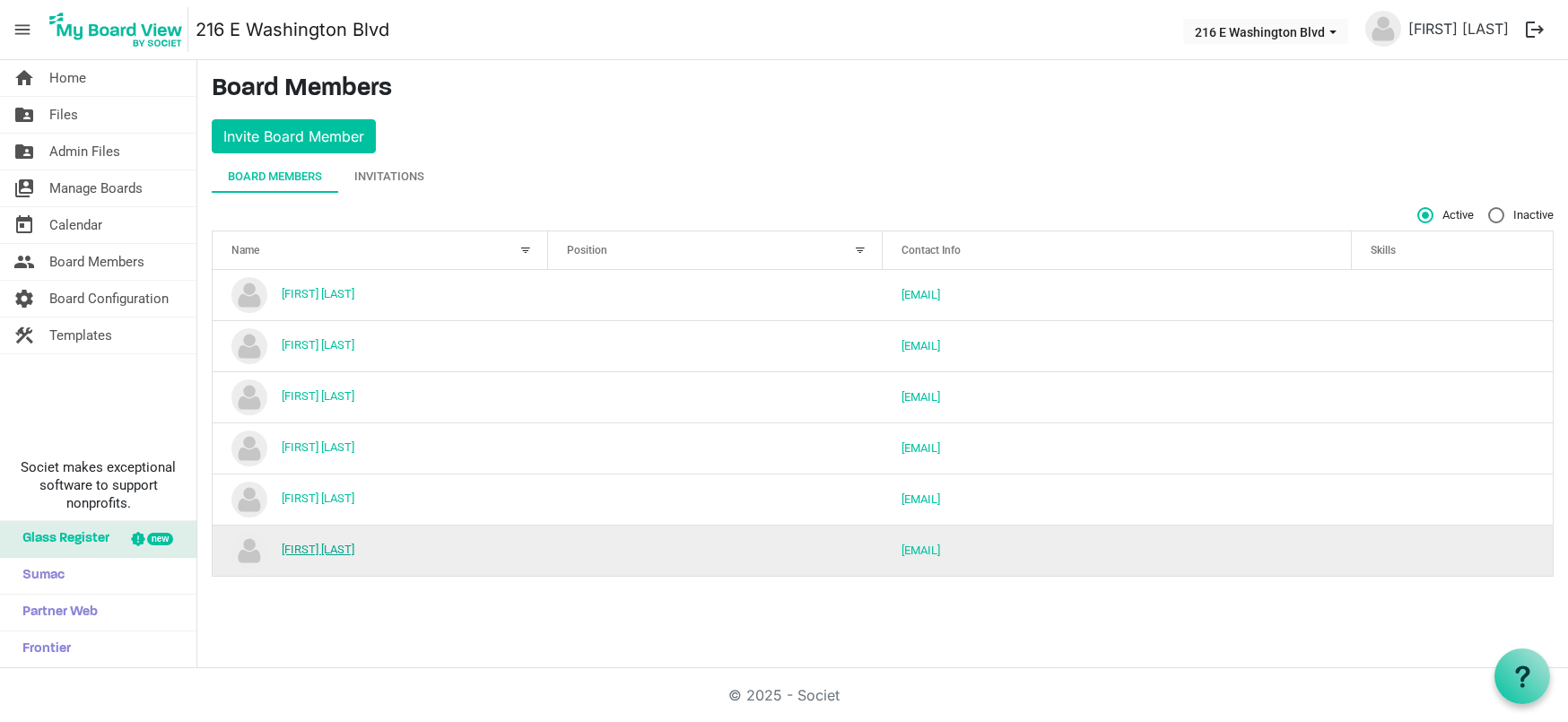 click on "Tiffany Yoquelet" at bounding box center (318, 549) 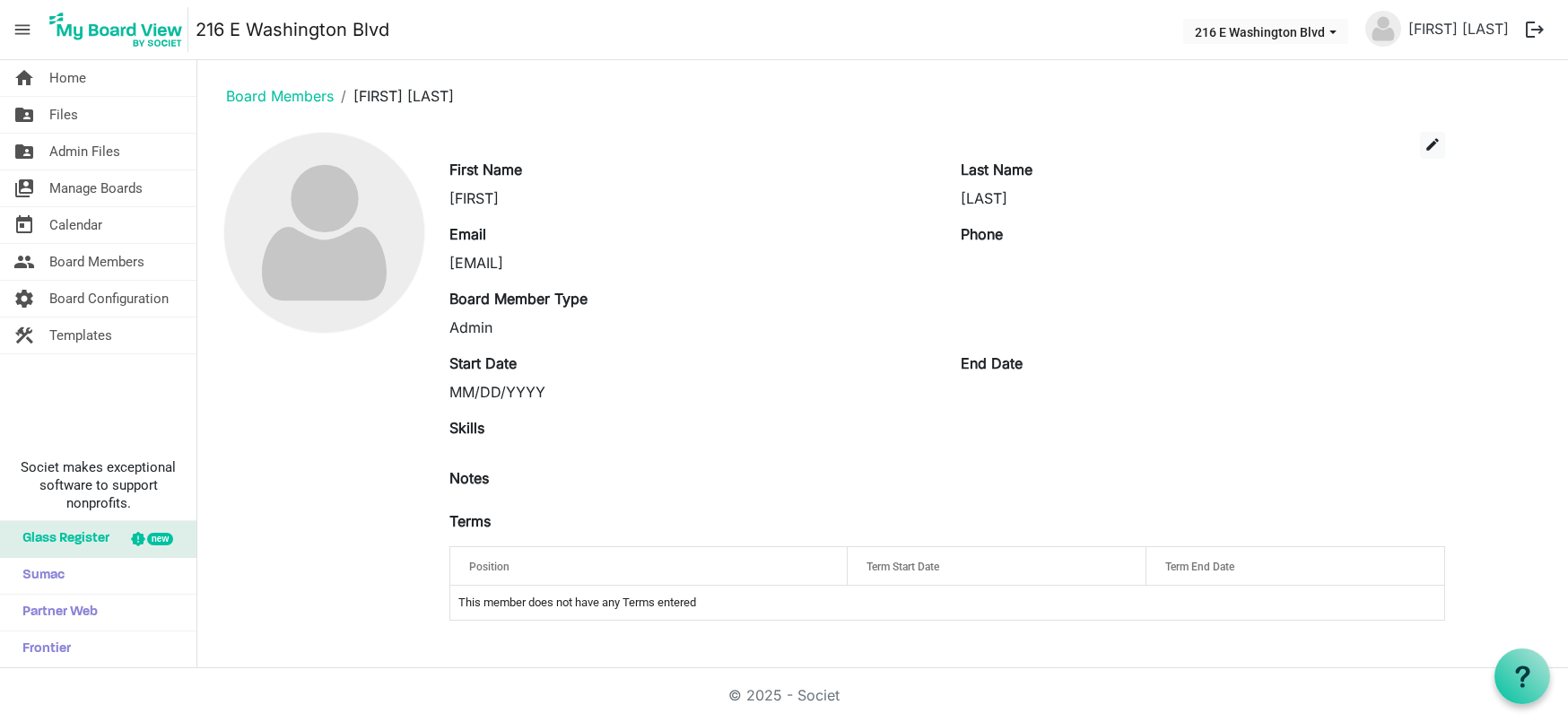 scroll, scrollTop: 0, scrollLeft: 0, axis: both 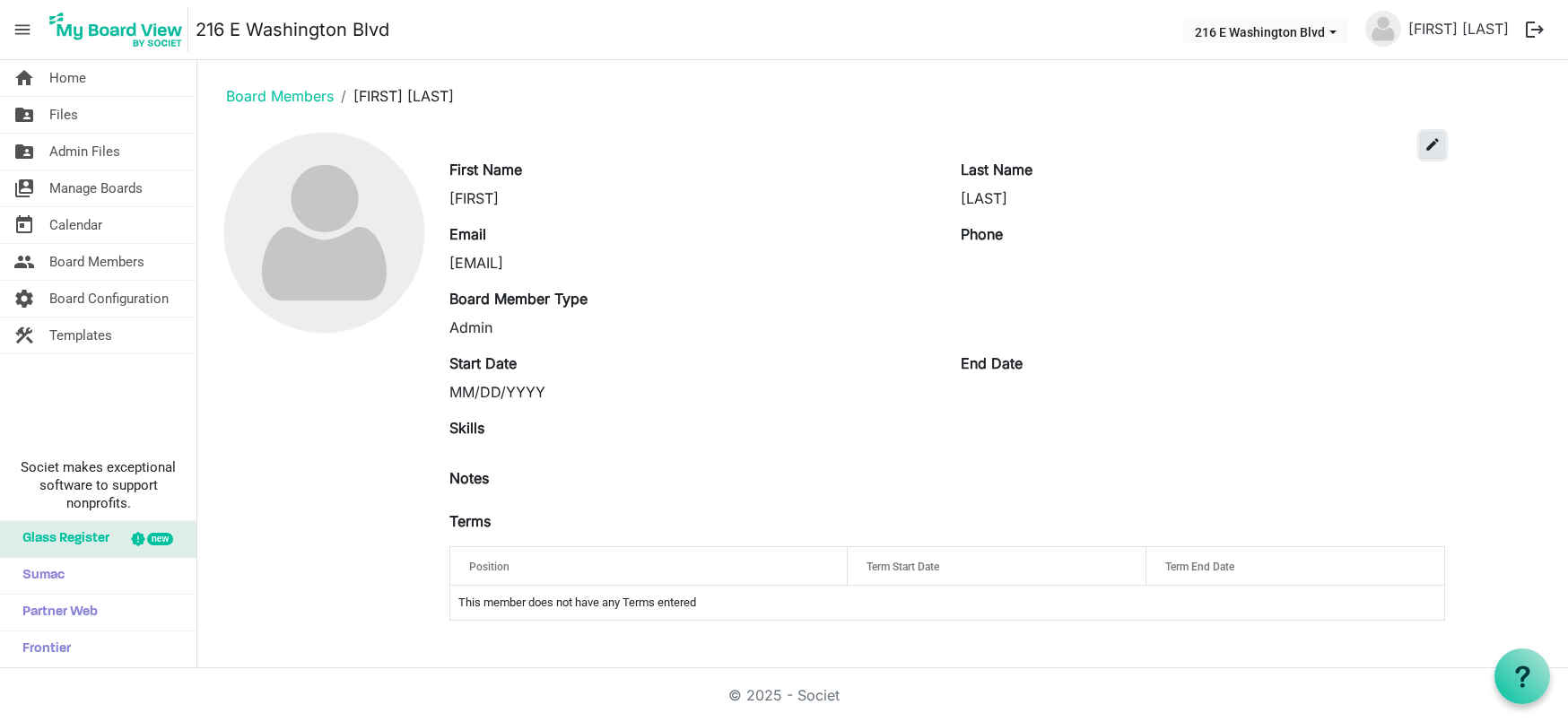 click on "edit" at bounding box center [1433, 144] 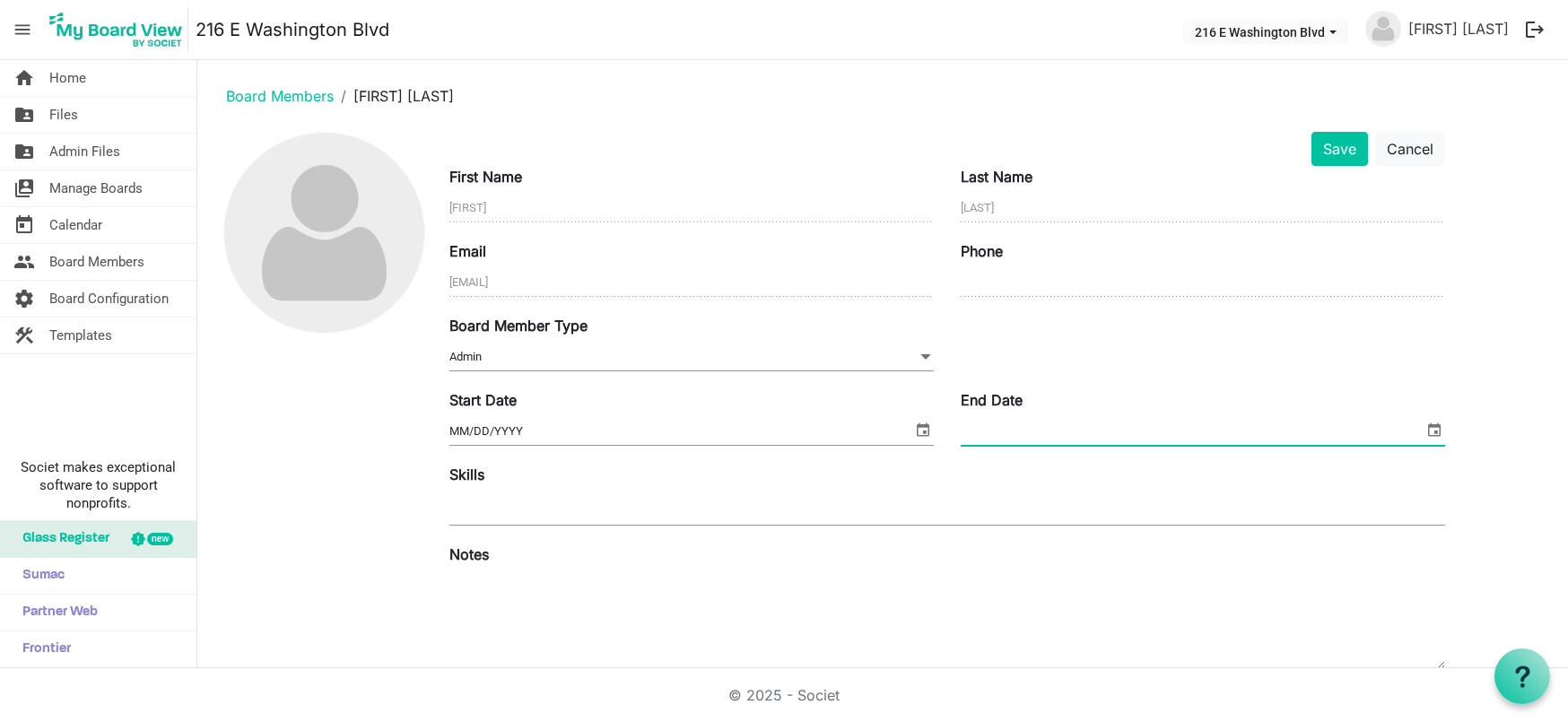 click on "End Date" at bounding box center [1192, 431] 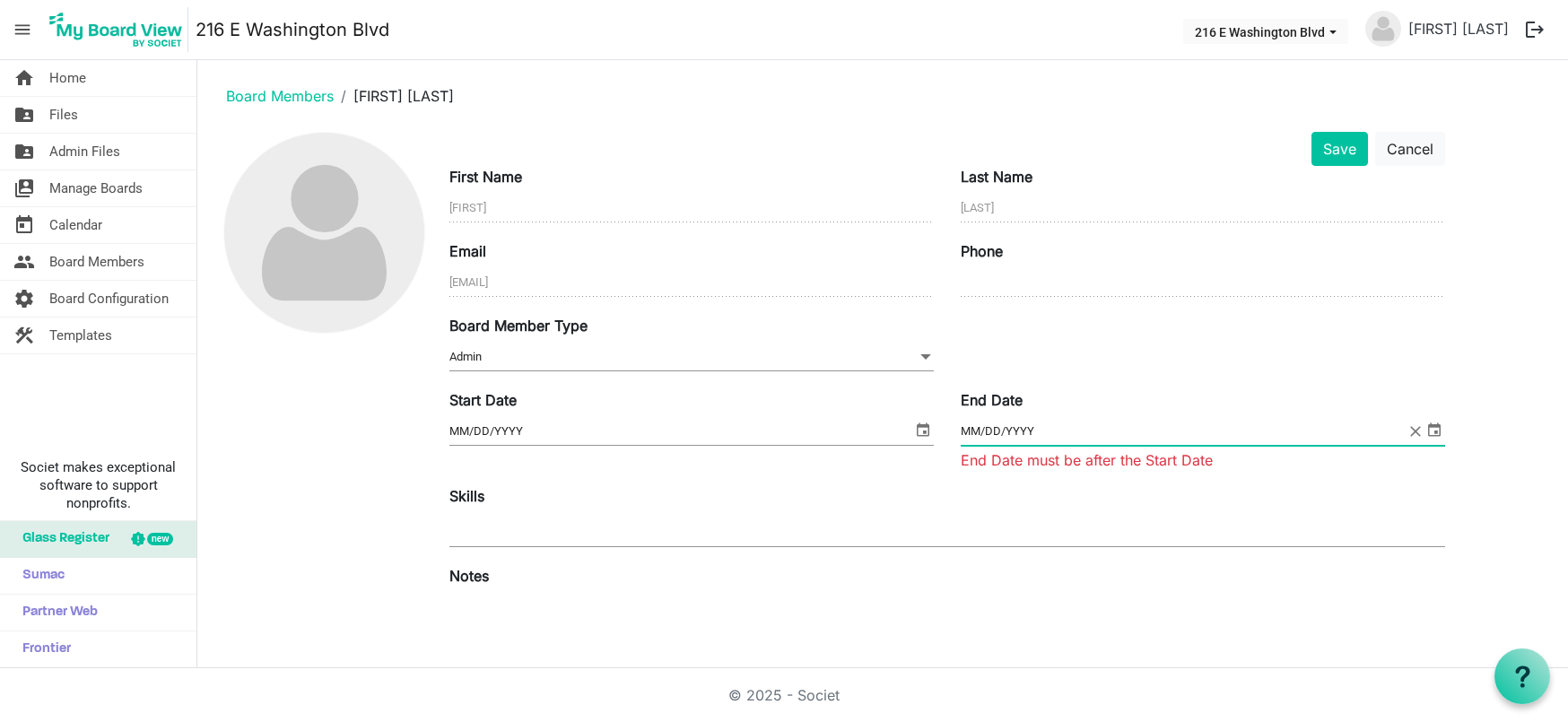click on "MM/DD/YYYY" at bounding box center (1183, 431) 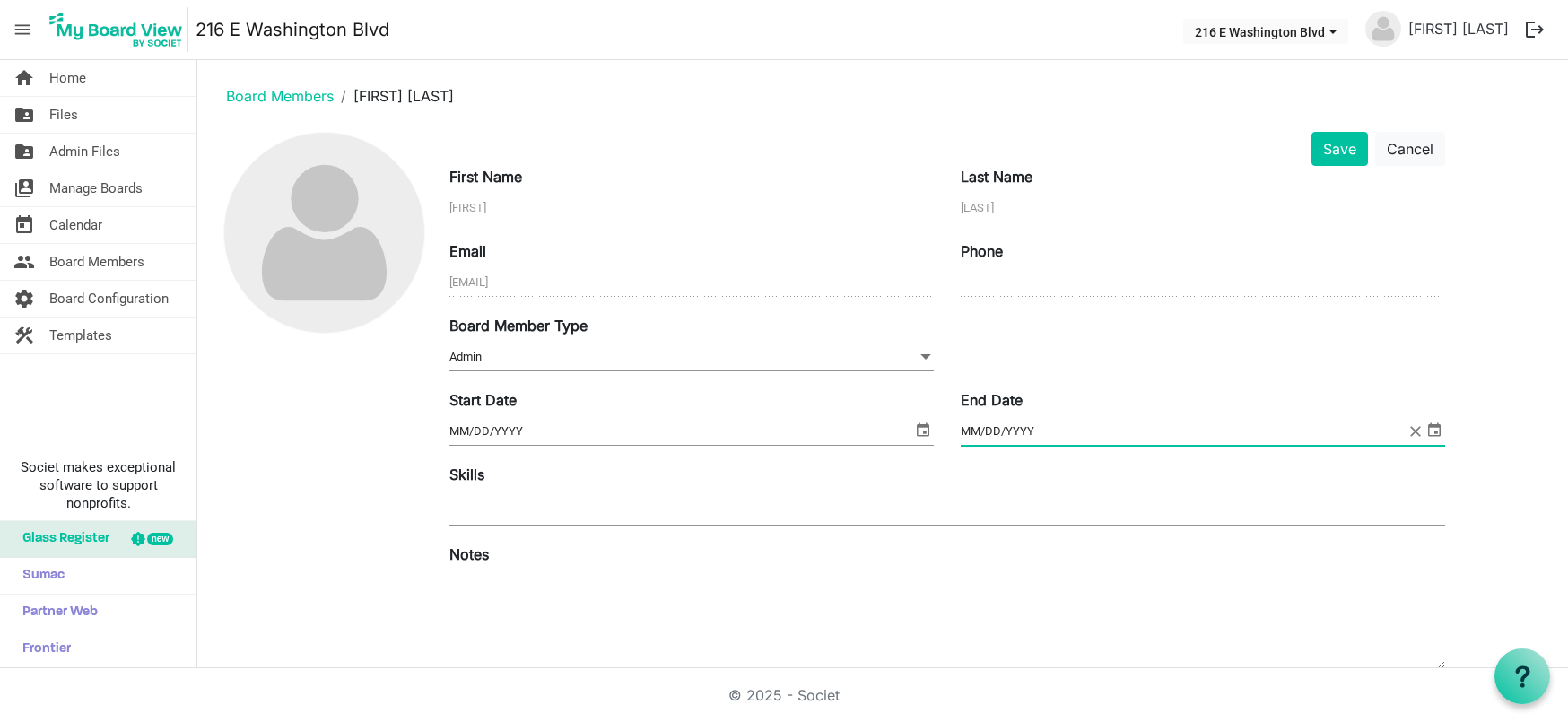 type on "MM/DD/YYYY" 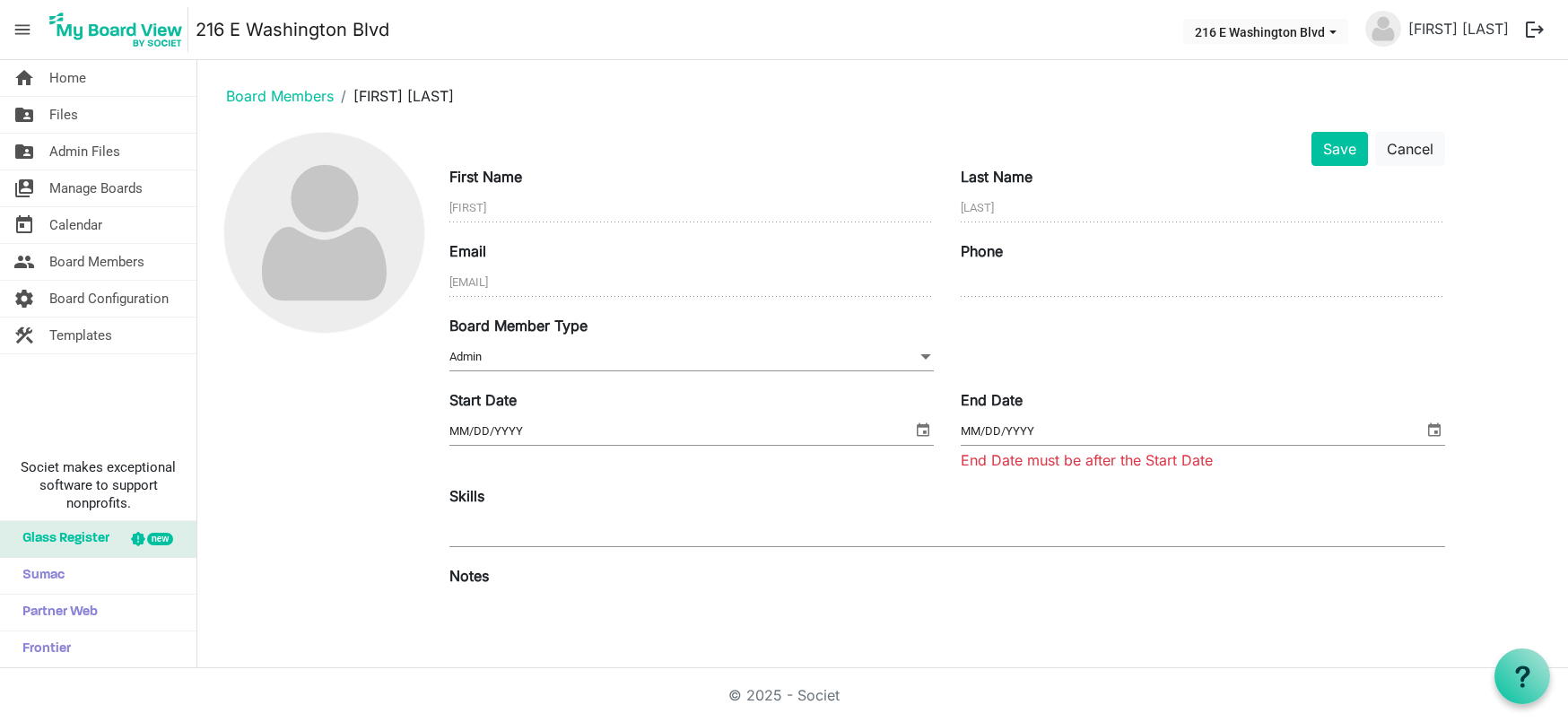 click on "Save
Cancel
First Name
[FIRST]
Last Name
[LAST]
Email
[EMAIL]
Phone
Board Member Type
Admin Admin
Start Date
MM/DD/YYYY
End Date
MM/DD/YYYY
End Date must be after the Start Date
Skills
Notes" at bounding box center (947, 507) 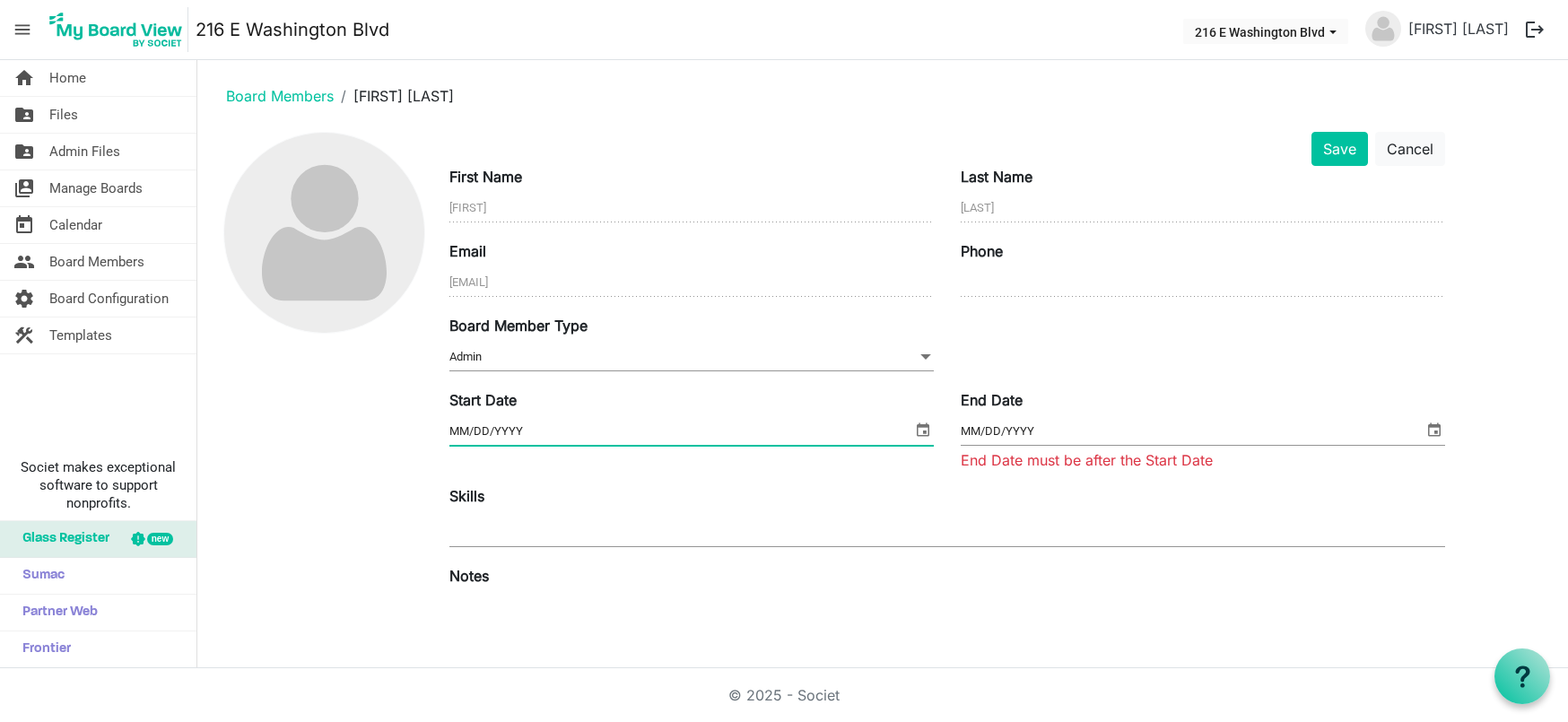 drag, startPoint x: 520, startPoint y: 430, endPoint x: 405, endPoint y: 427, distance: 115.03912 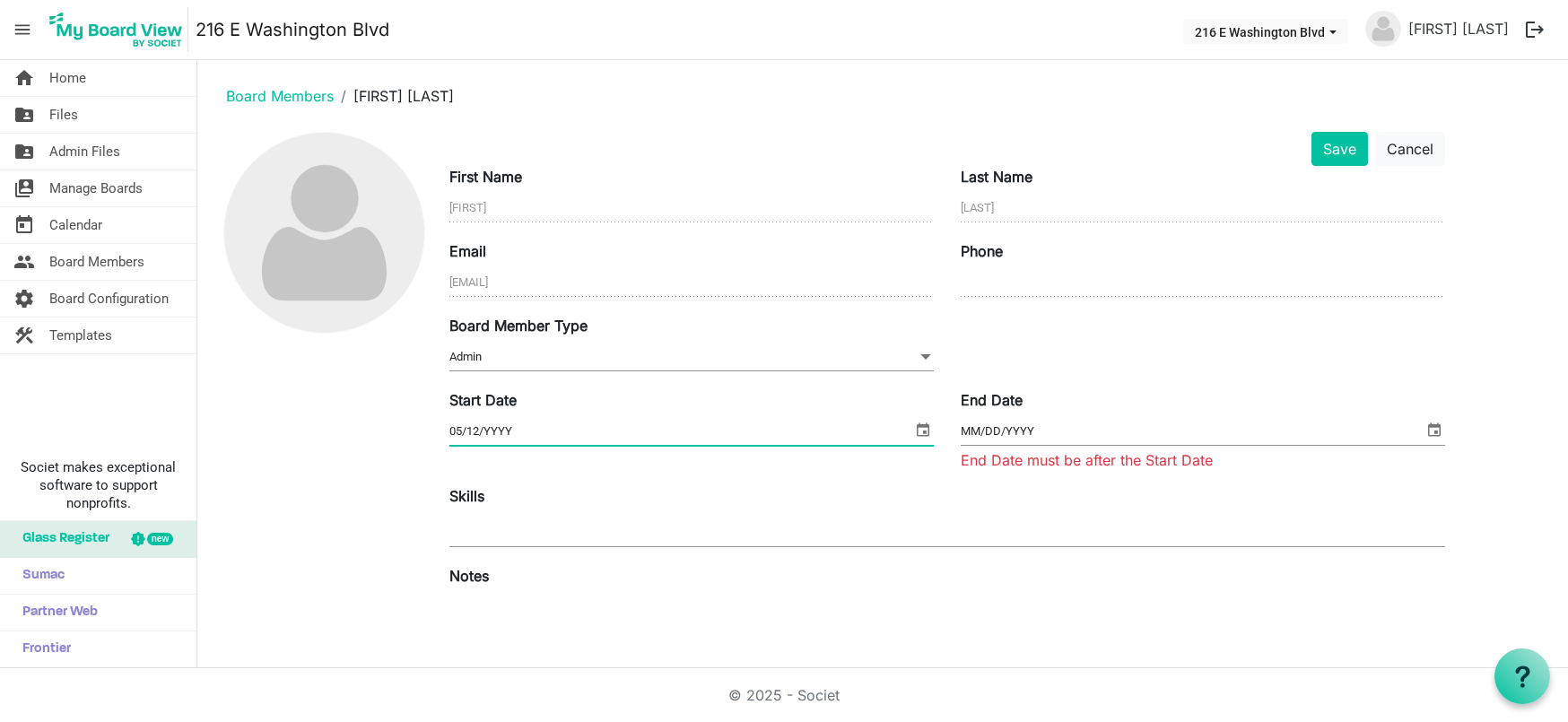 type on "5/12/2025" 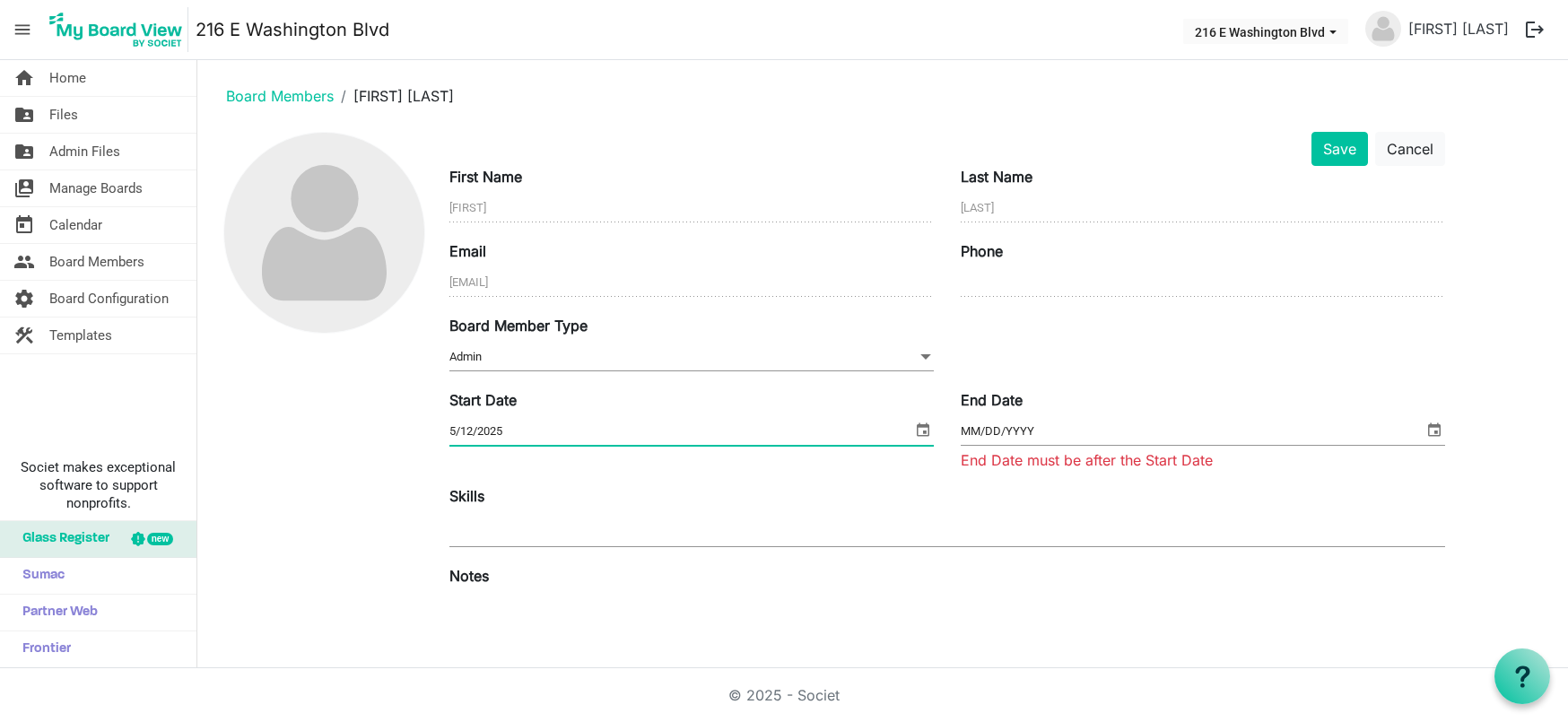 click on "Skills" at bounding box center [947, 518] 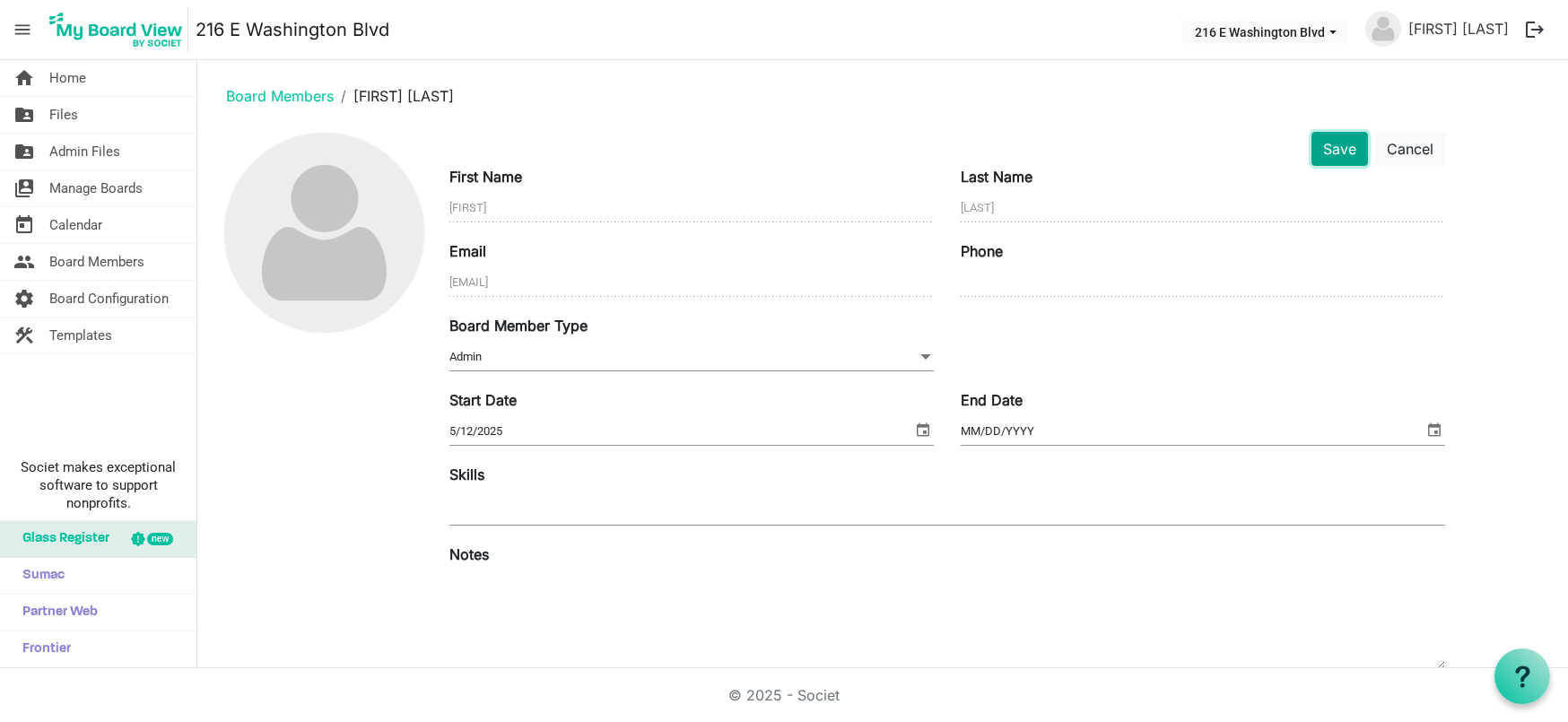 click on "Save" at bounding box center (1339, 149) 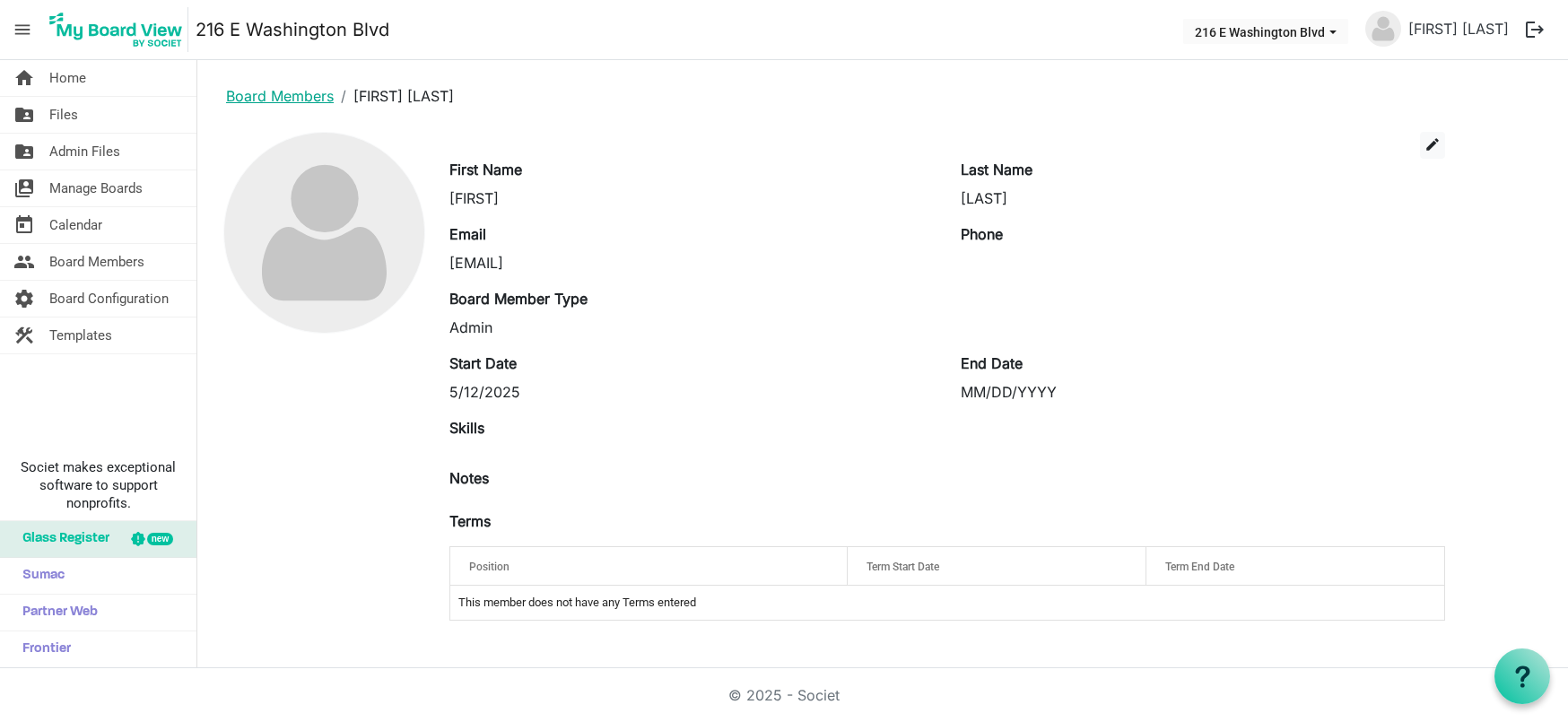click on "Board Members" at bounding box center [280, 96] 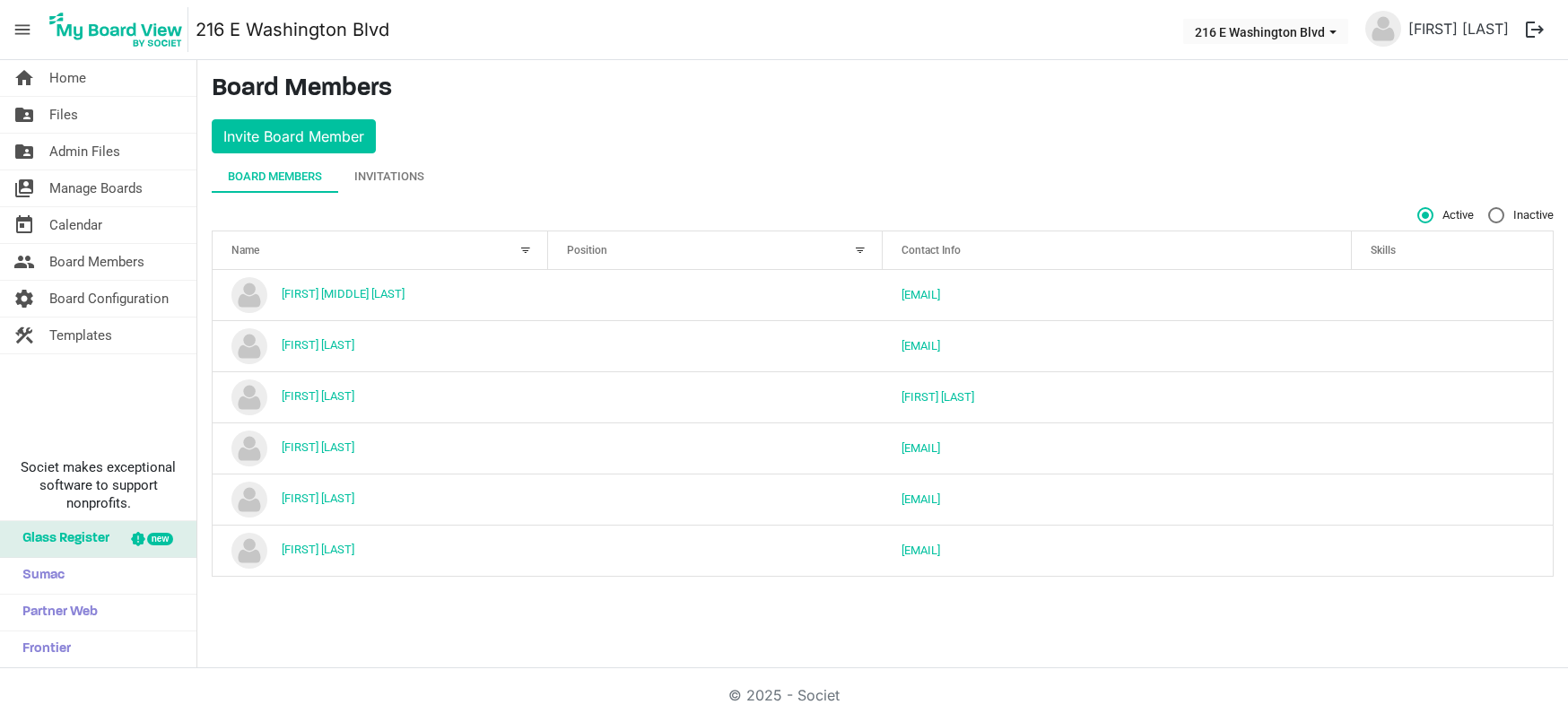 scroll, scrollTop: 0, scrollLeft: 0, axis: both 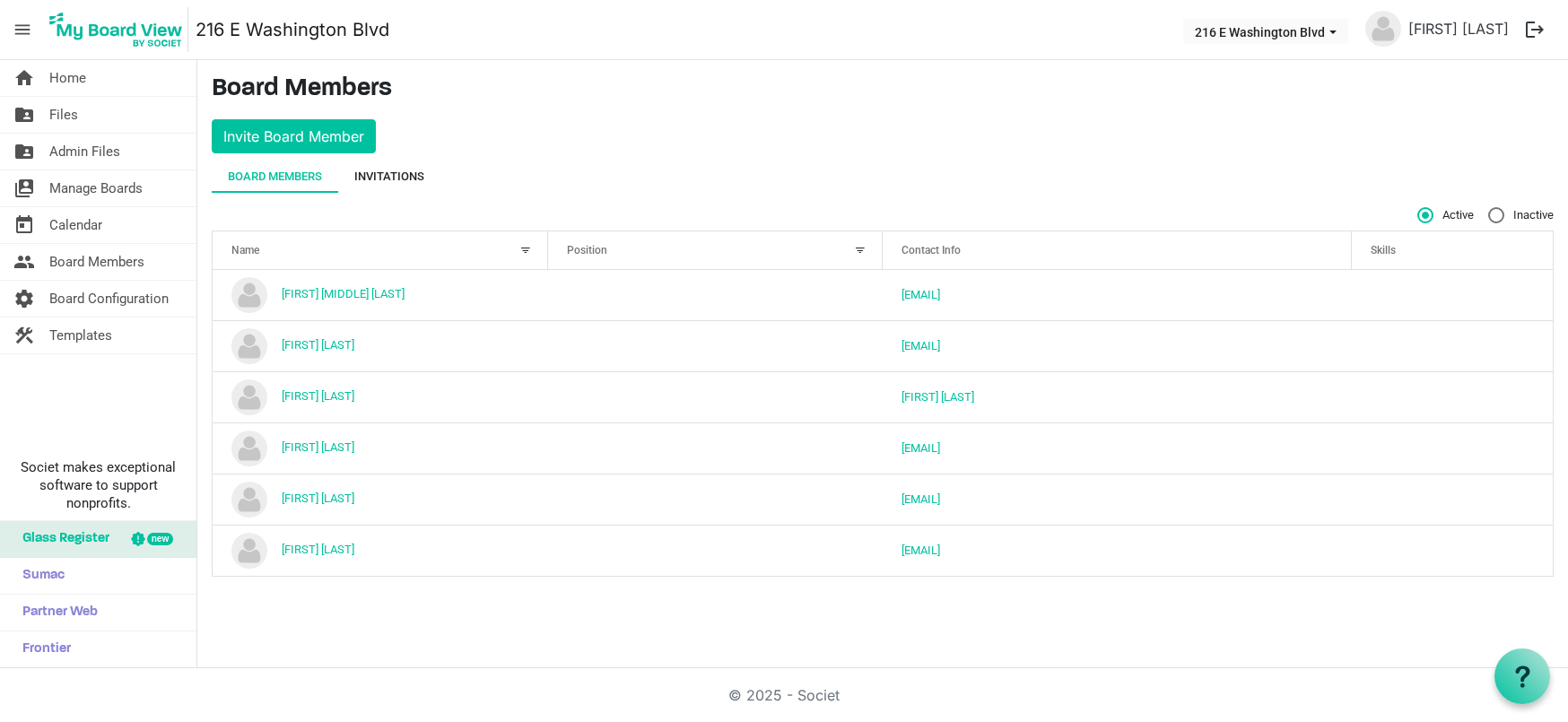 click on "Invitations" at bounding box center (389, 177) 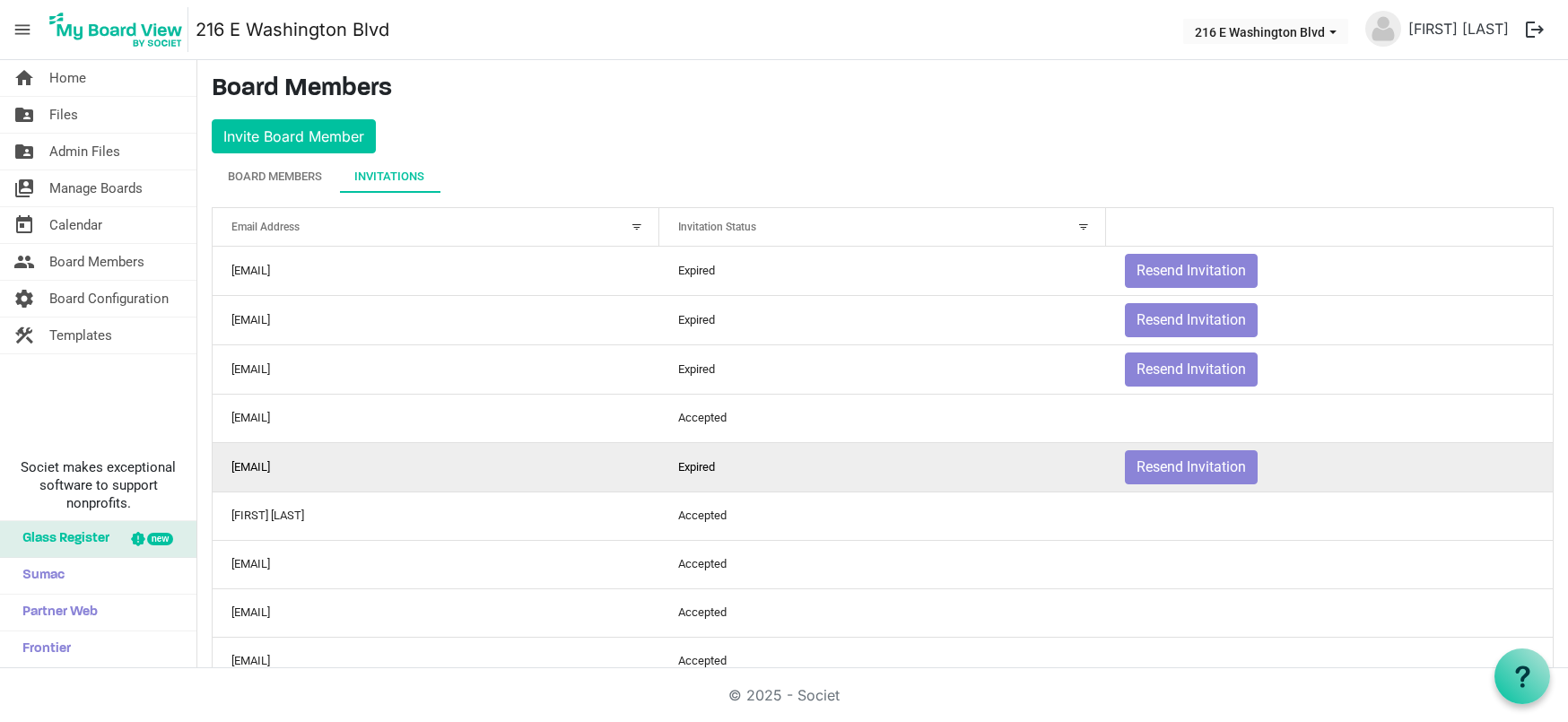 click on "[EMAIL]" at bounding box center (436, 466) 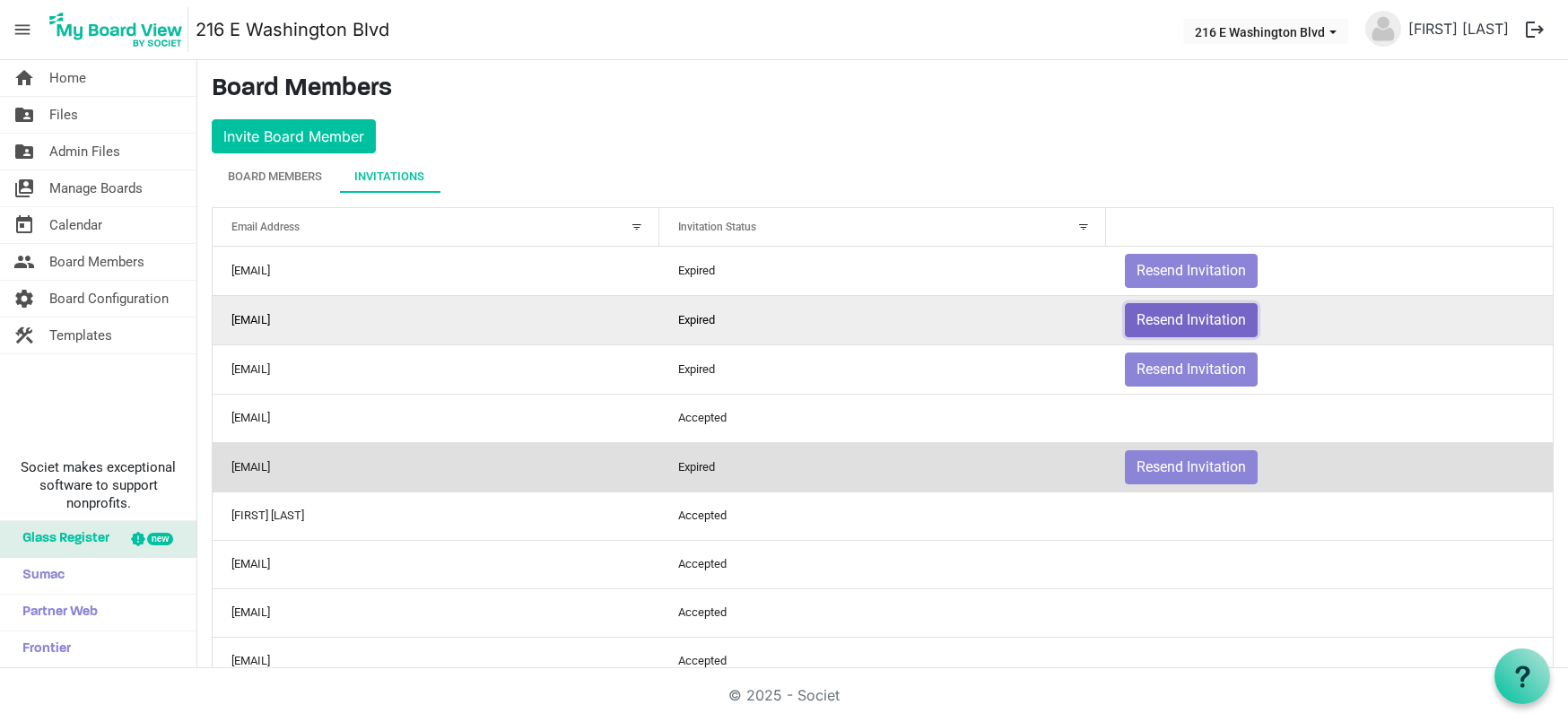 click on "Resend Invitation" at bounding box center (1191, 320) 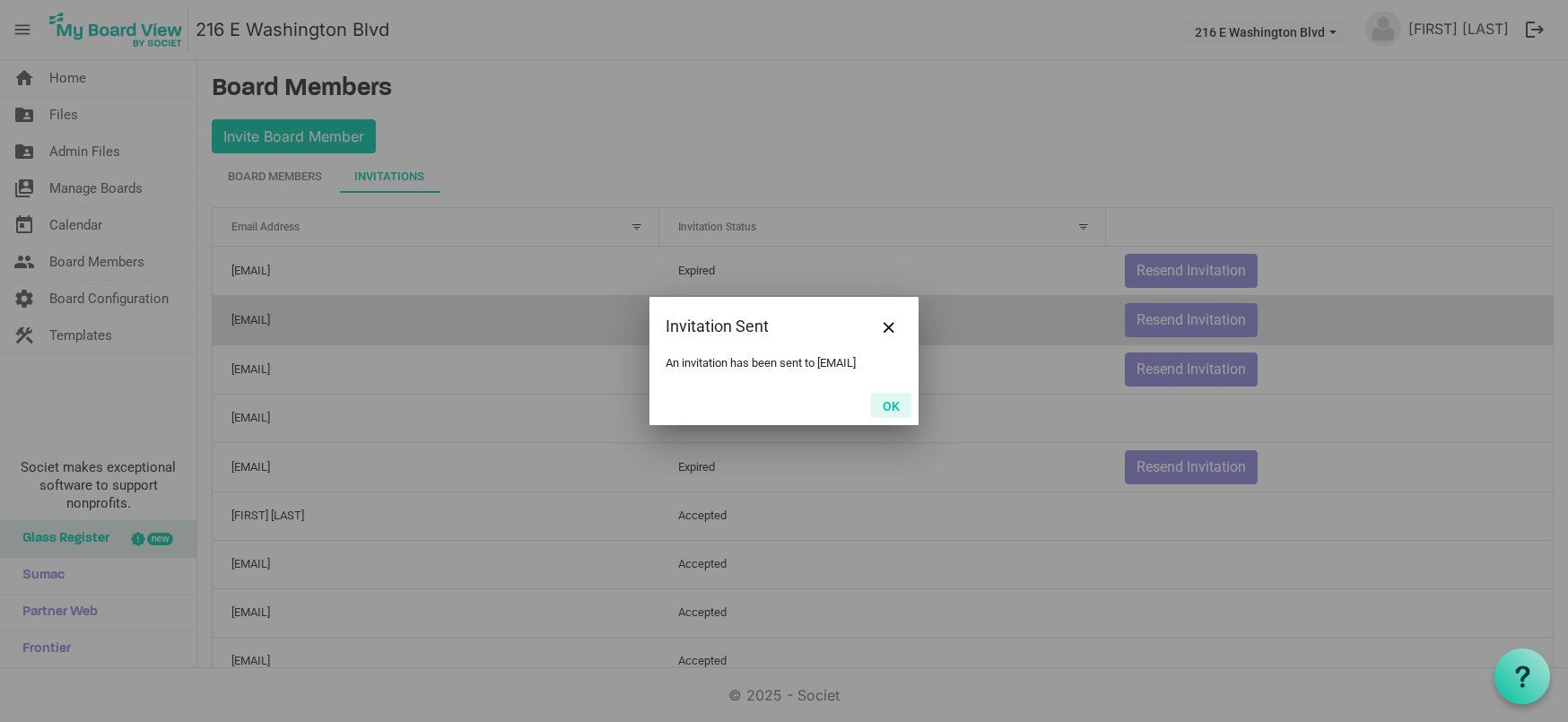 click on "OK" at bounding box center (891, 405) 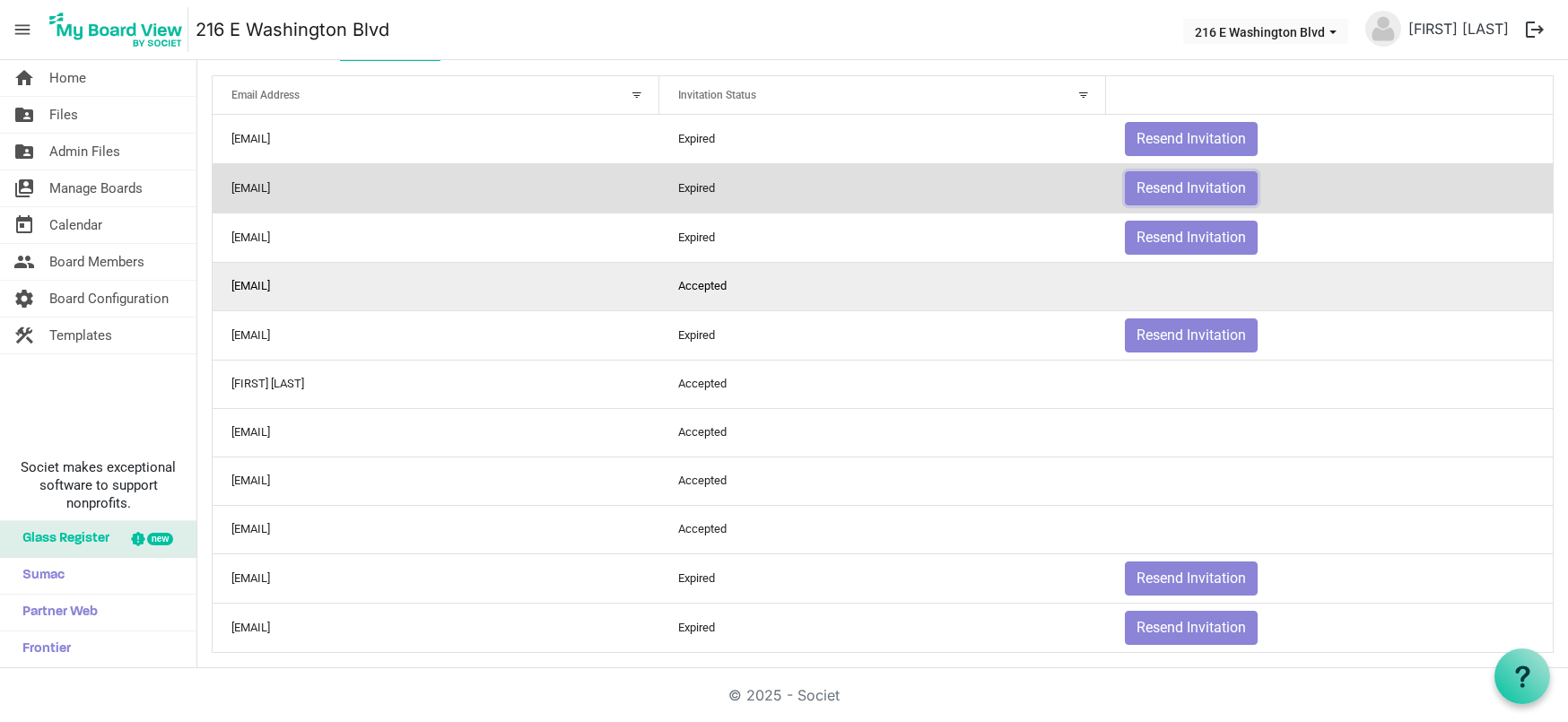 scroll, scrollTop: 145, scrollLeft: 0, axis: vertical 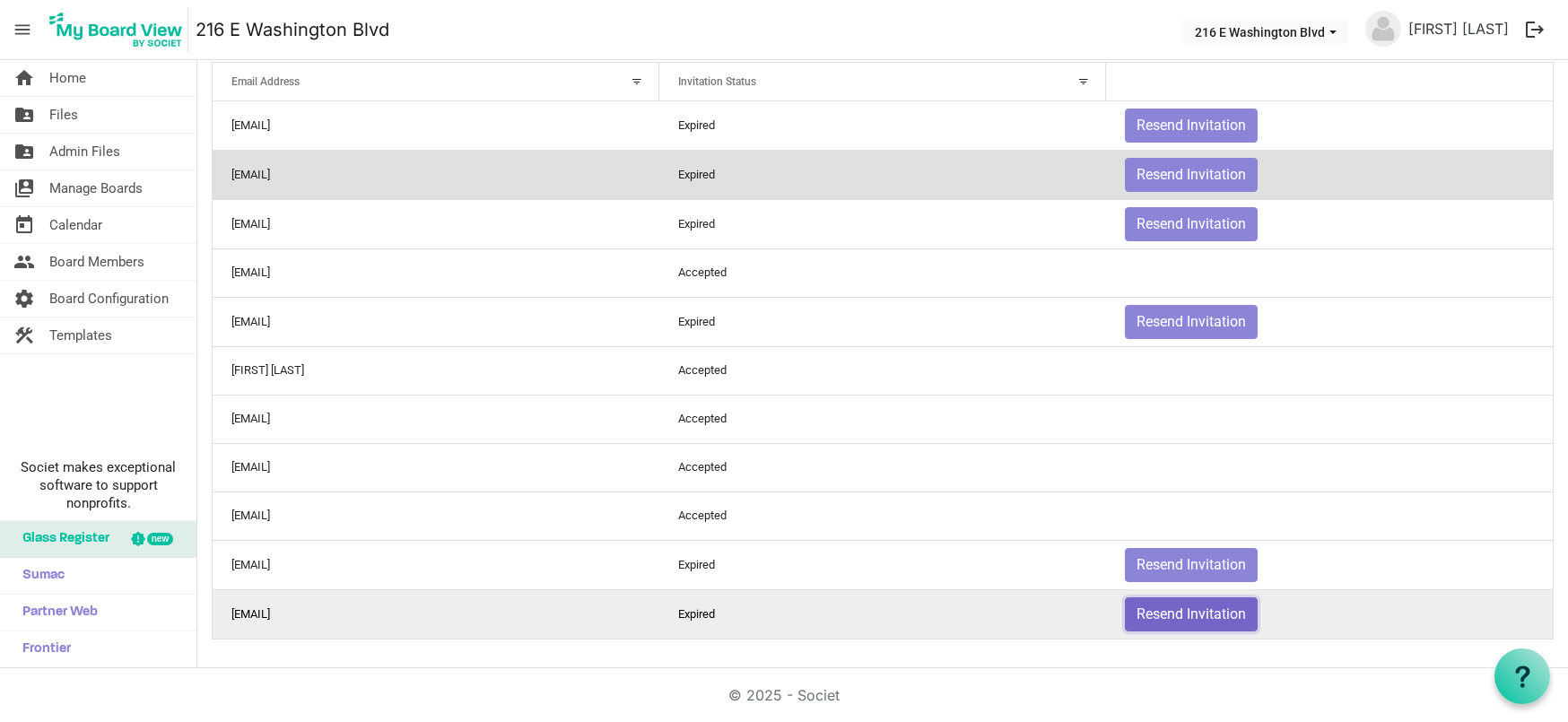 click on "Resend Invitation" at bounding box center [1191, 614] 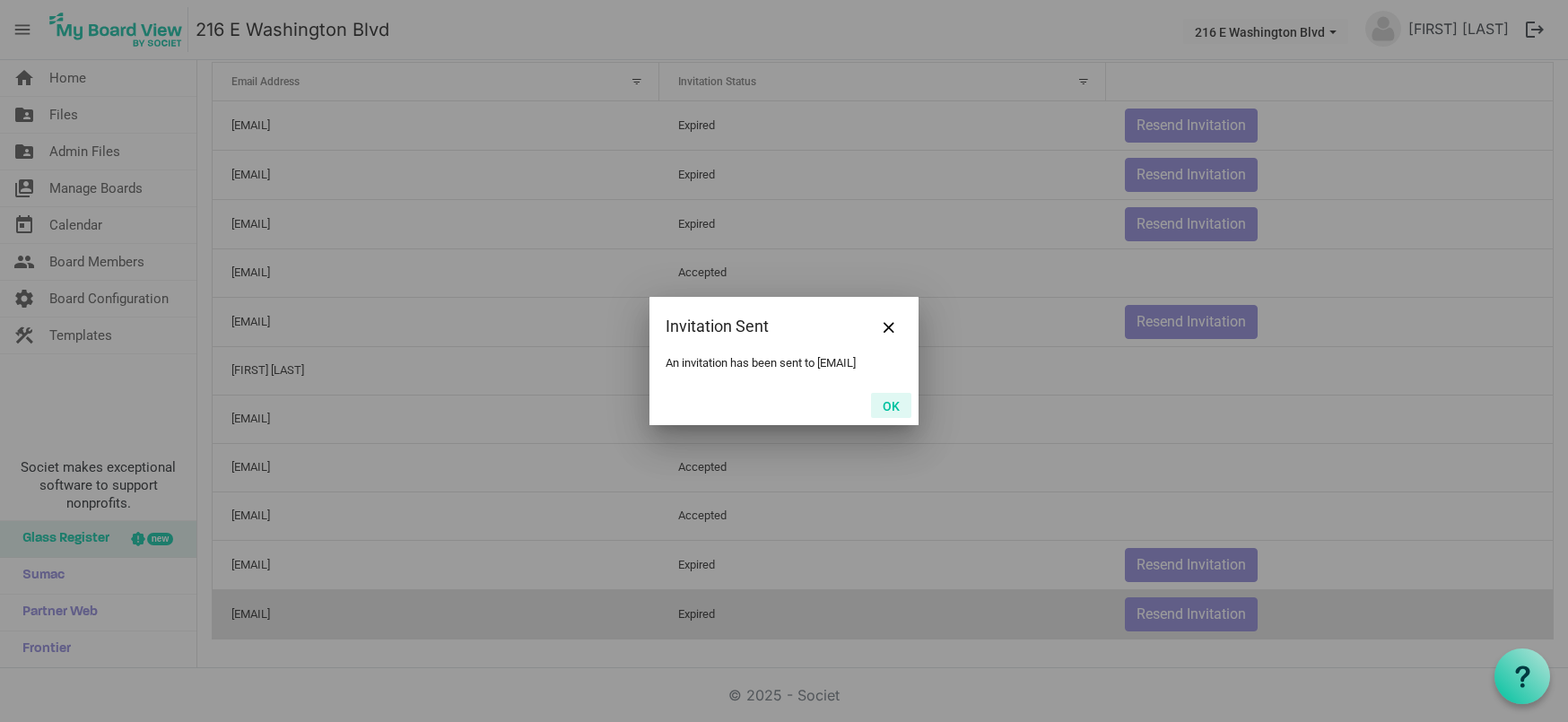 click on "OK" at bounding box center (891, 405) 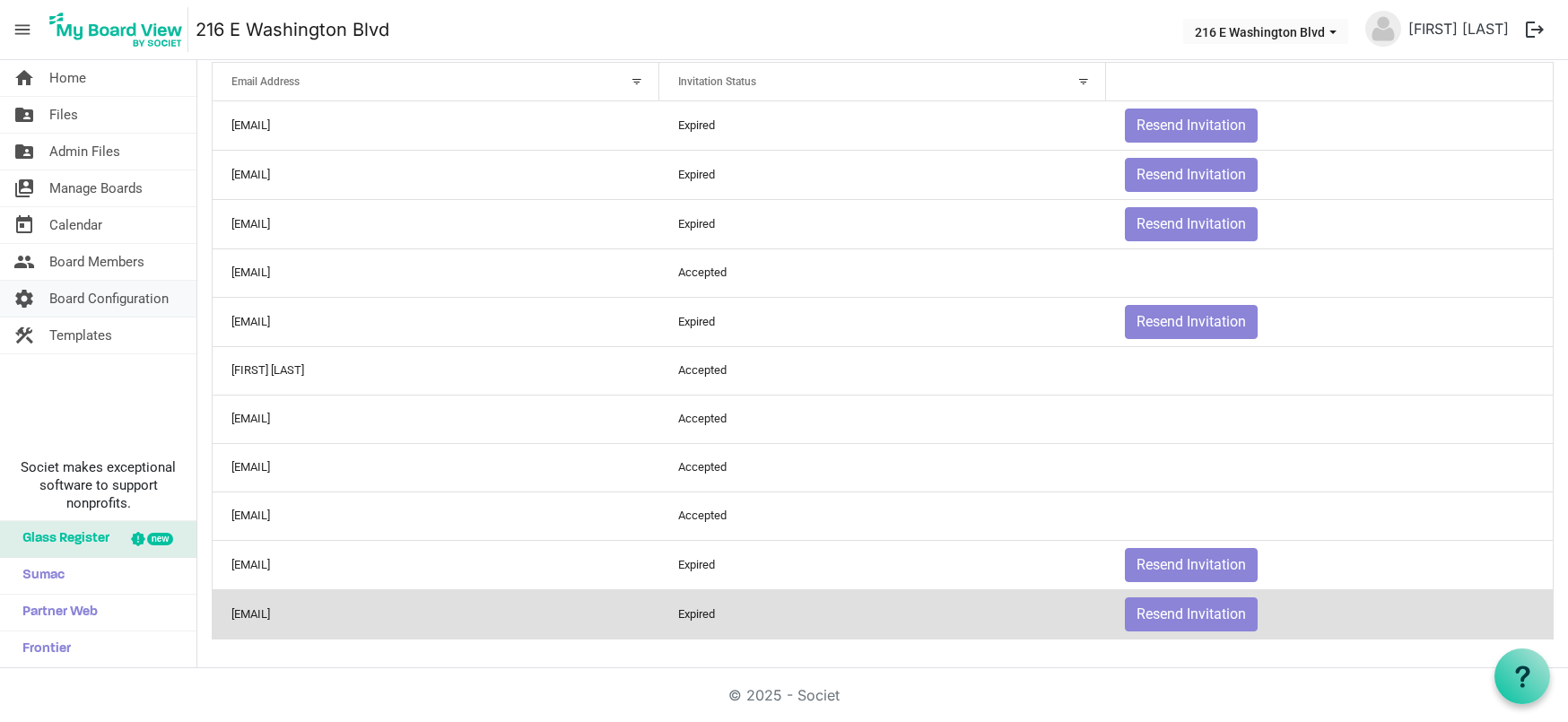 click on "Board Configuration" at bounding box center [109, 299] 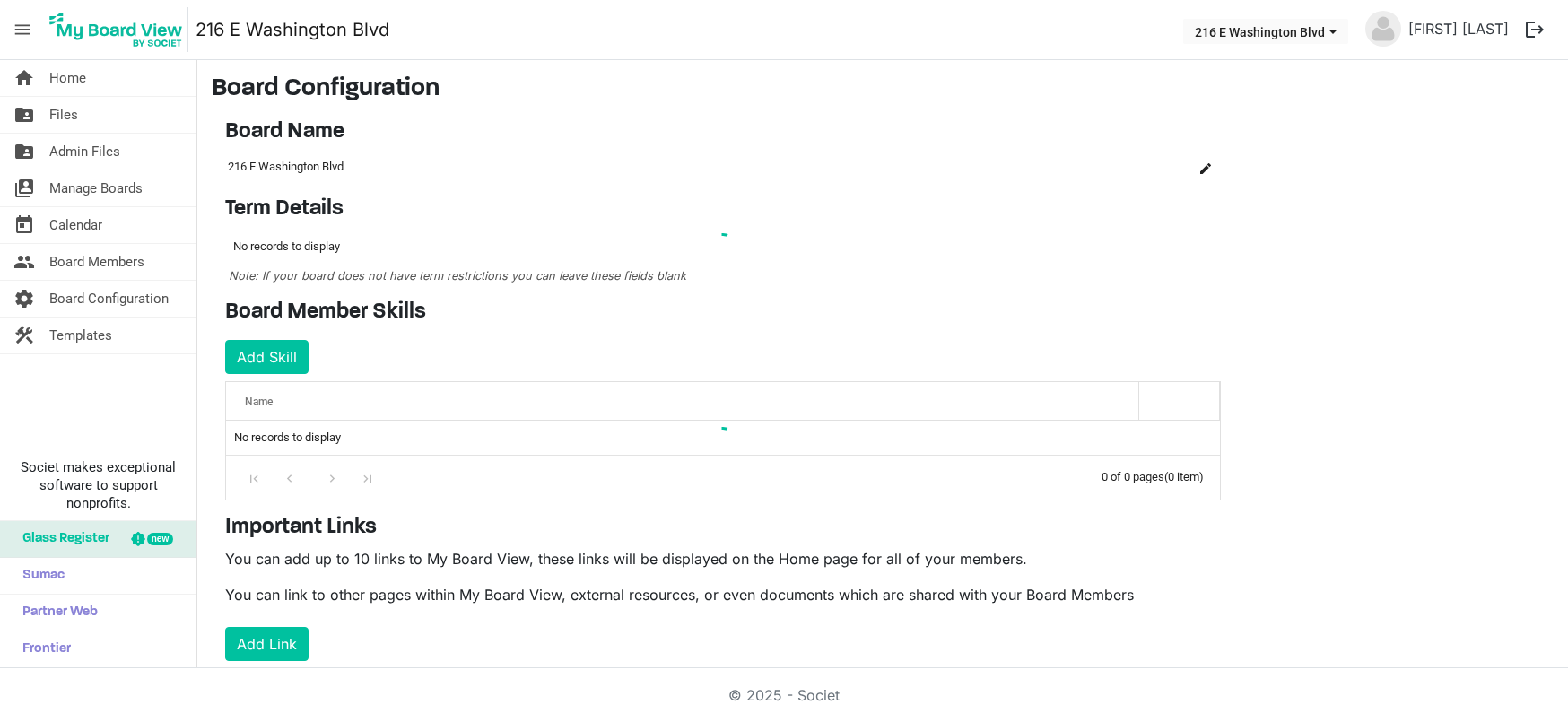 scroll, scrollTop: 0, scrollLeft: 0, axis: both 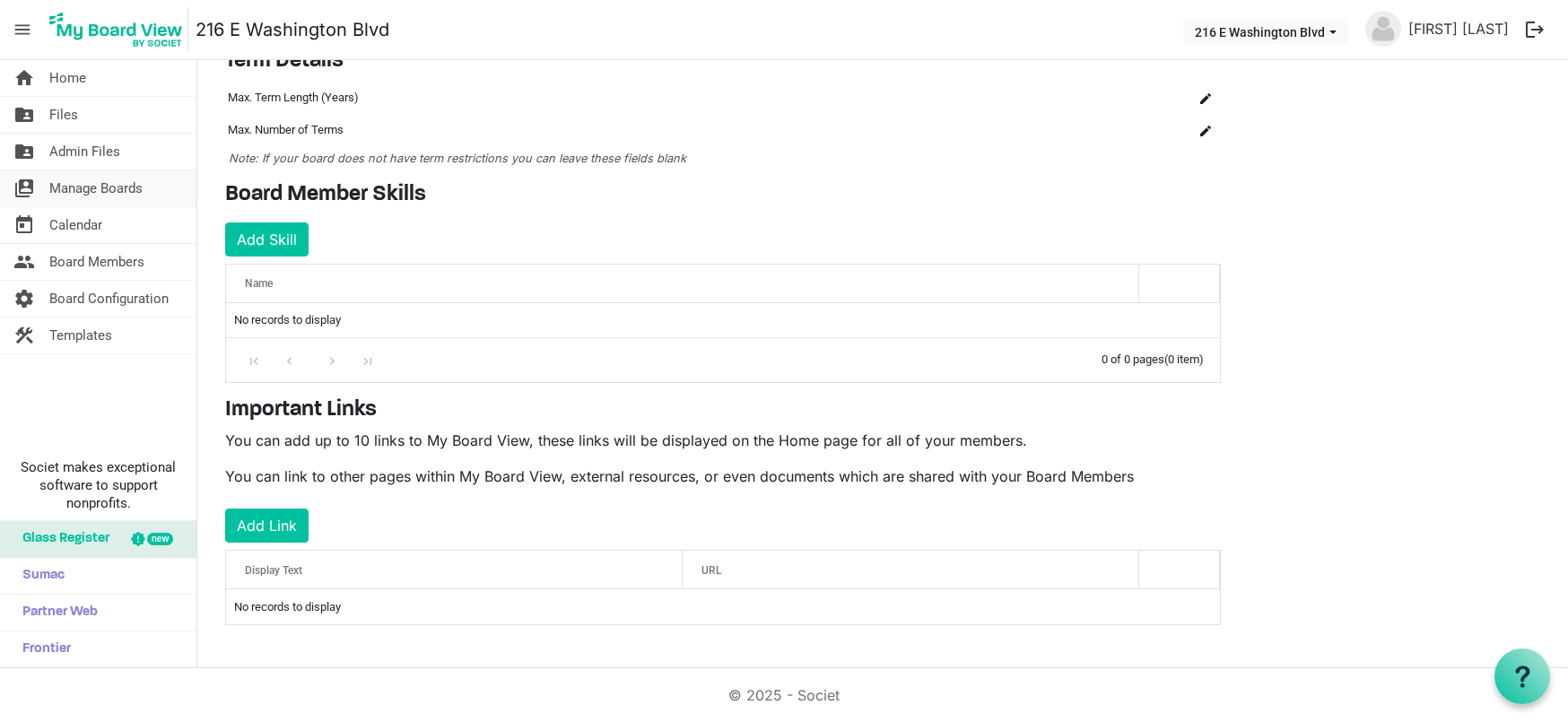 click on "Manage Boards" at bounding box center [96, 188] 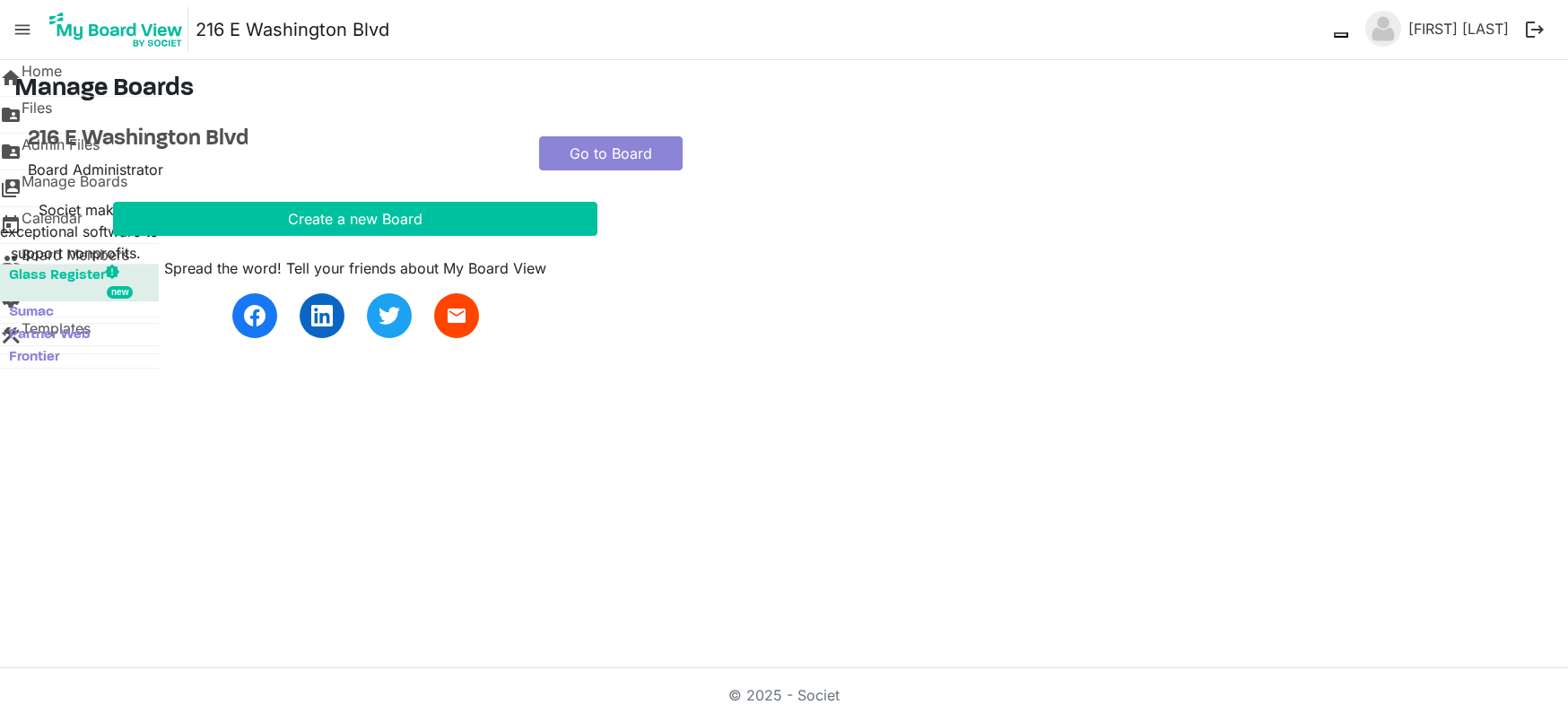 scroll, scrollTop: 0, scrollLeft: 0, axis: both 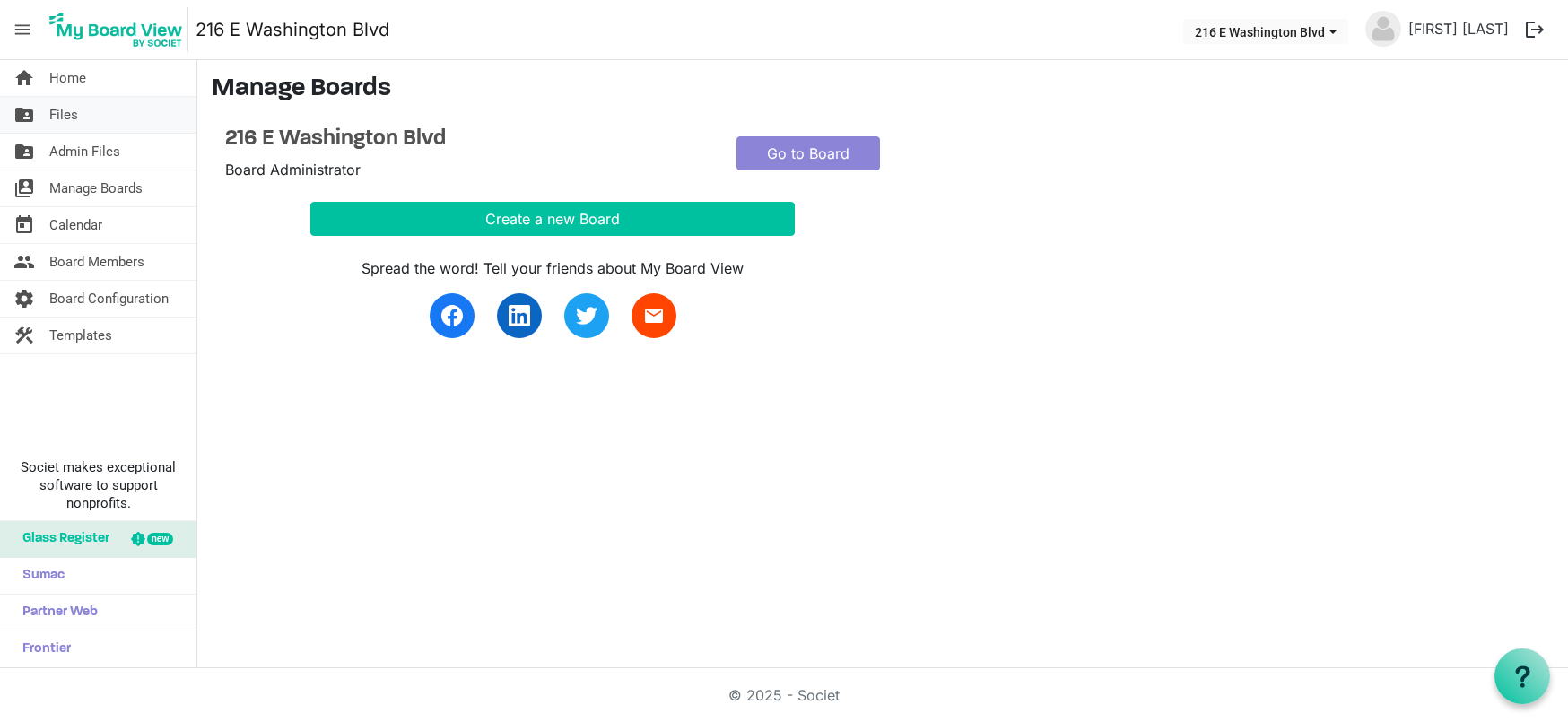 click on "Files" at bounding box center (64, 115) 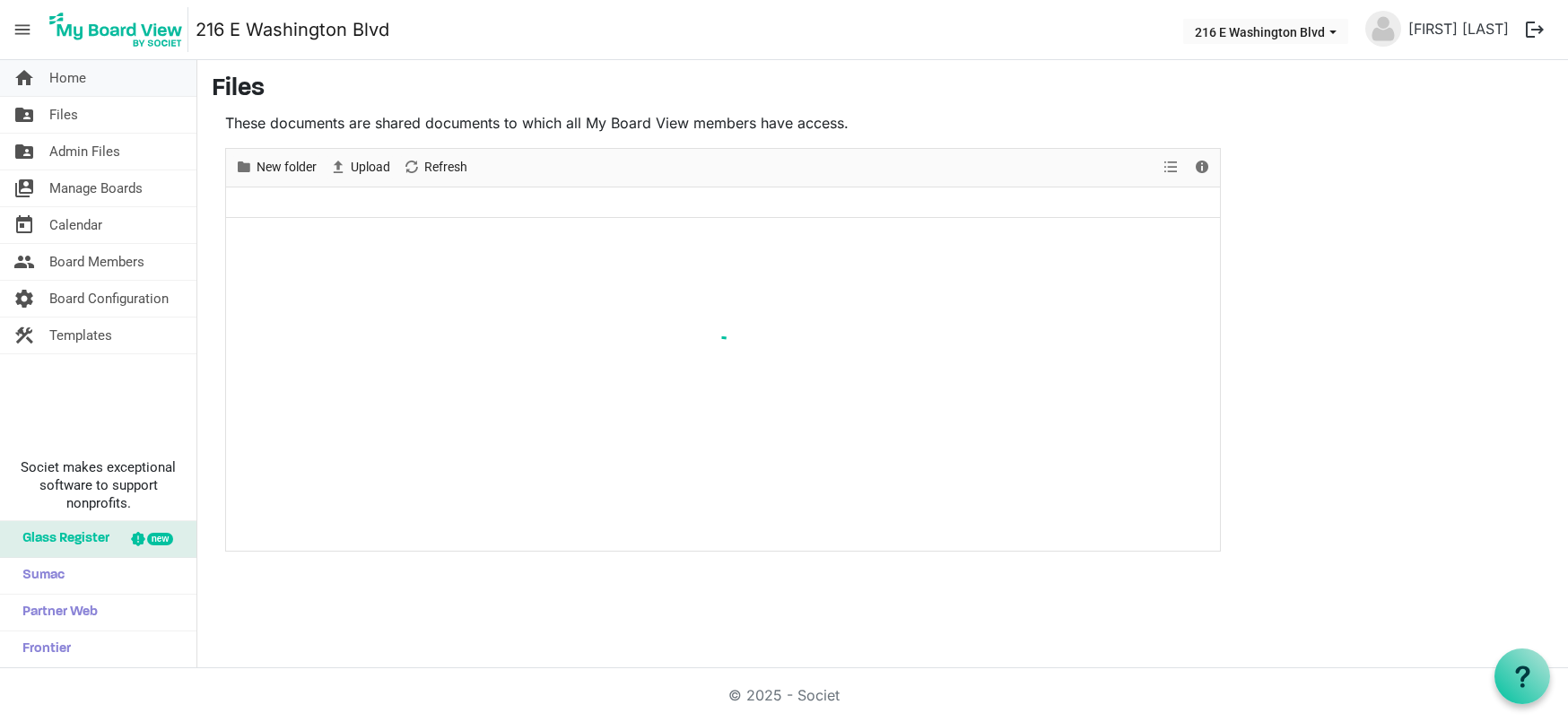 scroll, scrollTop: 0, scrollLeft: 0, axis: both 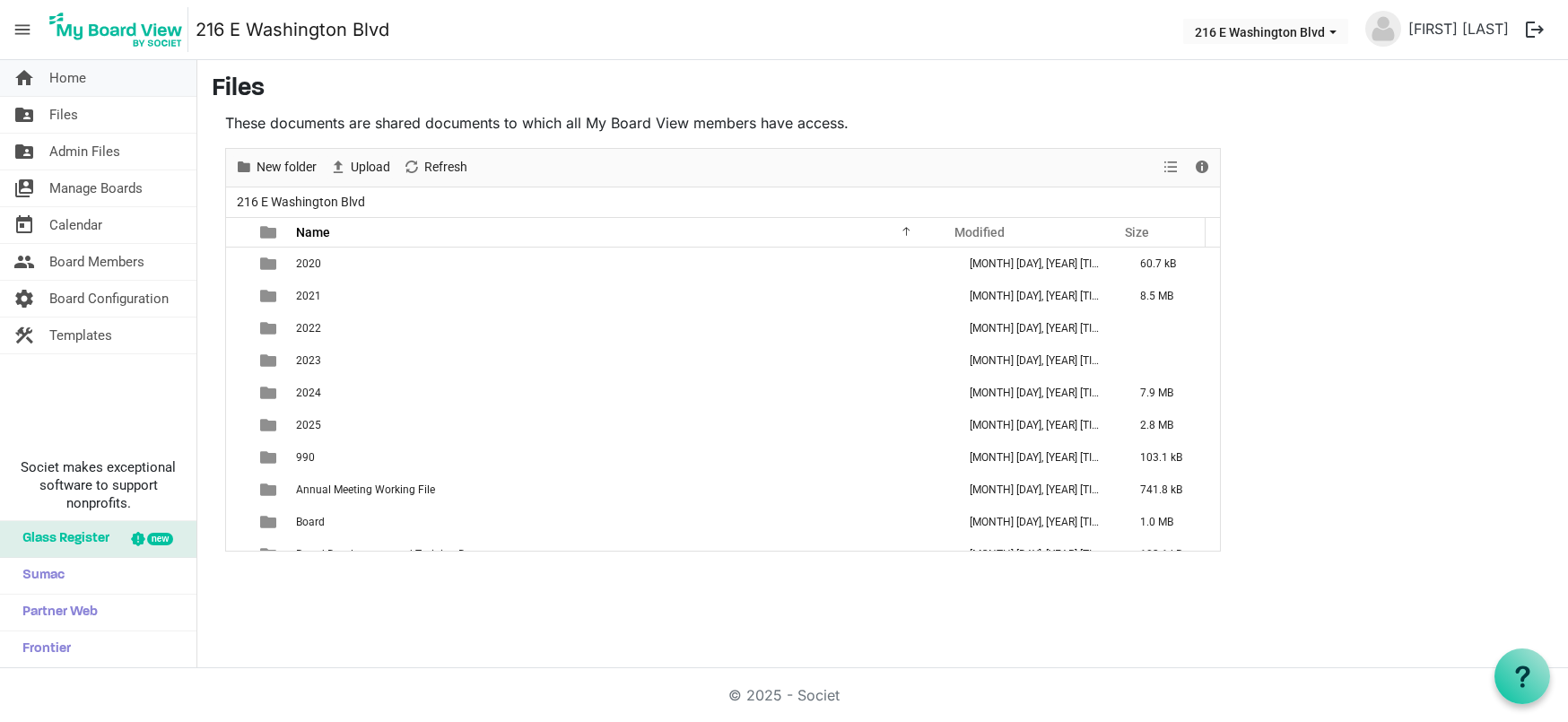 click on "Home" at bounding box center (67, 78) 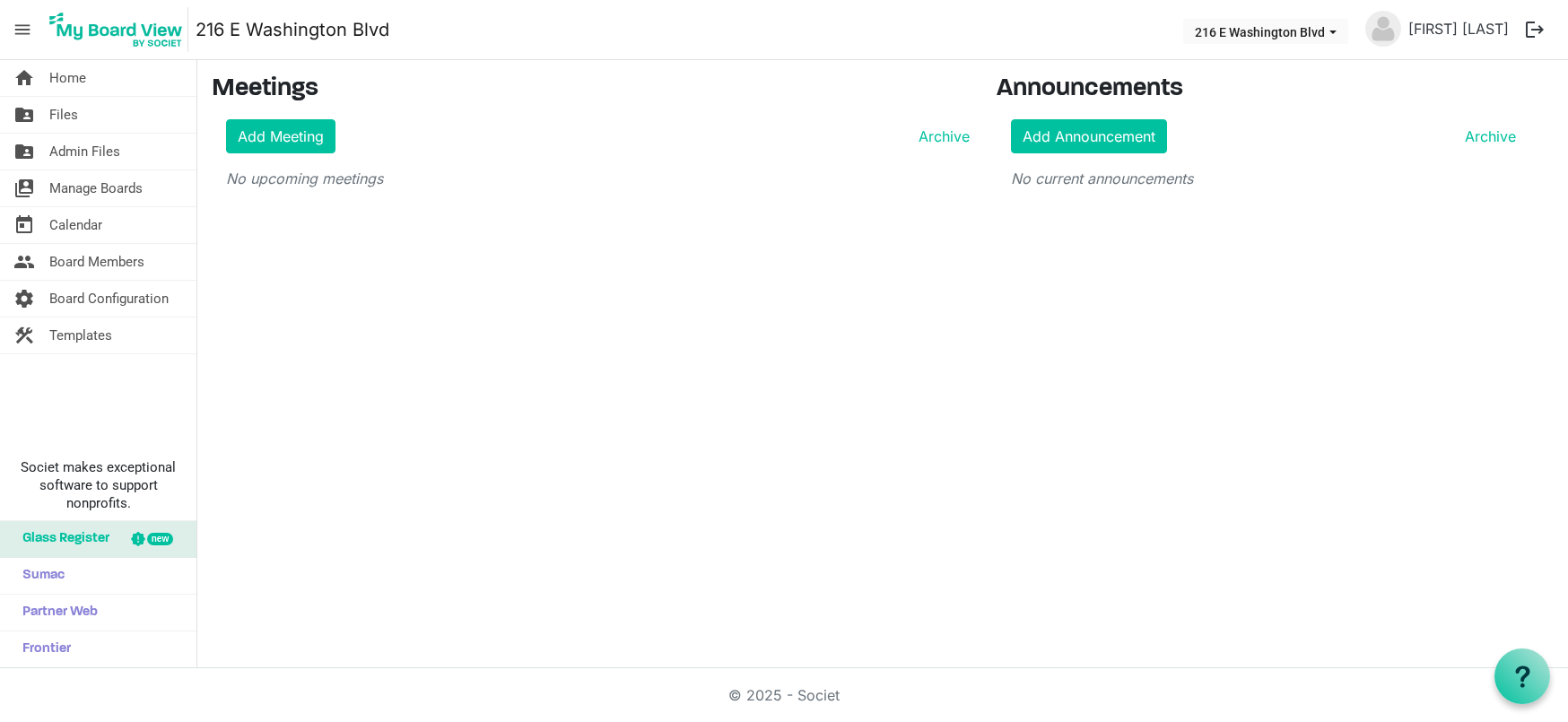 scroll, scrollTop: 0, scrollLeft: 0, axis: both 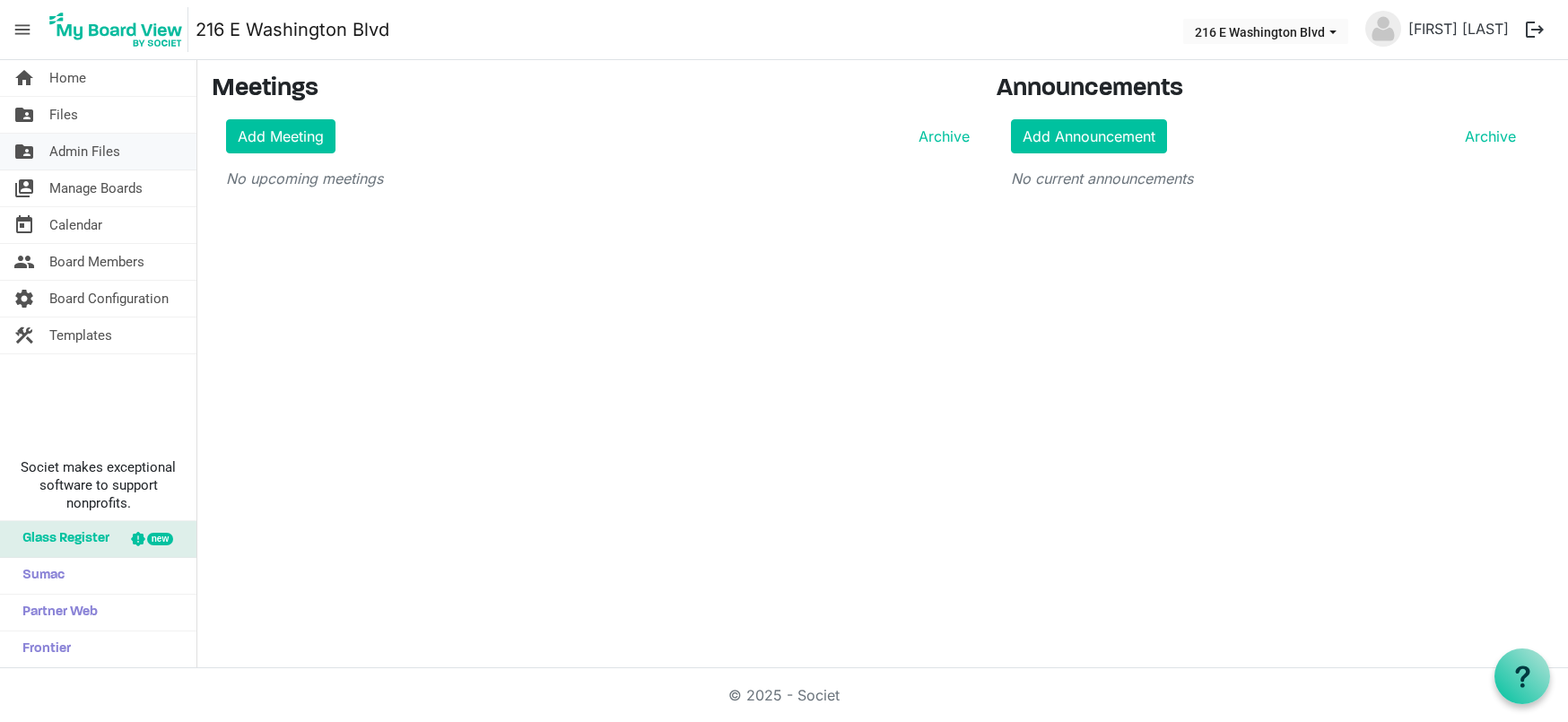 click on "Admin Files" at bounding box center [84, 152] 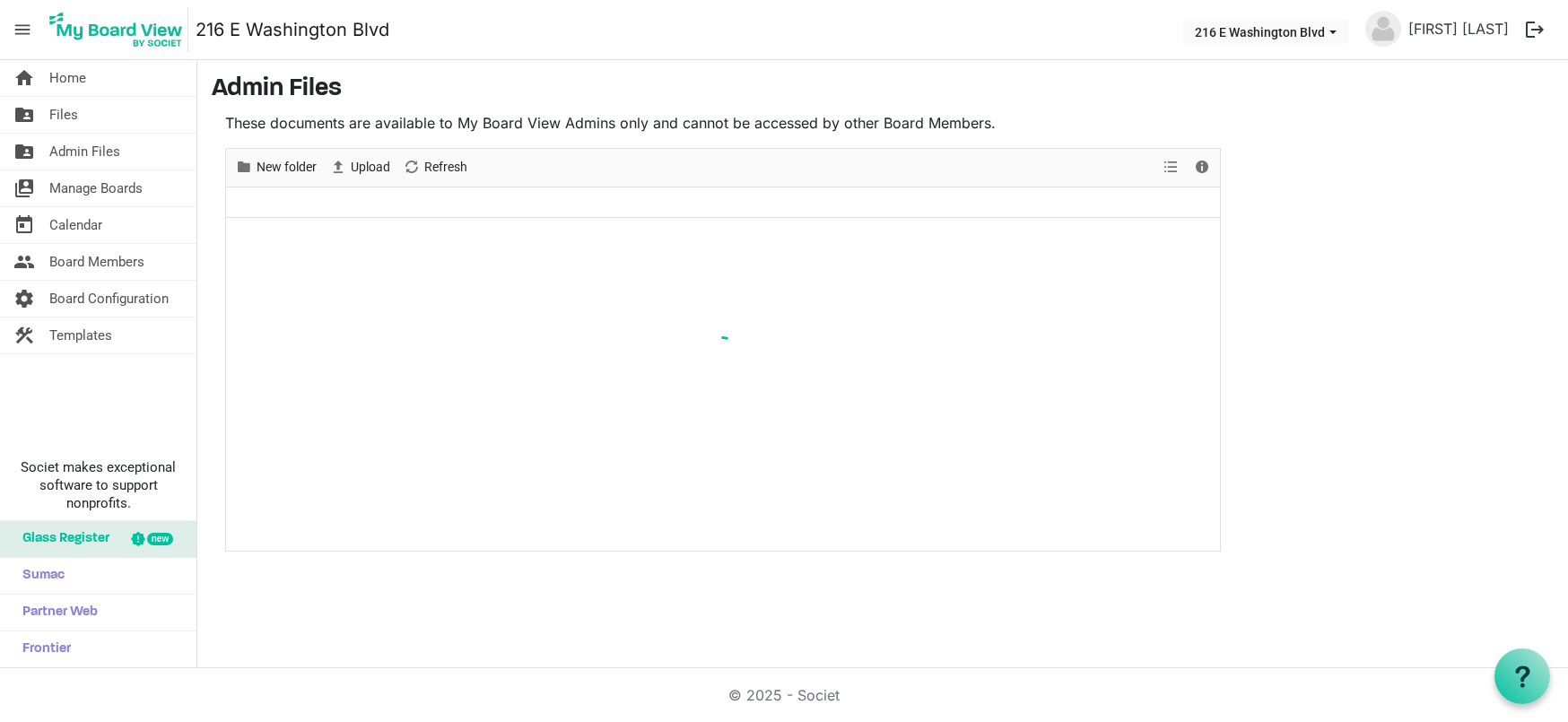 scroll, scrollTop: 0, scrollLeft: 0, axis: both 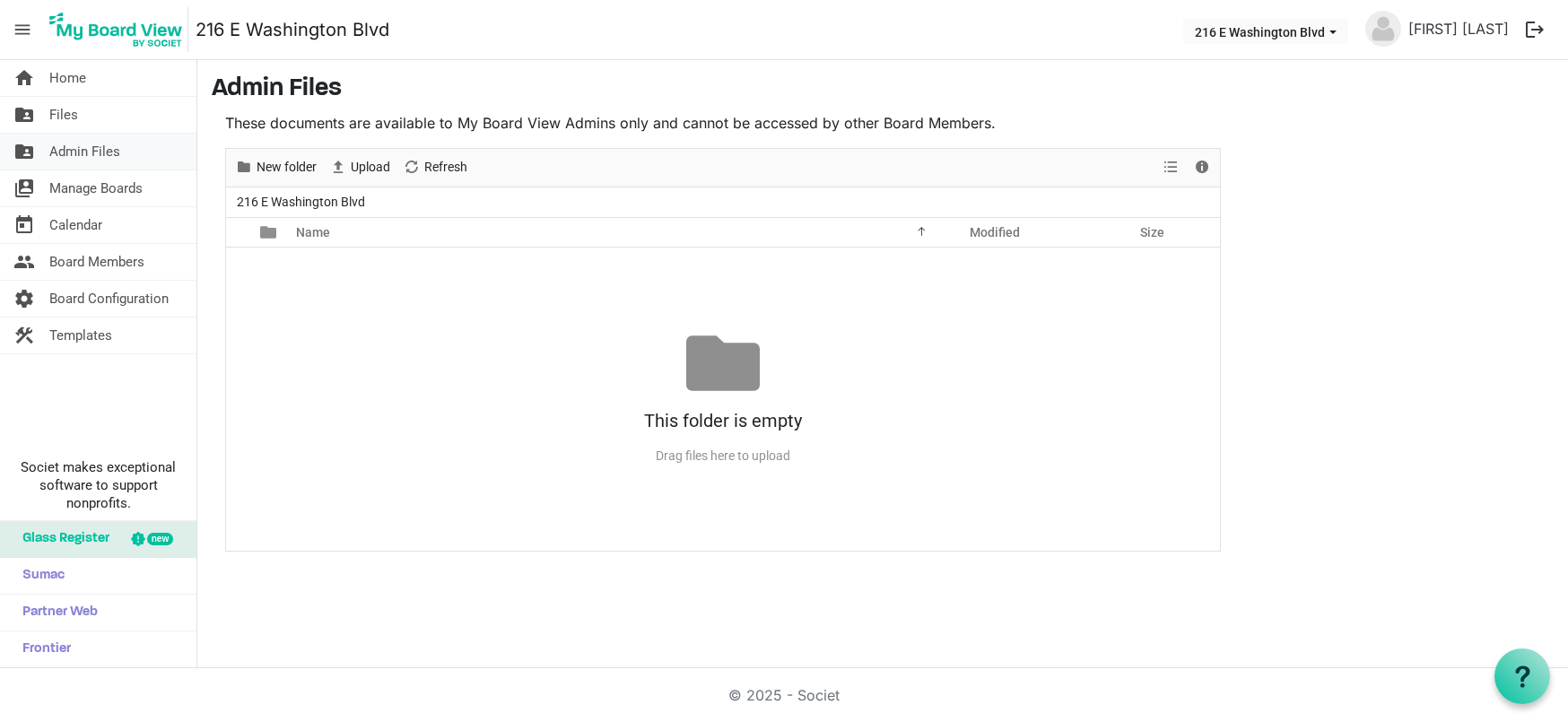 click on "Admin Files" at bounding box center [84, 152] 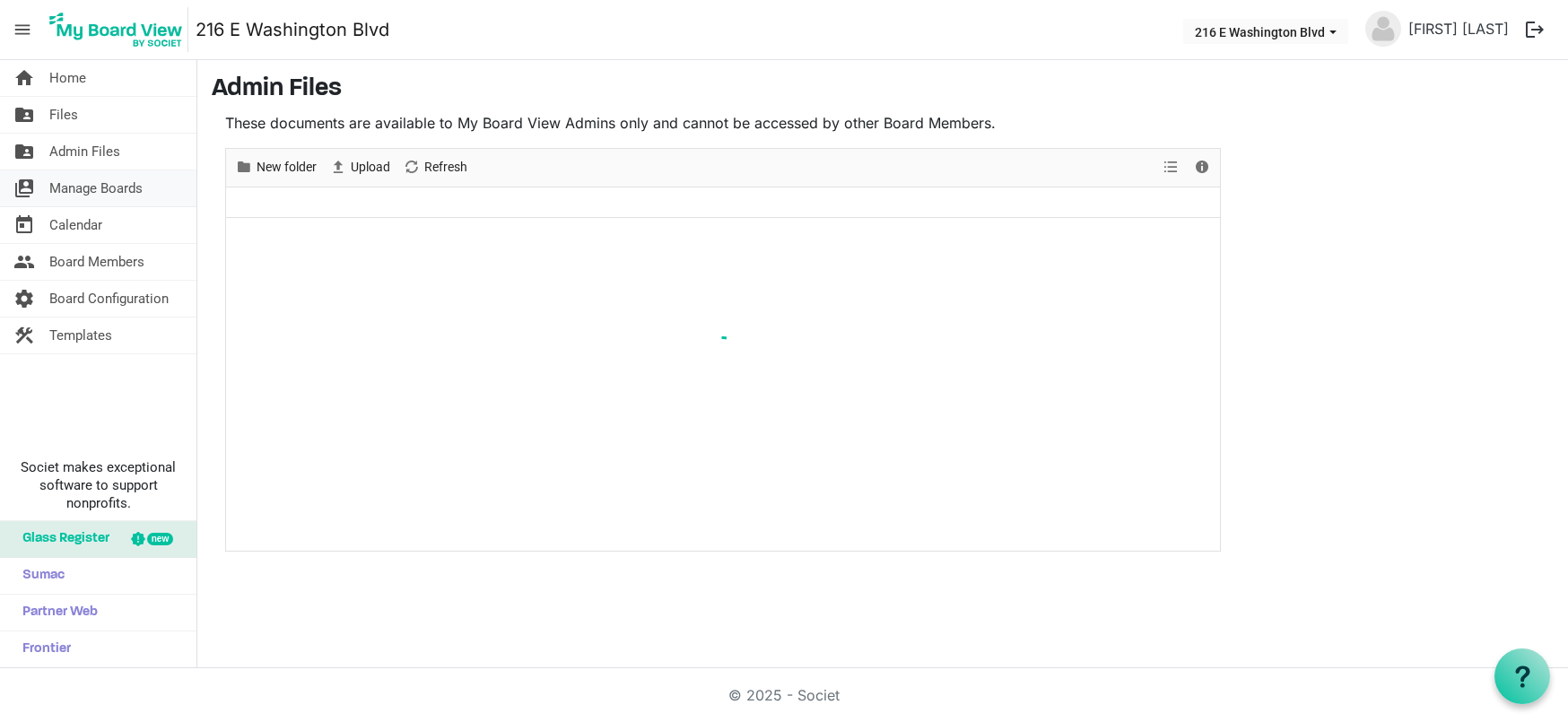 scroll, scrollTop: 0, scrollLeft: 0, axis: both 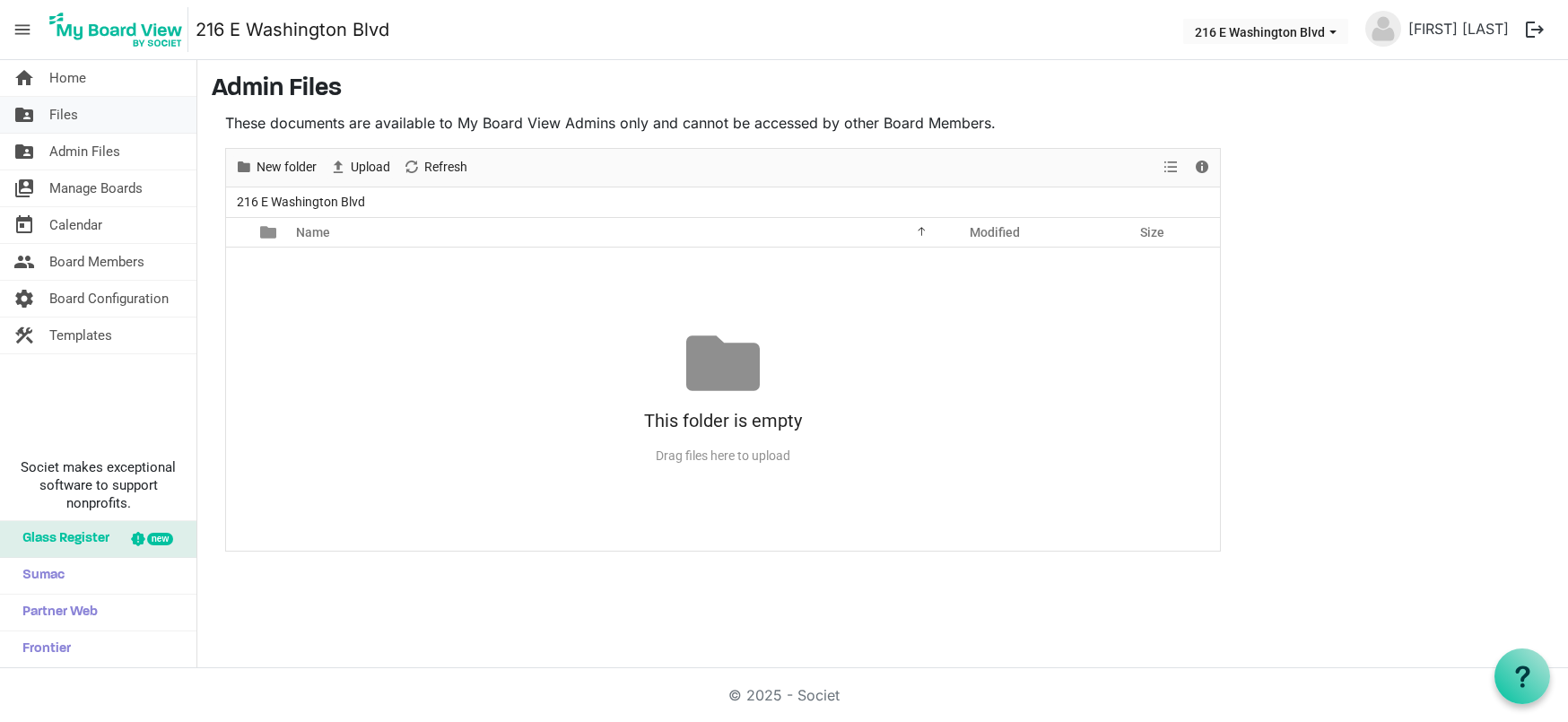 click on "Files" at bounding box center [64, 115] 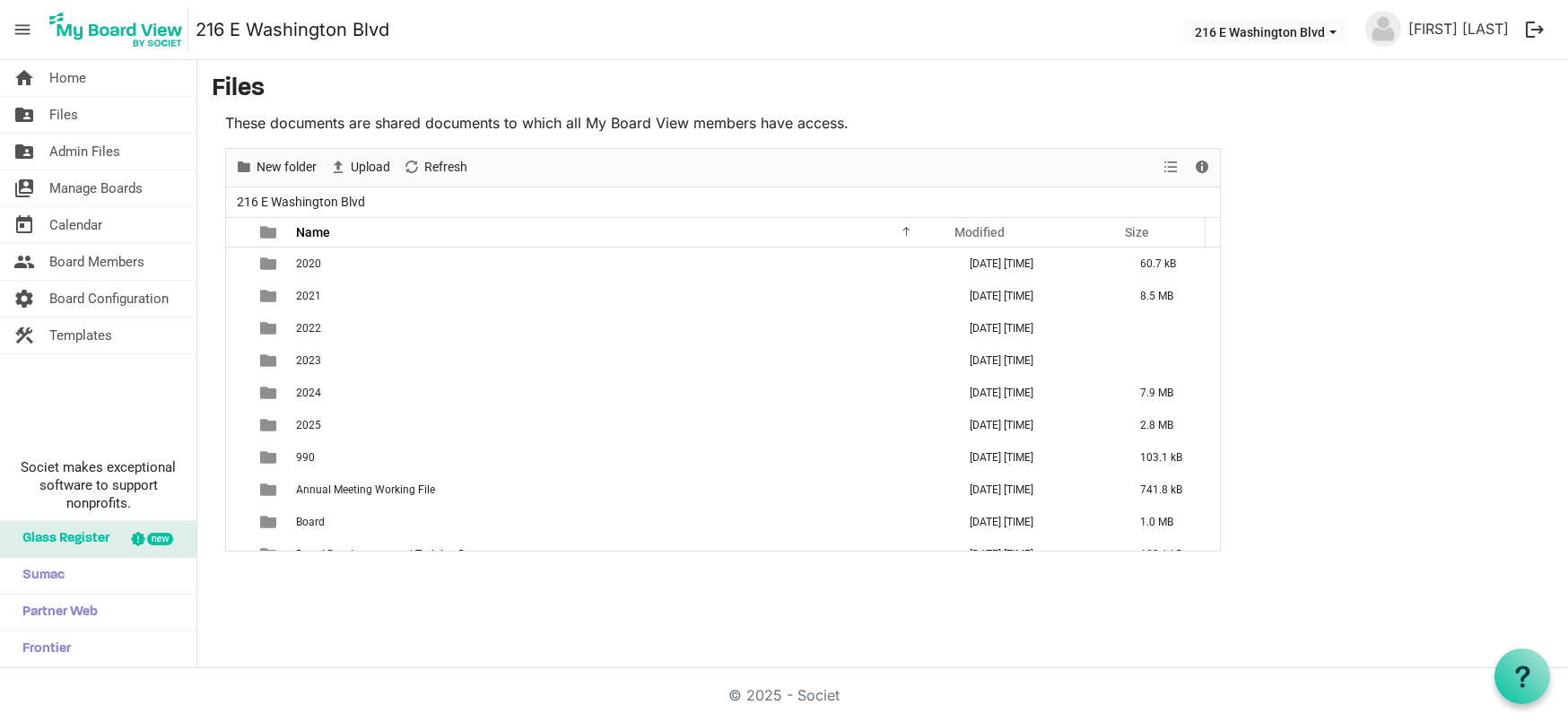 scroll, scrollTop: 0, scrollLeft: 0, axis: both 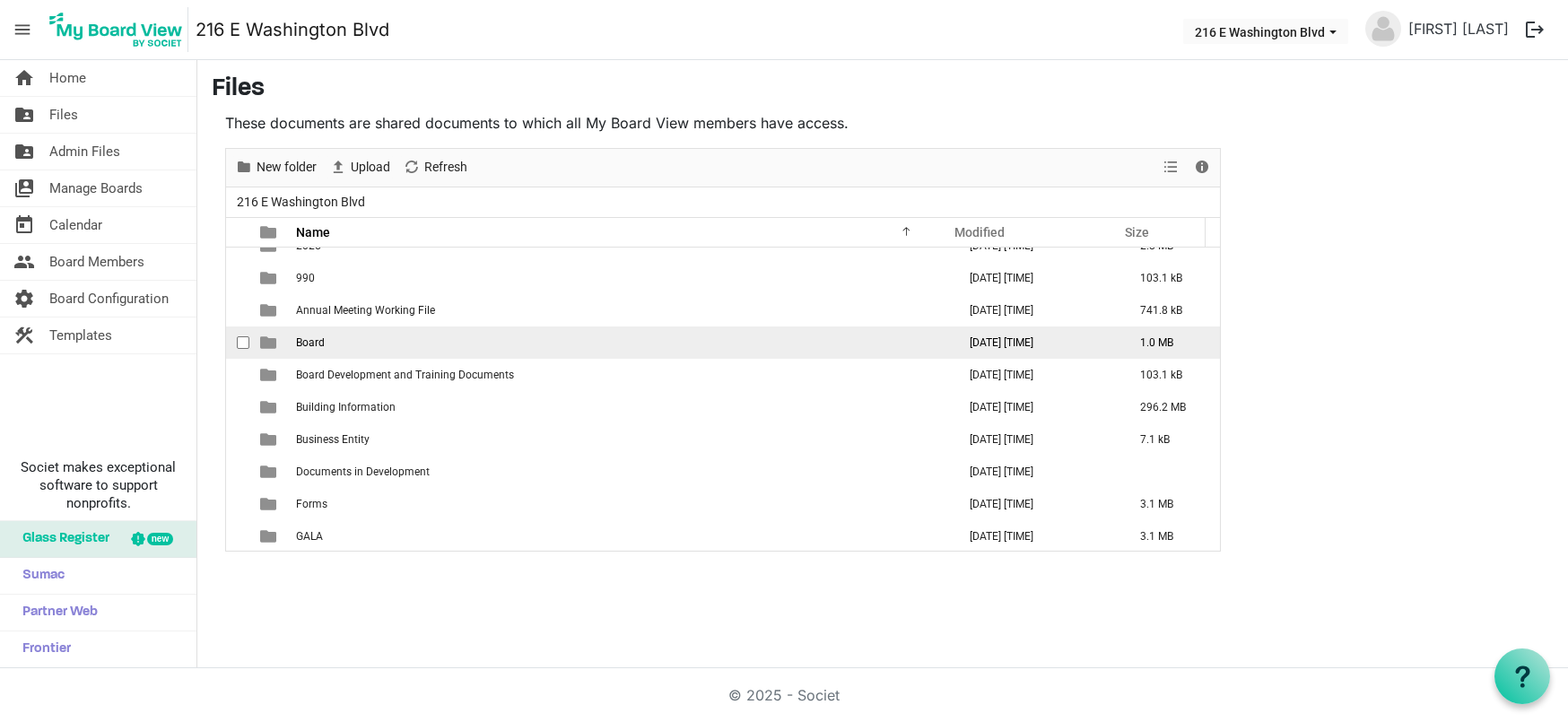 click on "Board" at bounding box center [310, 343] 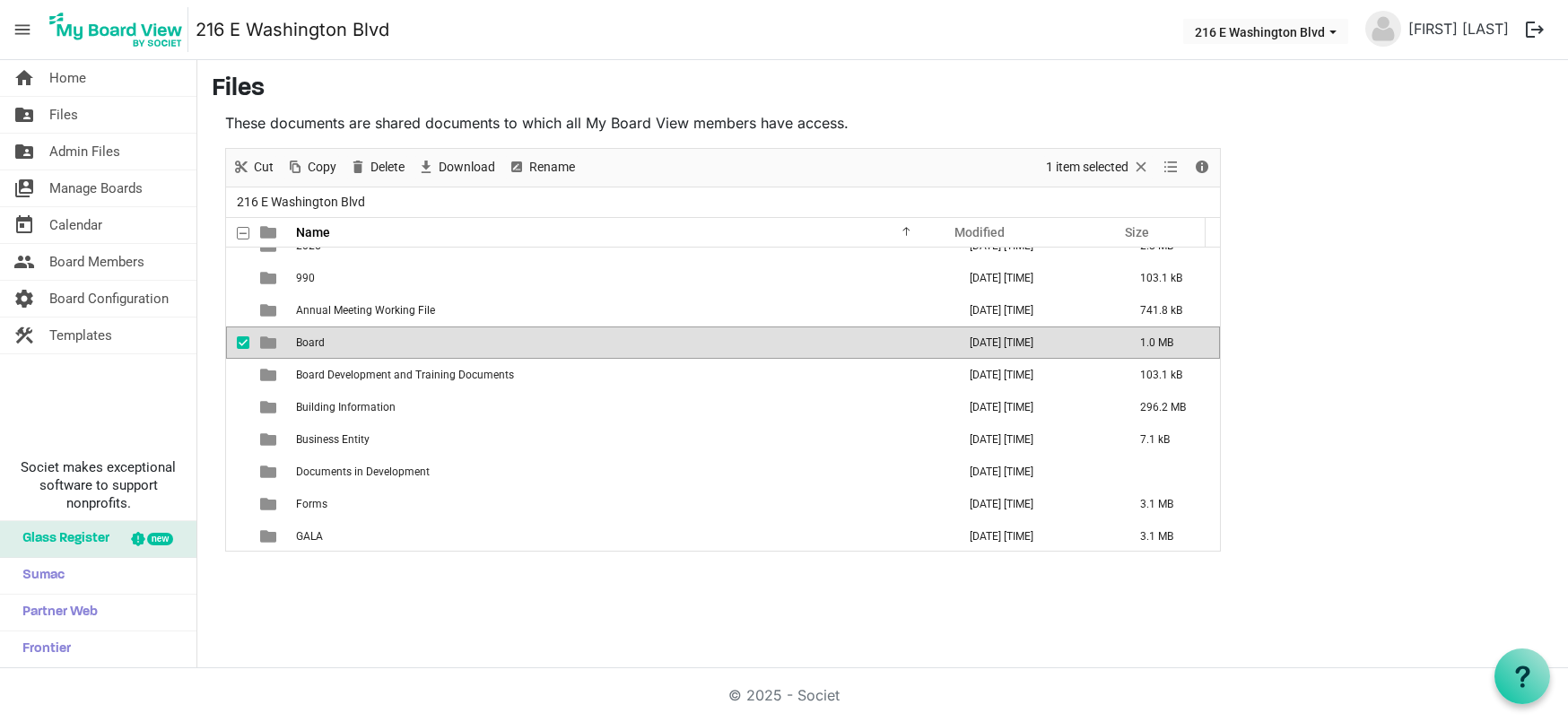 click on "Board" at bounding box center [310, 343] 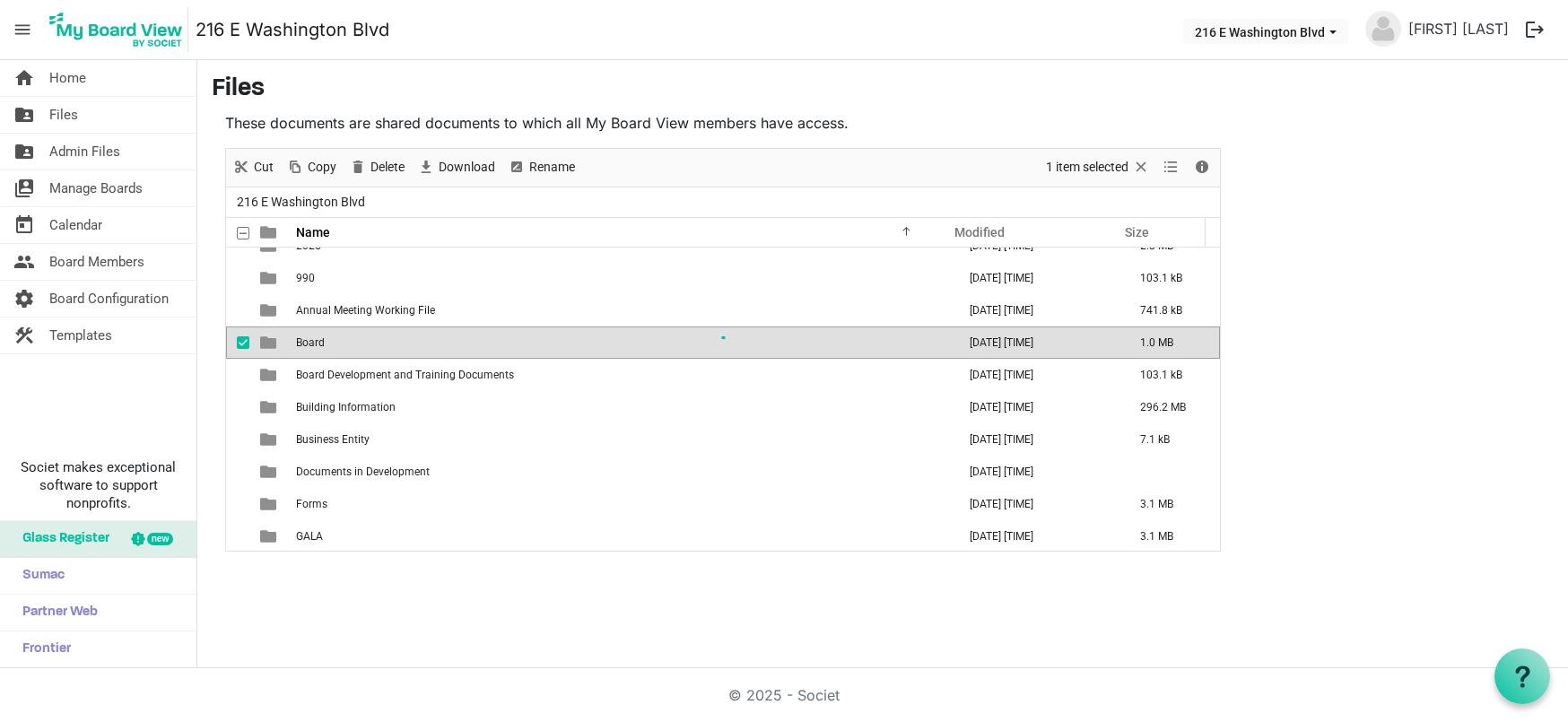 scroll, scrollTop: 0, scrollLeft: 0, axis: both 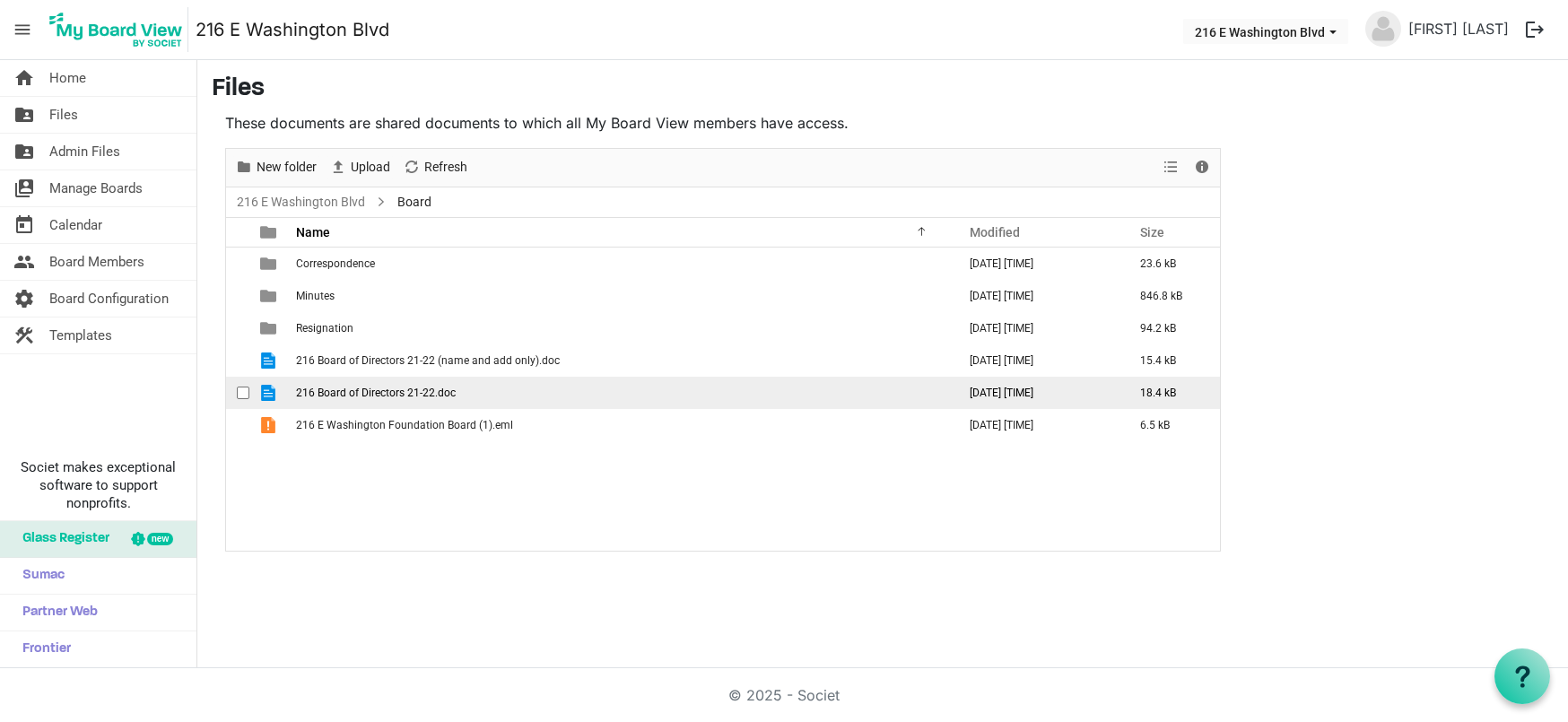 click on "216 Board of Directors 21-22.doc" at bounding box center (376, 393) 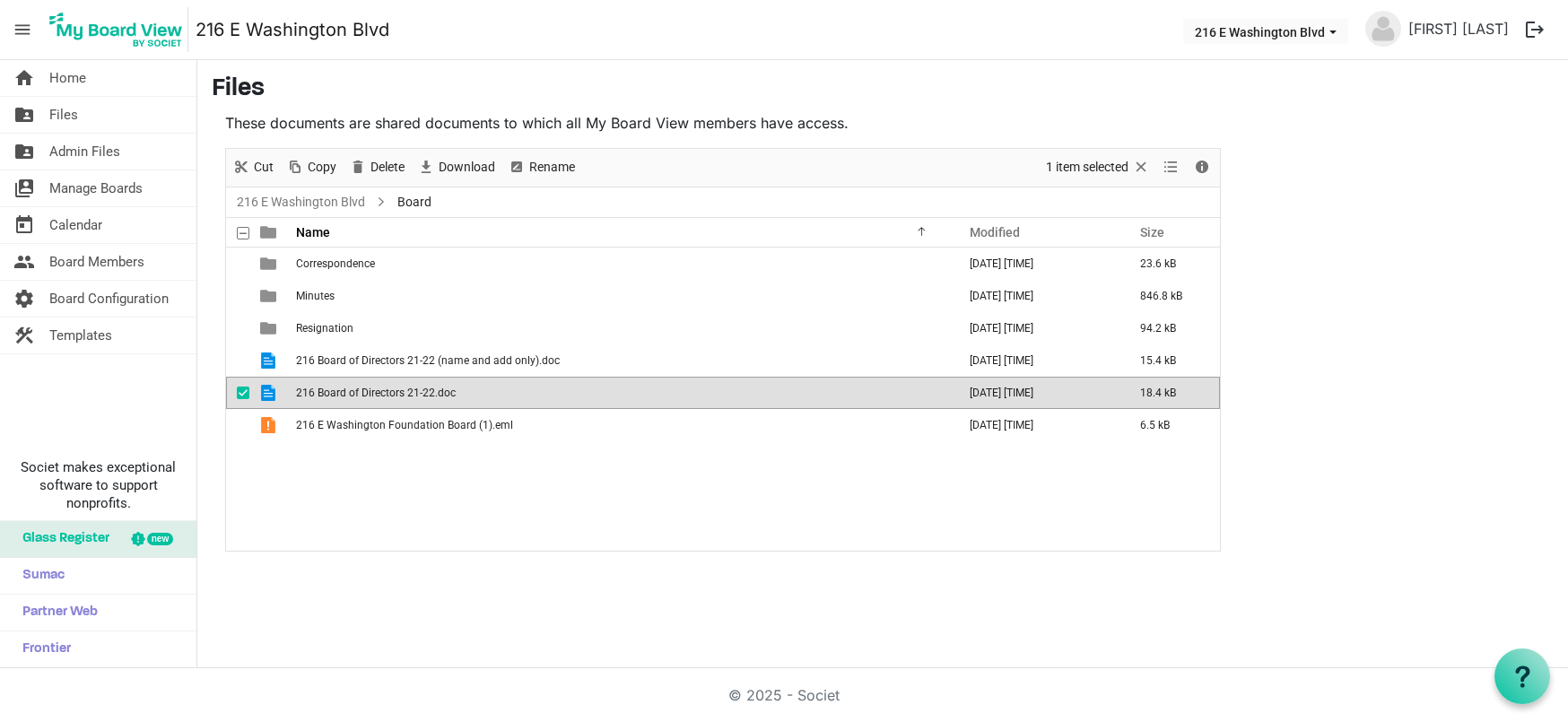 click on "216 Board of Directors 21-22.doc" at bounding box center [376, 393] 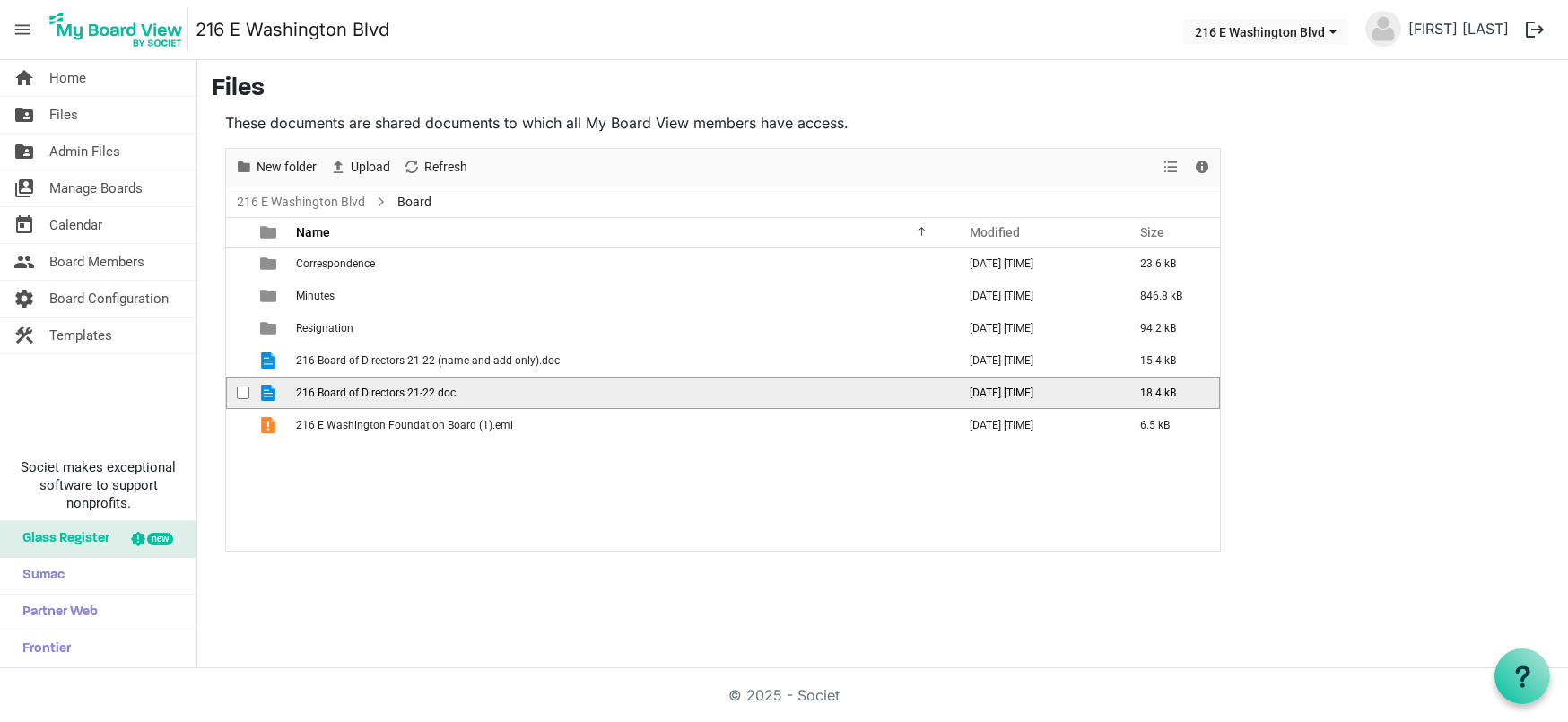 click on "216 Board of Directors 21-22.doc" at bounding box center [376, 393] 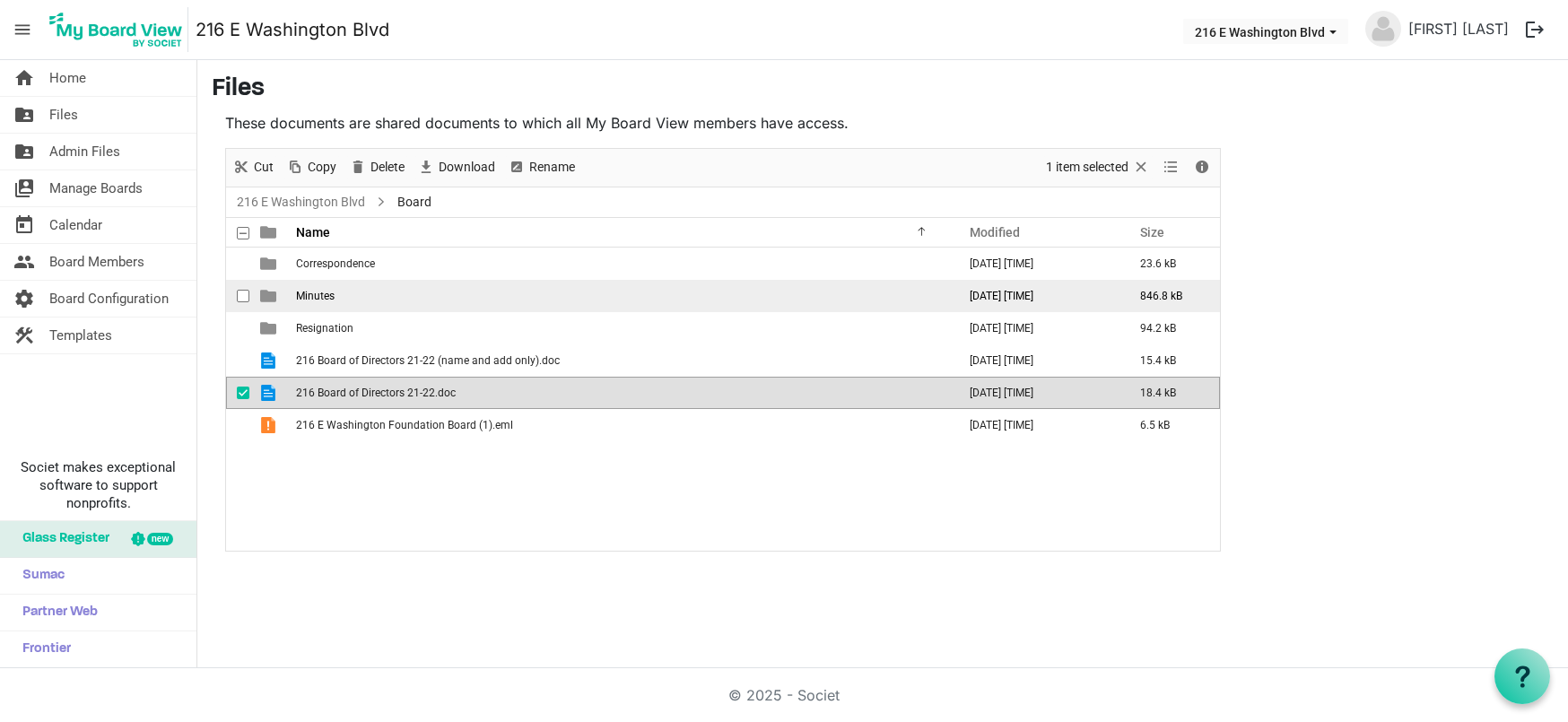 click on "Minutes" at bounding box center [315, 296] 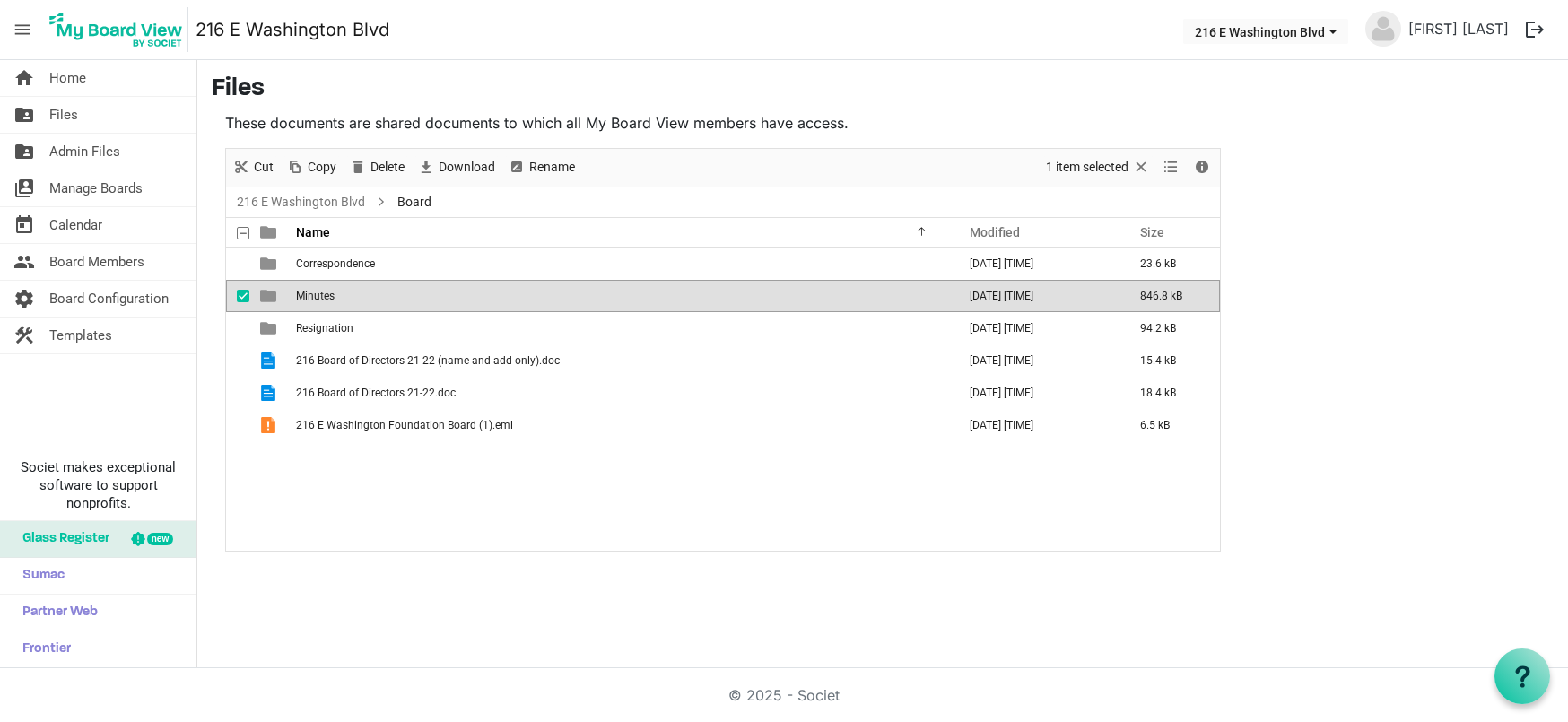 click on "Minutes" at bounding box center (315, 296) 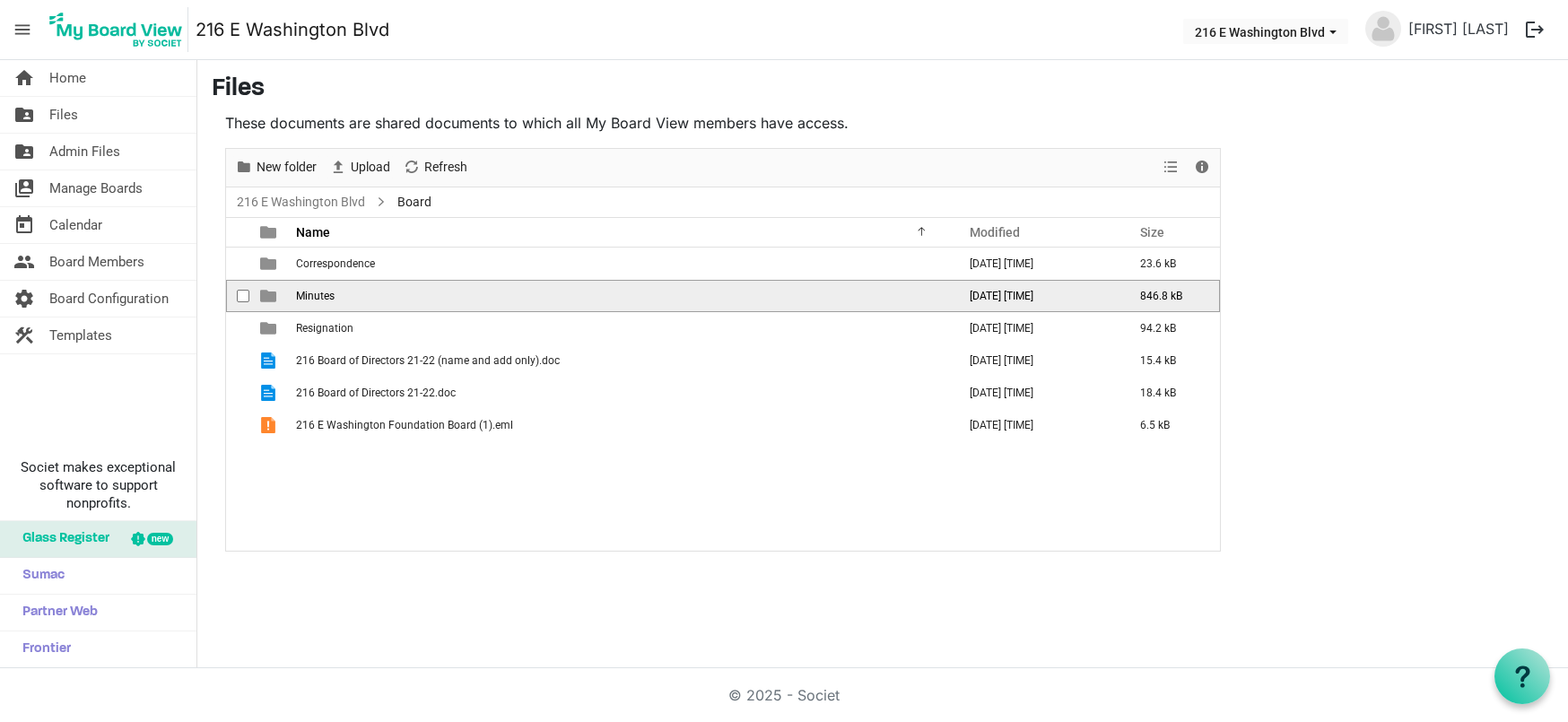 click on "Minutes" at bounding box center (315, 296) 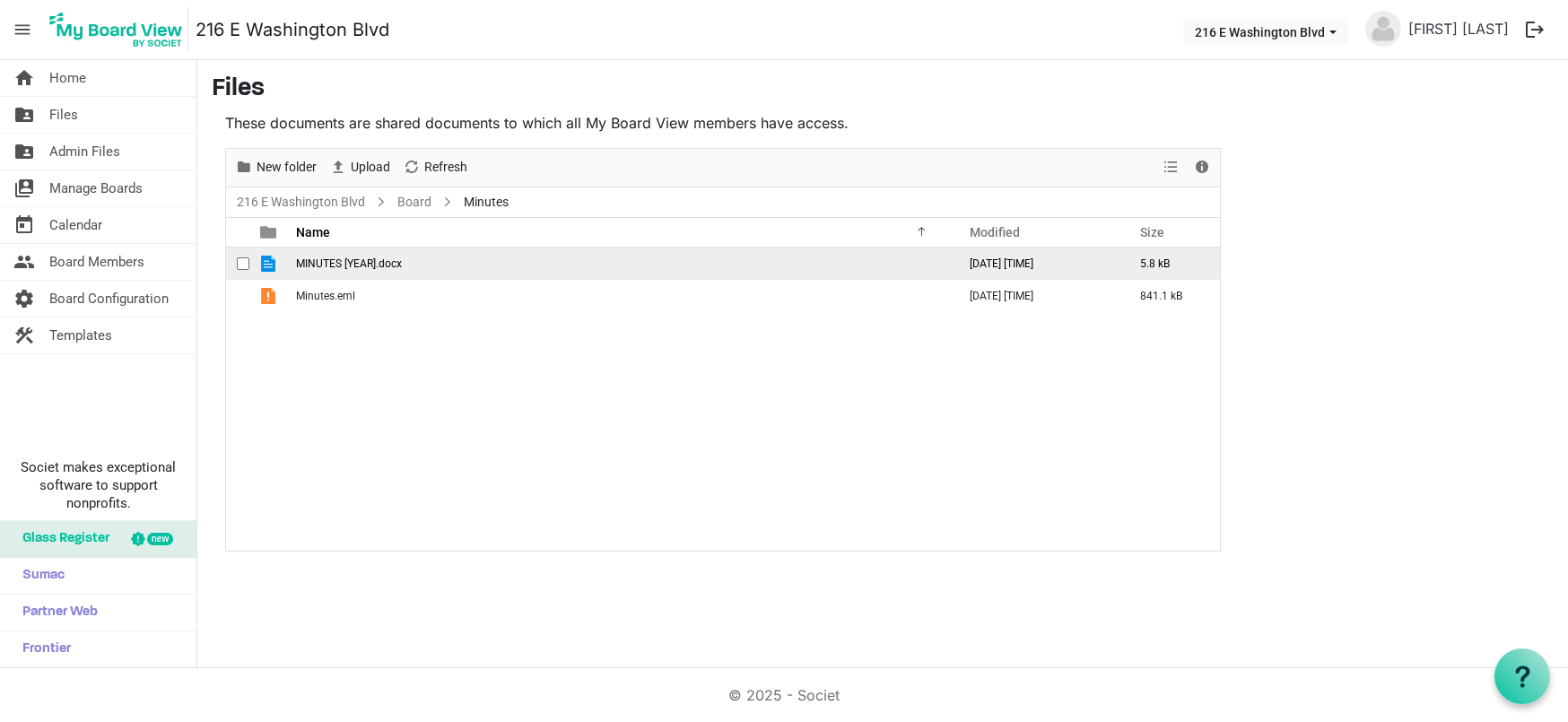 click on "MINUTES May 2024.docx" at bounding box center (349, 264) 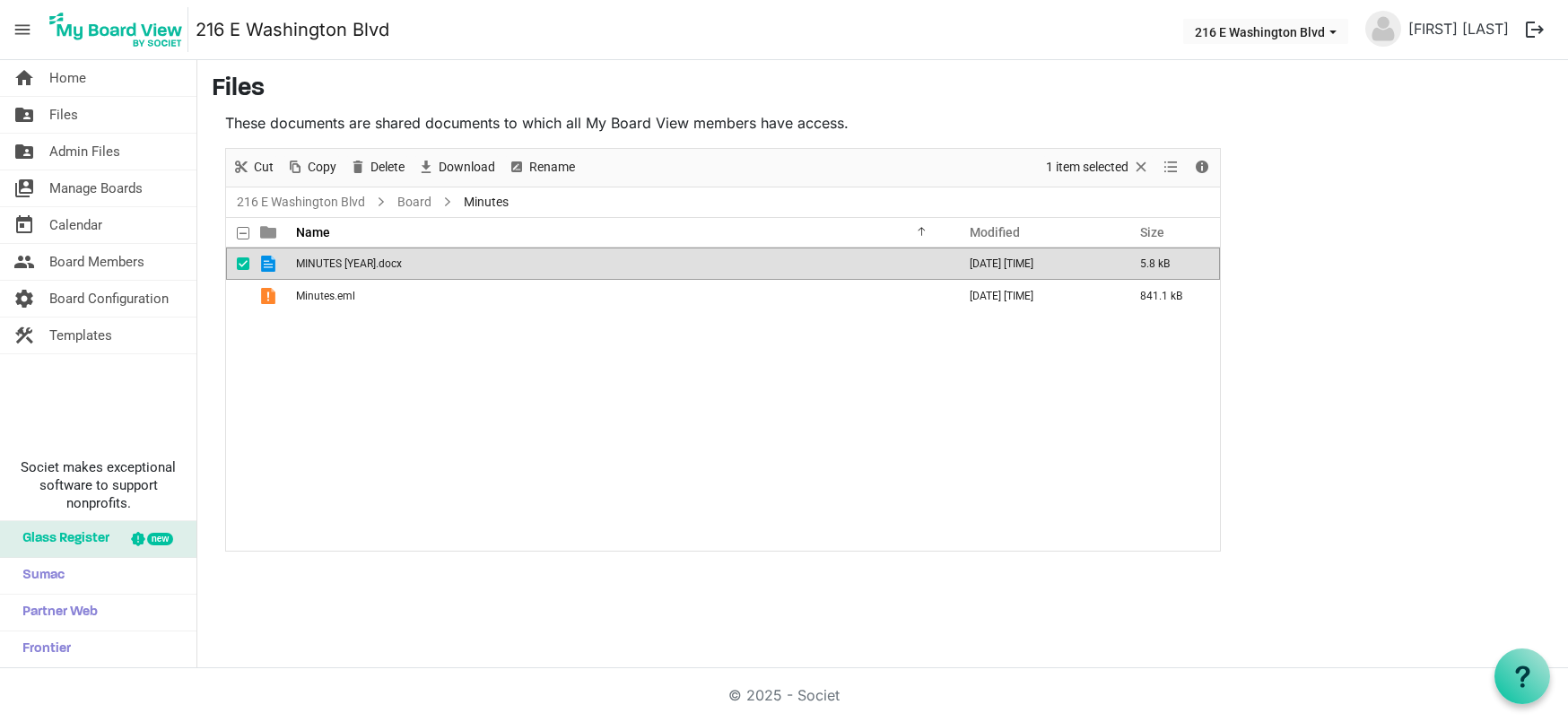 click on "MINUTES May 2024.docx" at bounding box center (349, 264) 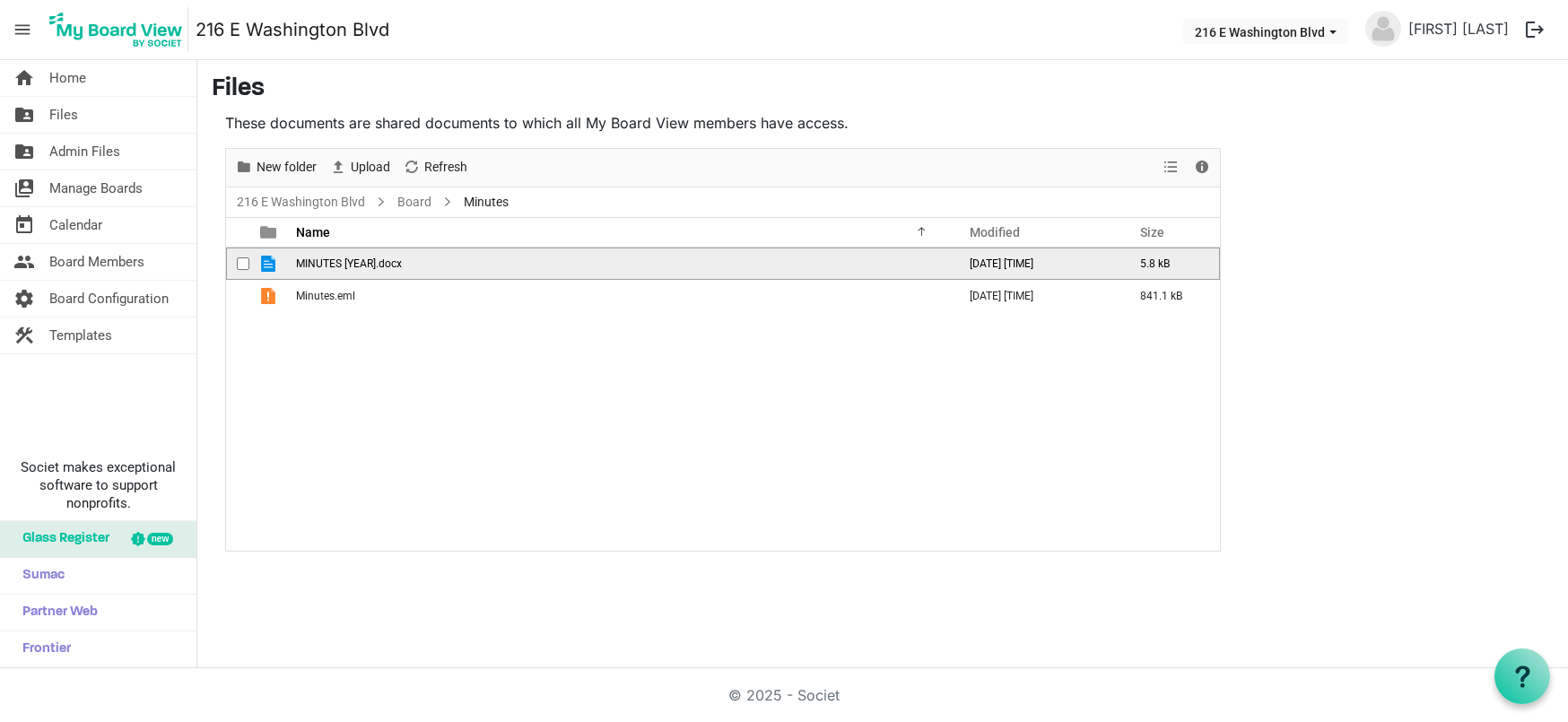 click on "MINUTES May 2024.docx" at bounding box center (349, 264) 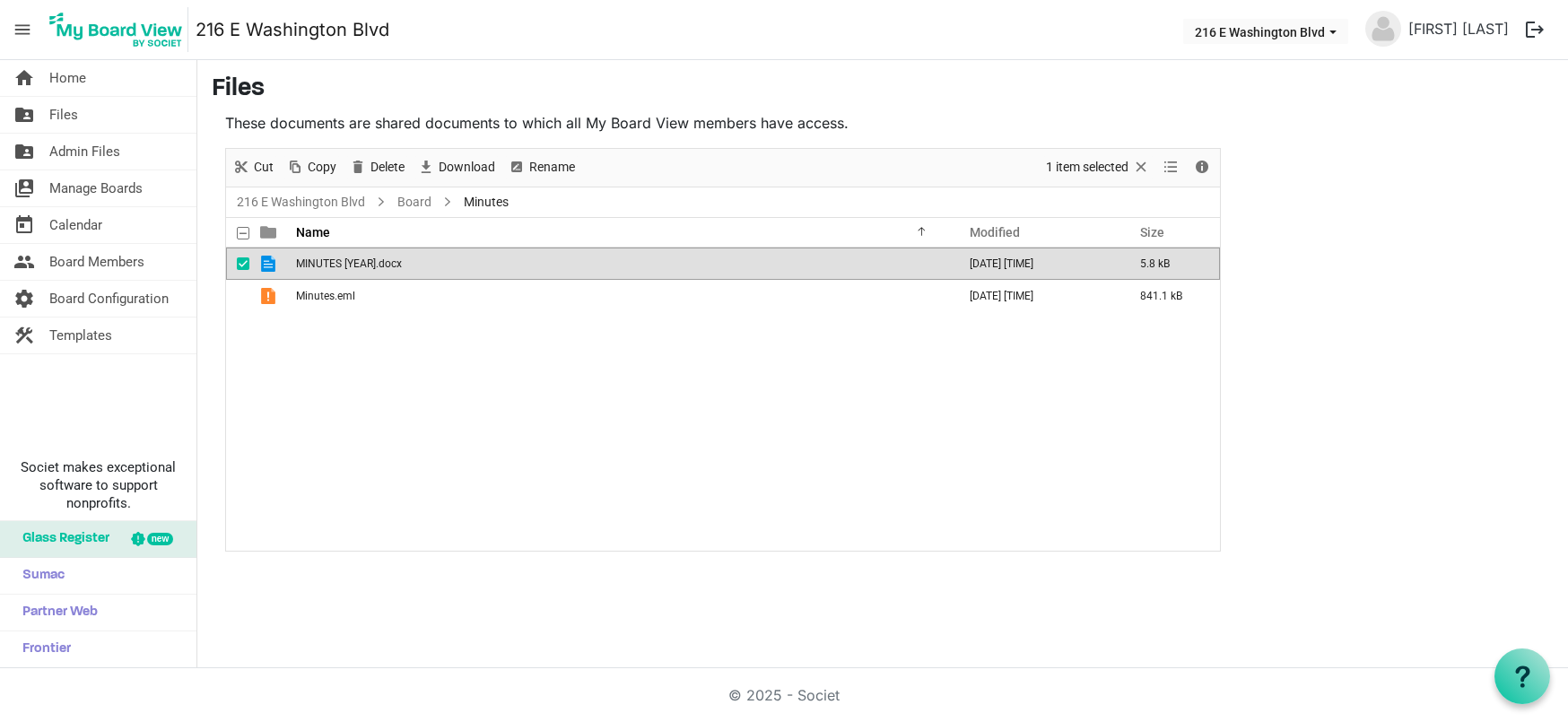 click on "These documents are shared documents to which all My Board View members have access." at bounding box center (723, 123) 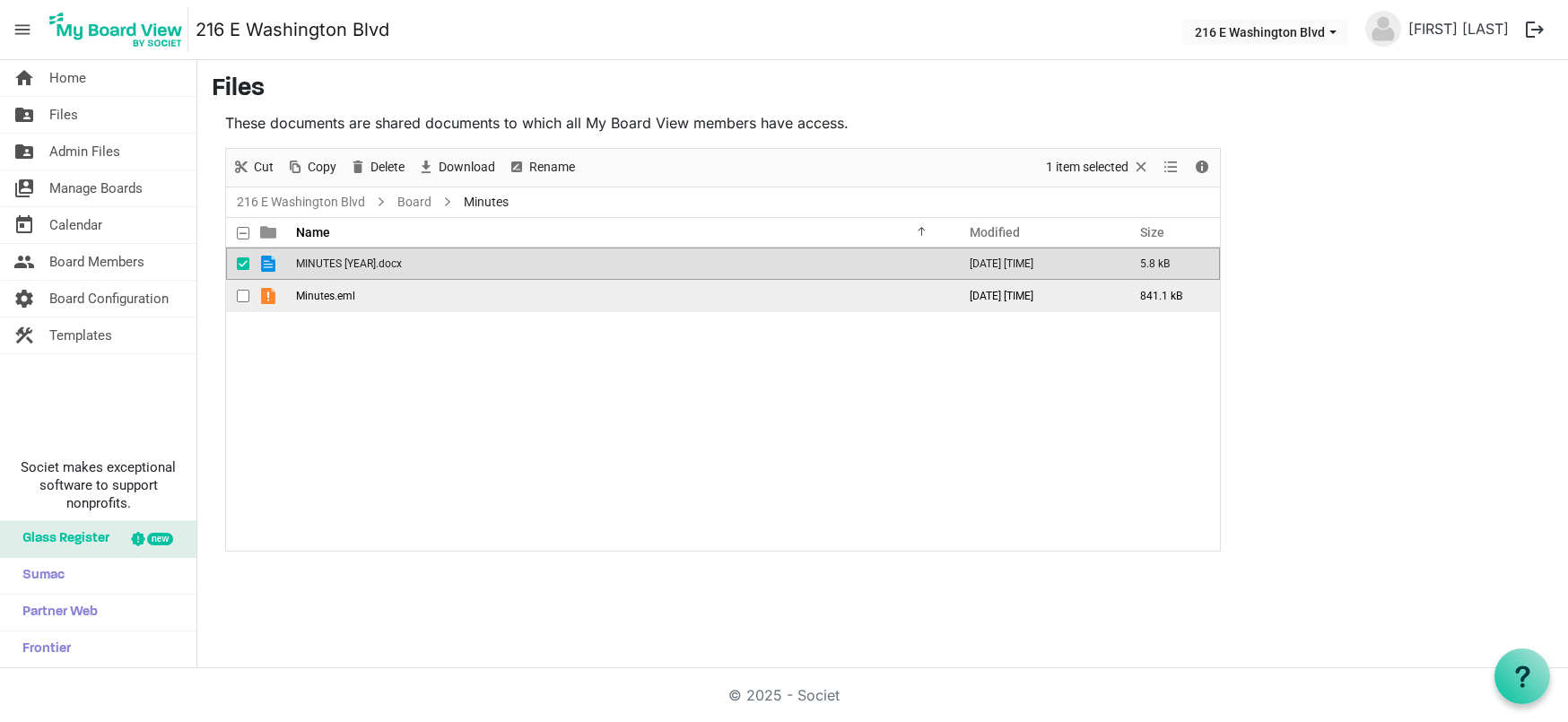 click on "Minutes.eml" at bounding box center (326, 296) 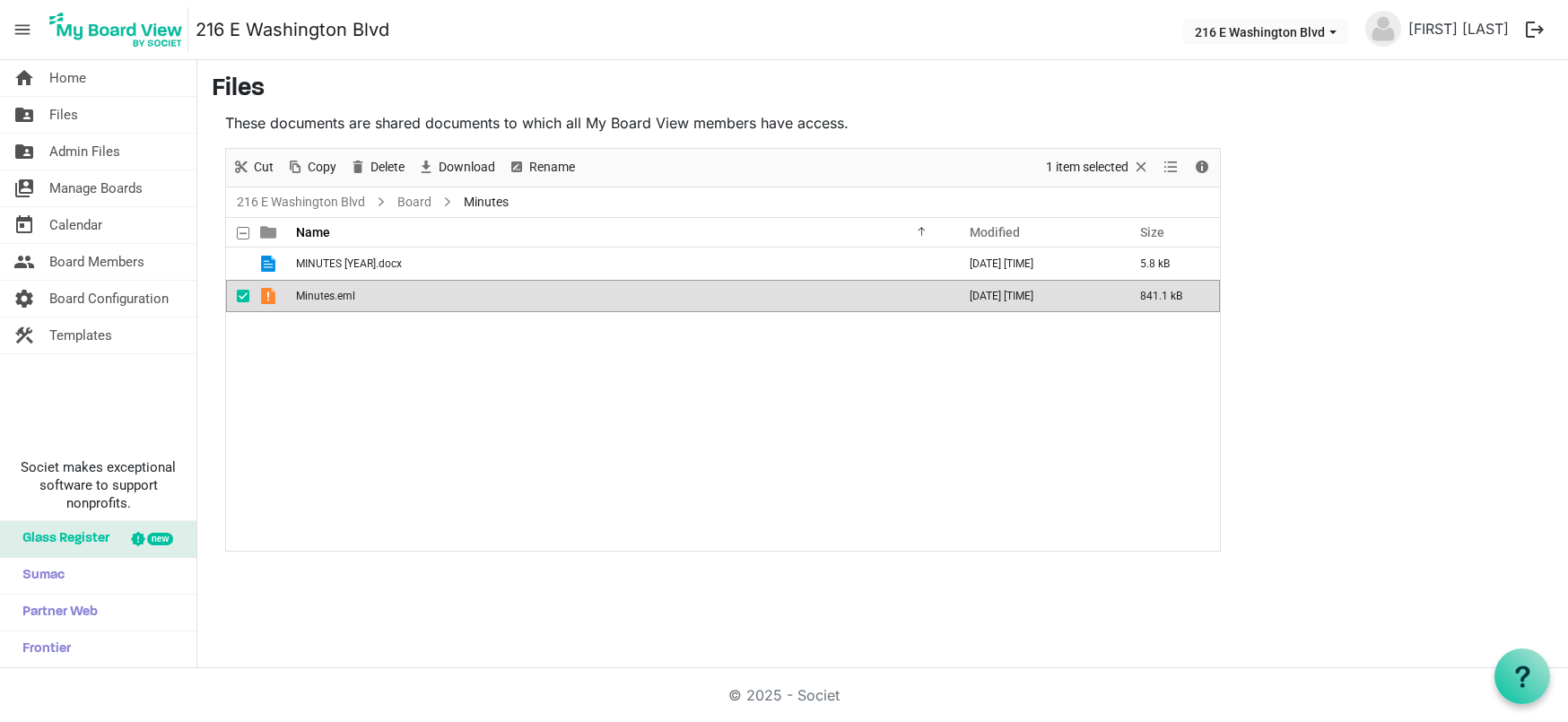 click on "Minutes.eml" at bounding box center (326, 296) 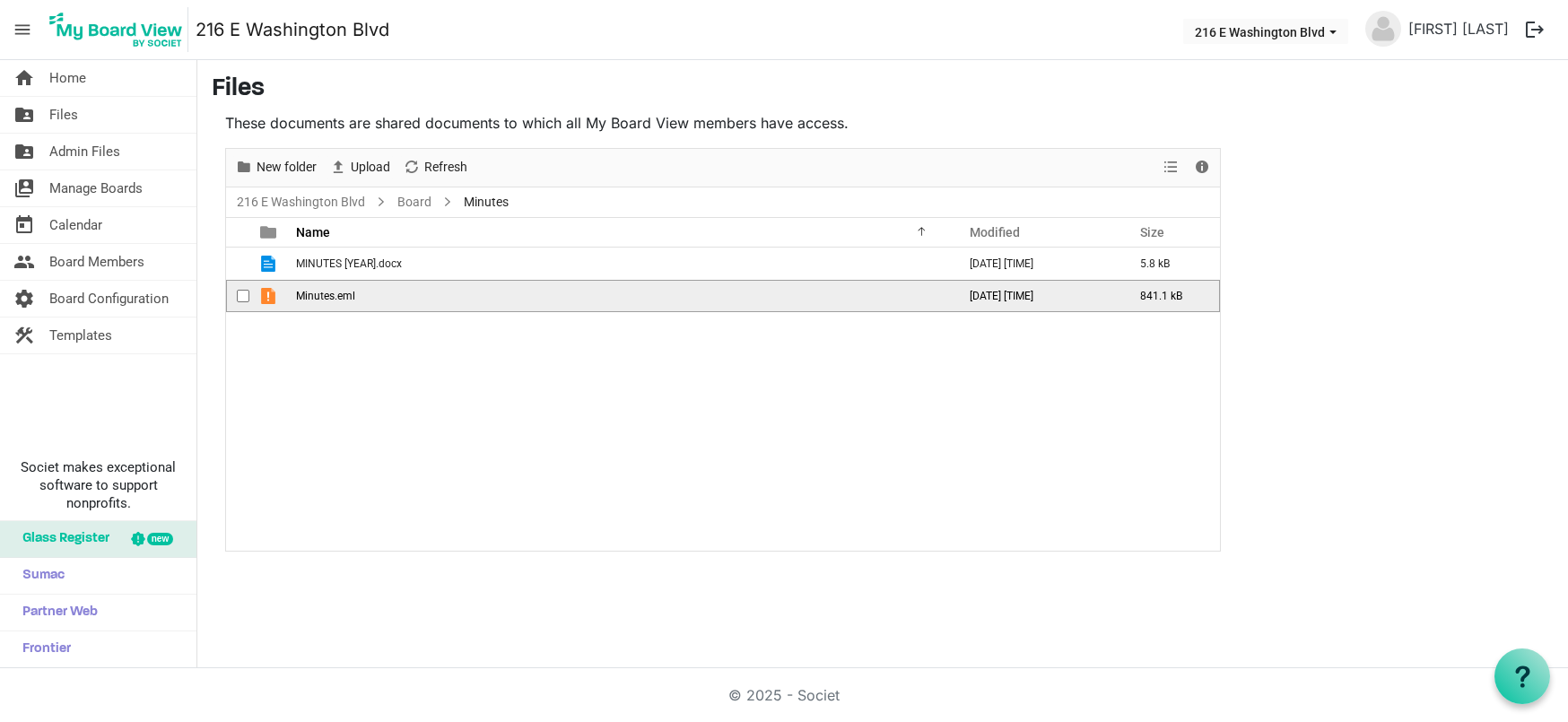 click on "Minutes.eml" at bounding box center (326, 296) 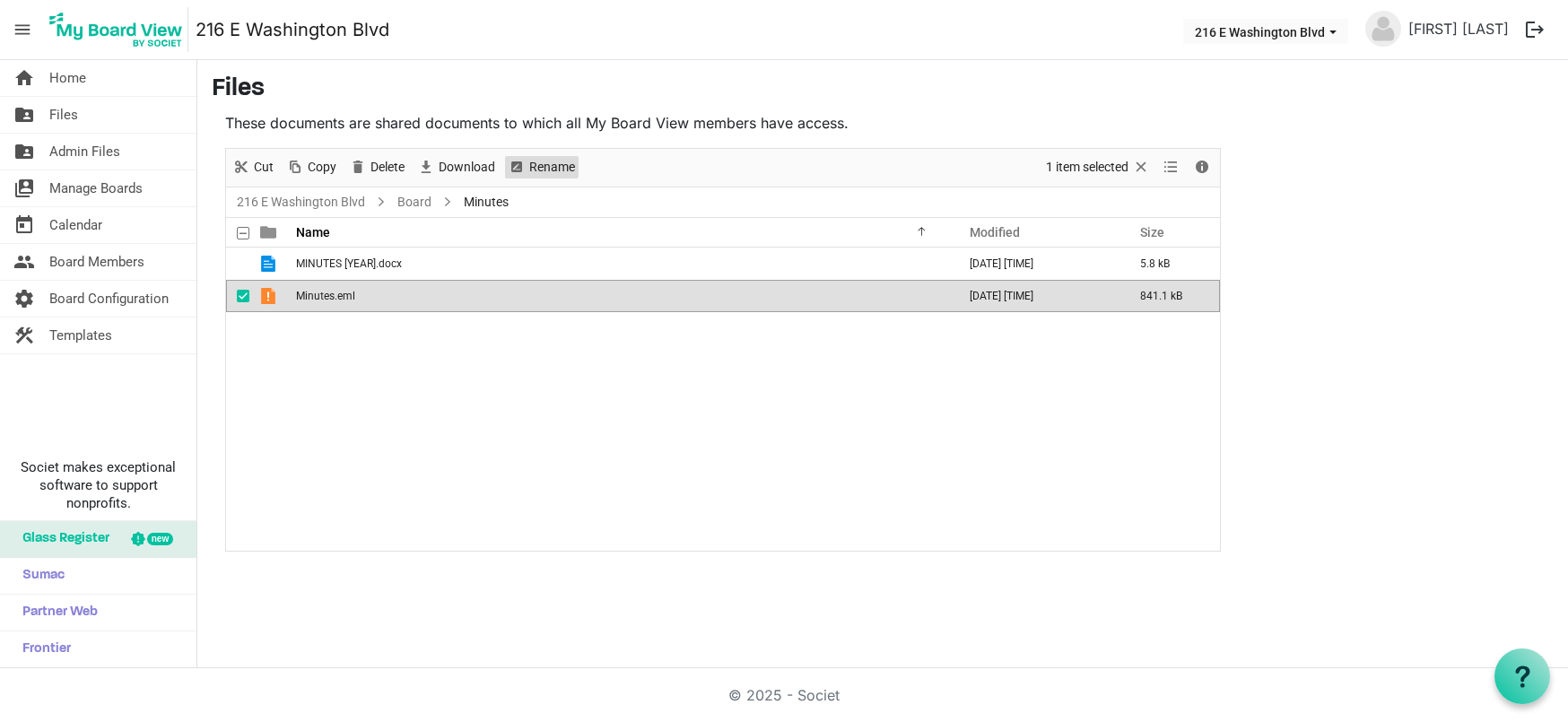 click on "Rename" at bounding box center [552, 167] 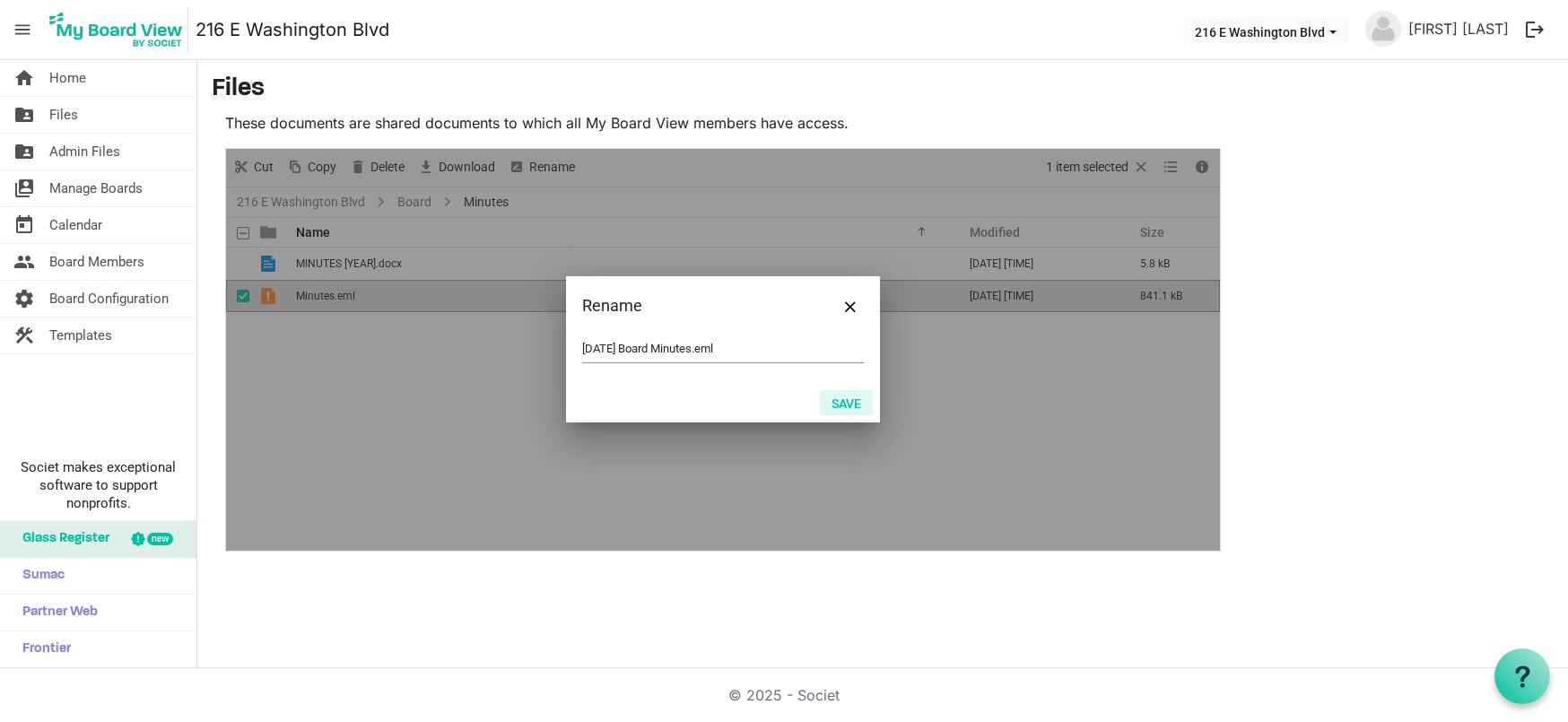 click on "Save" at bounding box center (846, 403) 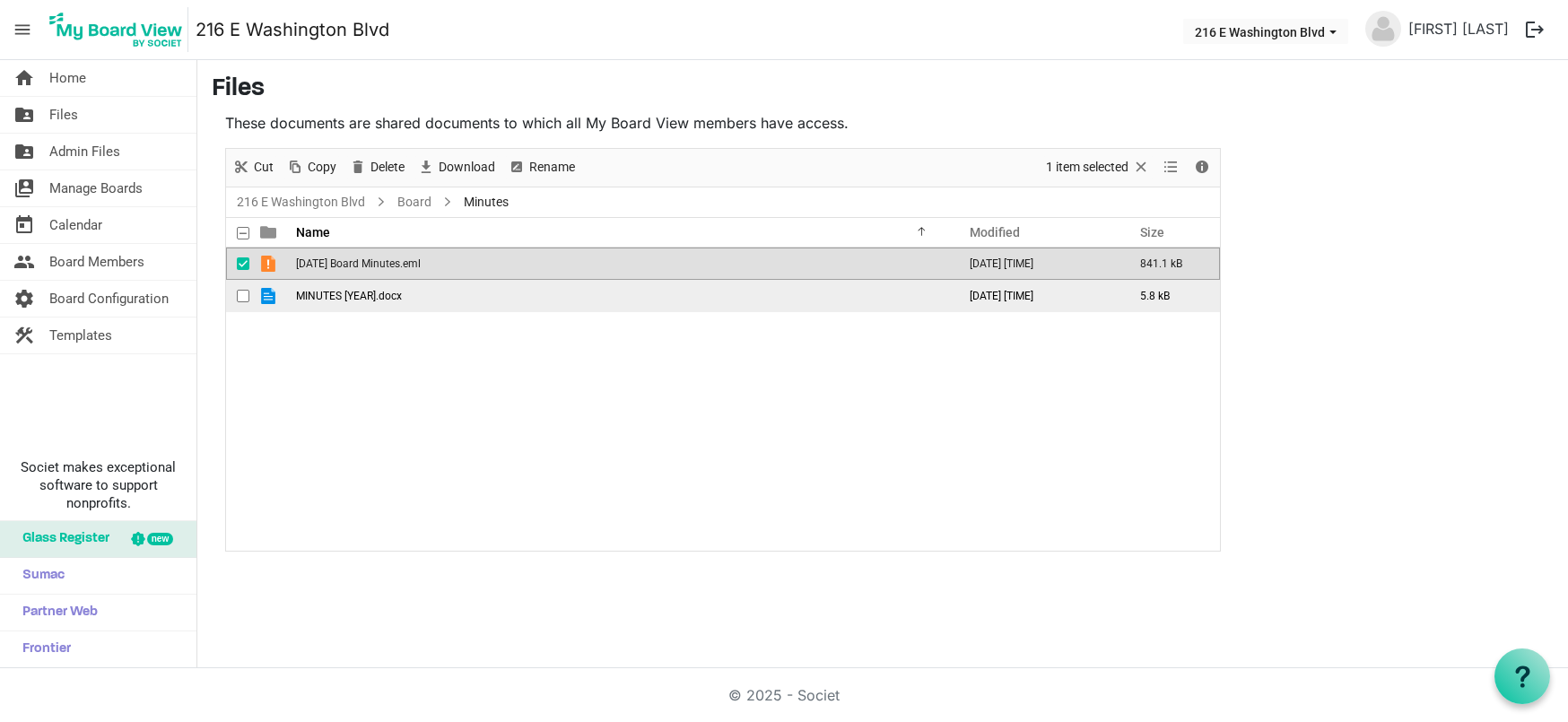 click on "MINUTES May 2024.docx" at bounding box center (621, 296) 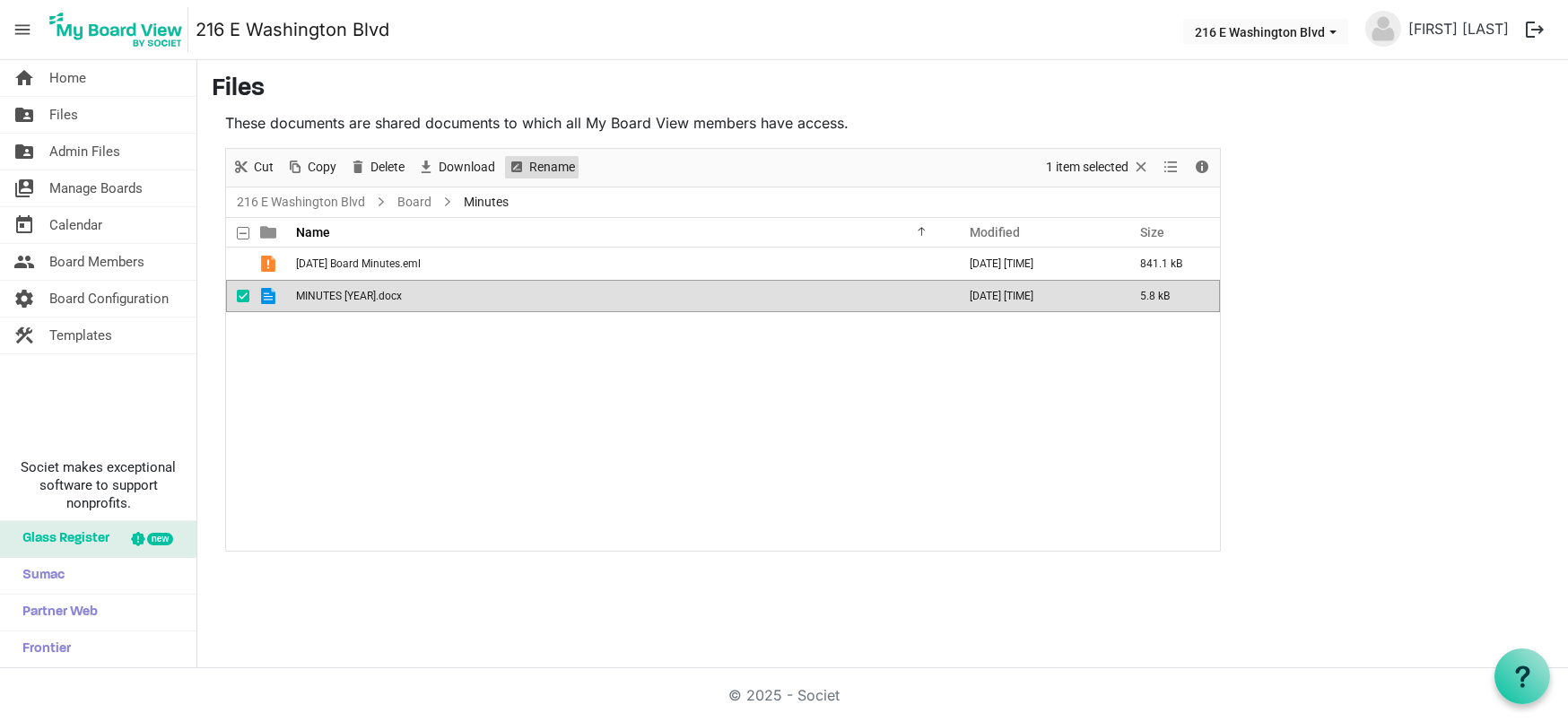 click on "Rename" at bounding box center [552, 167] 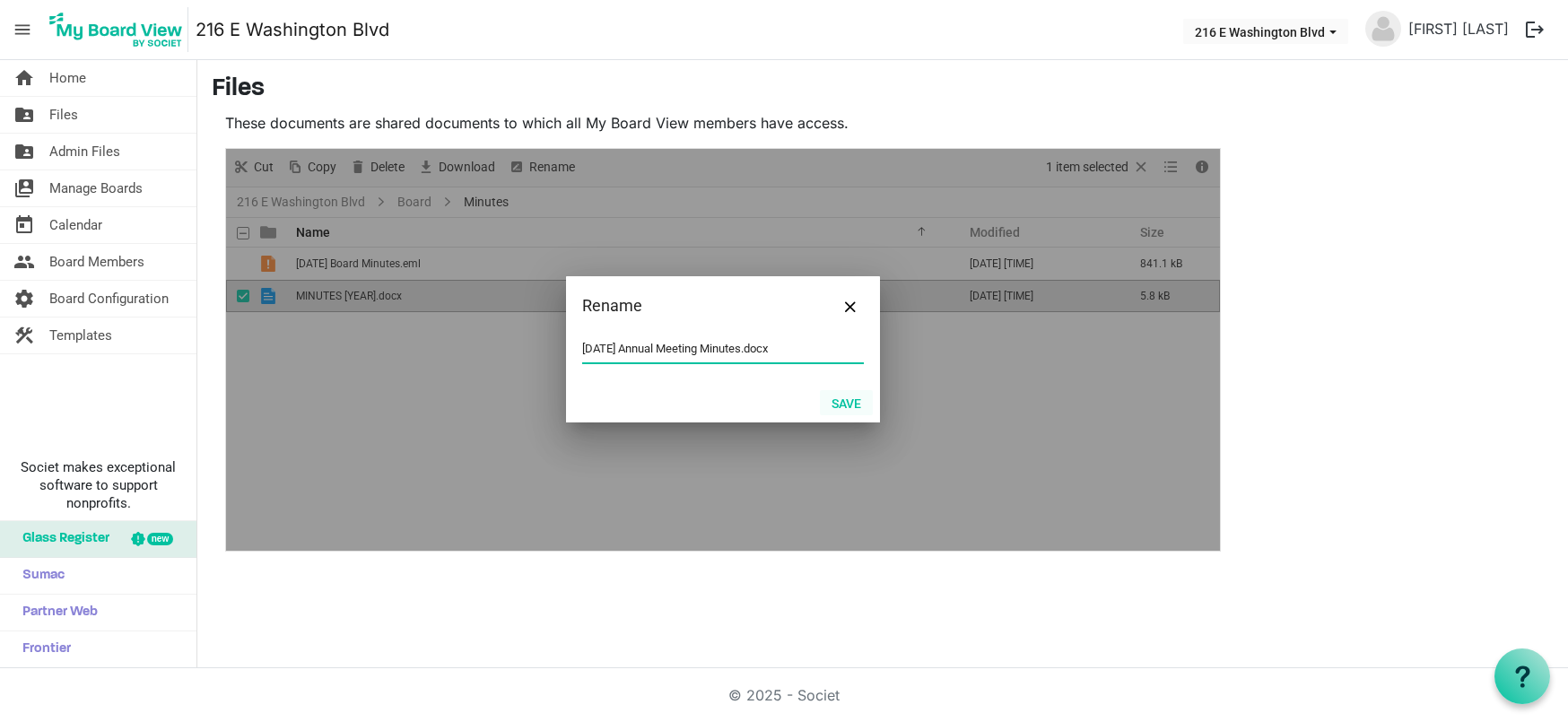 type on "05-14-2024 Annual Meeting Minutes.docx" 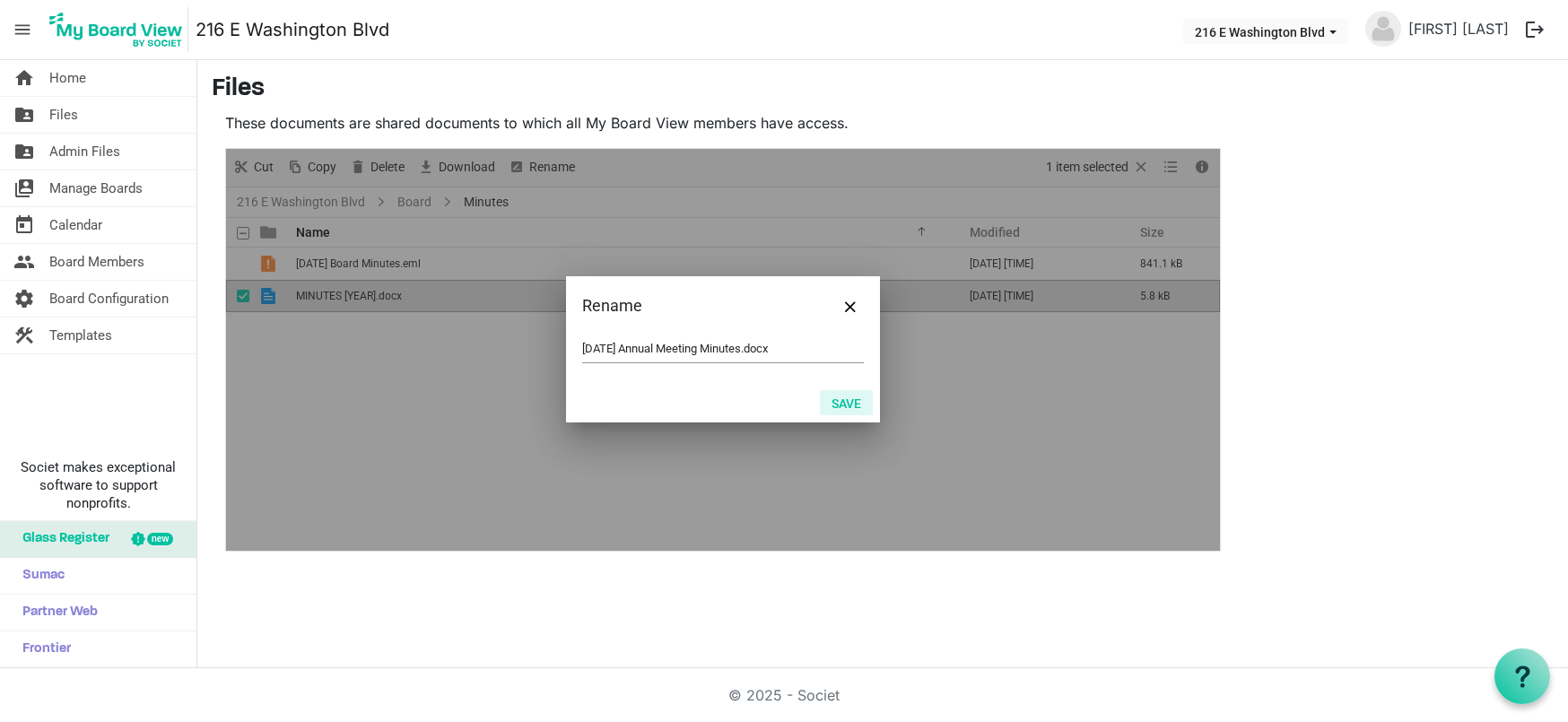 click on "Save" at bounding box center (846, 403) 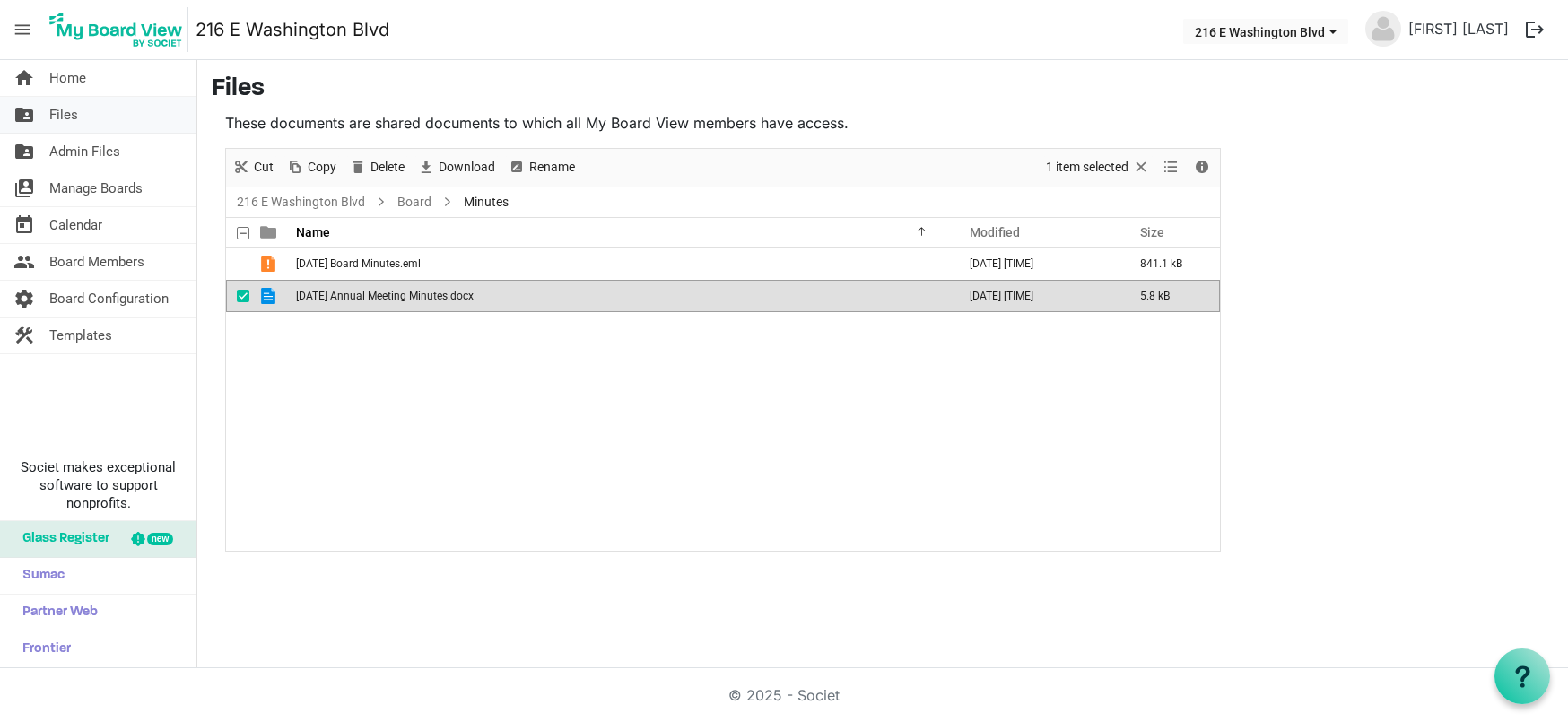 click on "Files" at bounding box center (64, 115) 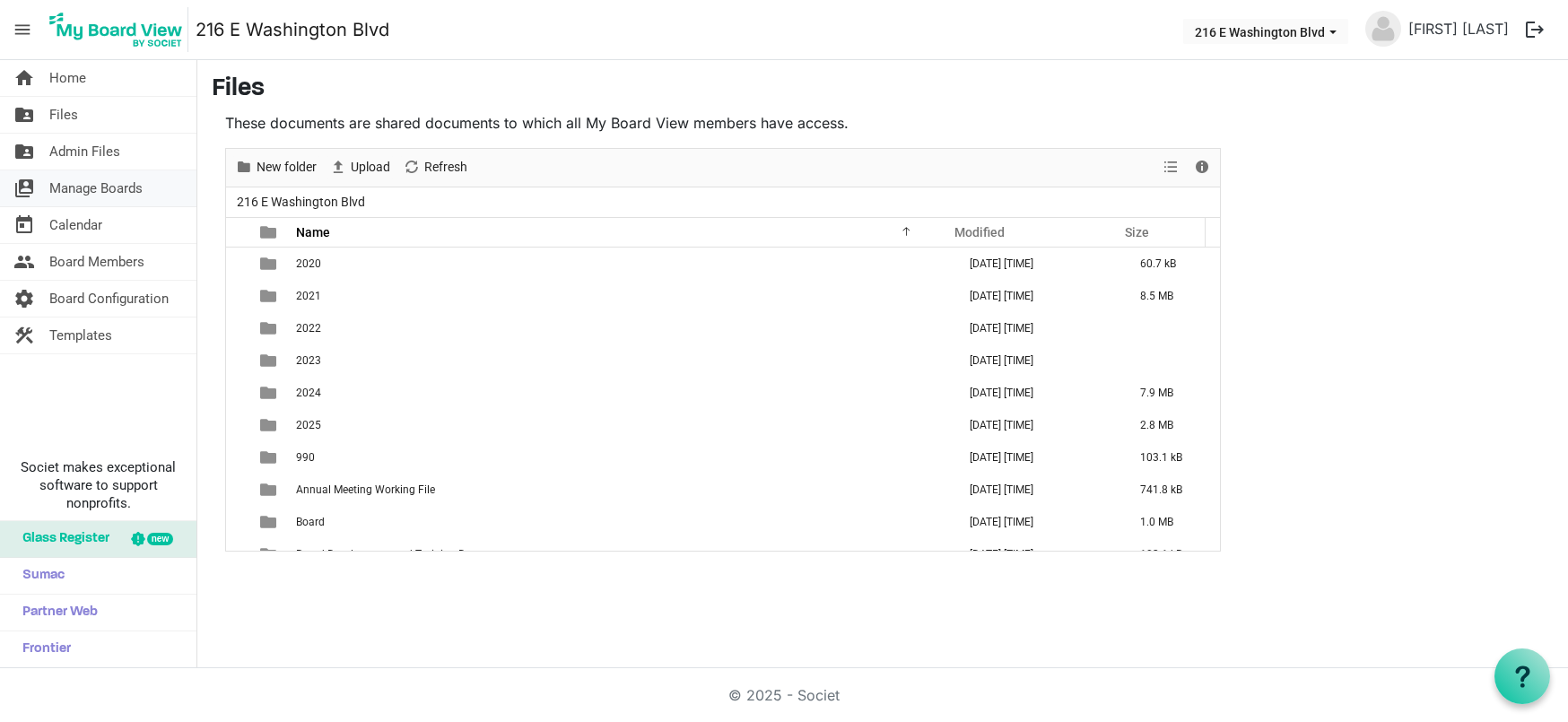 scroll, scrollTop: 0, scrollLeft: 0, axis: both 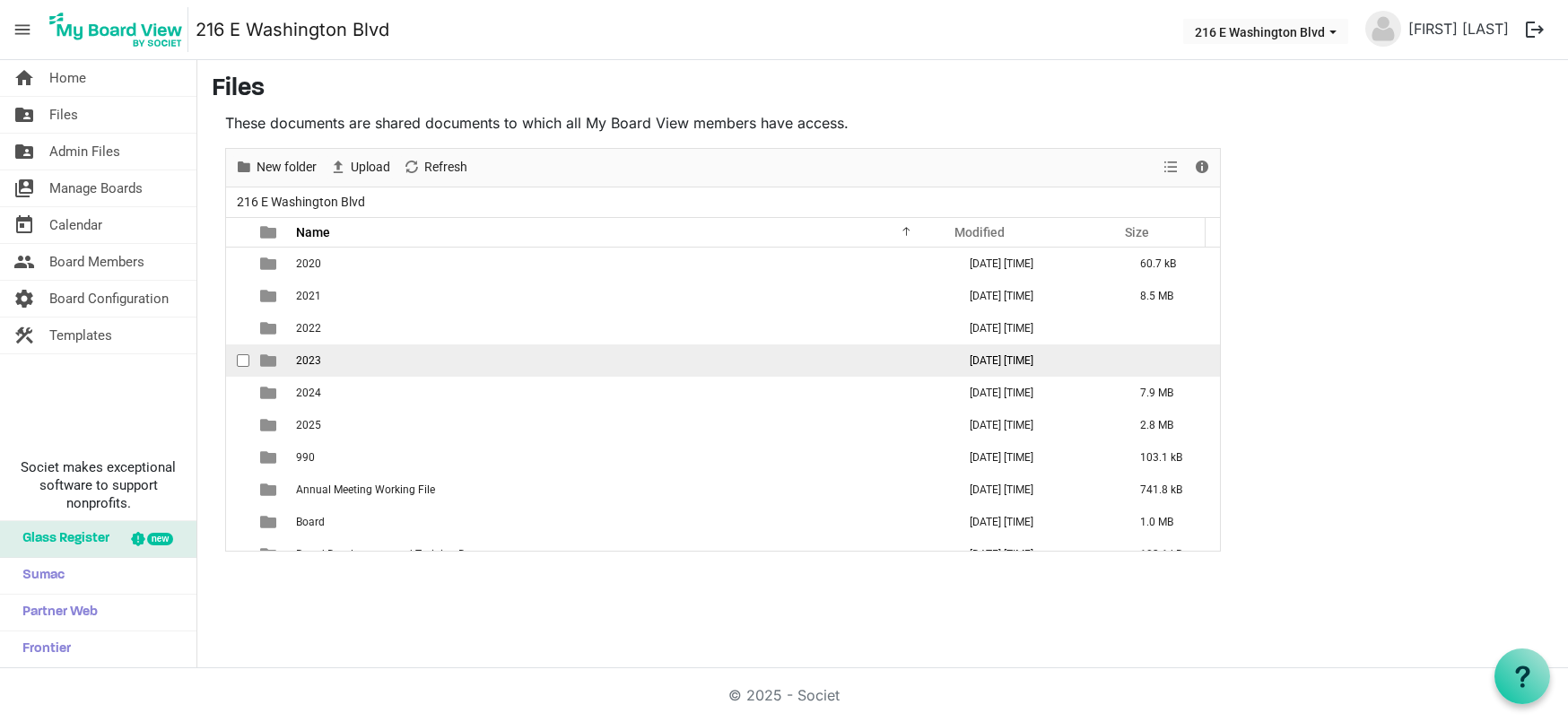 click on "2023" at bounding box center [621, 361] 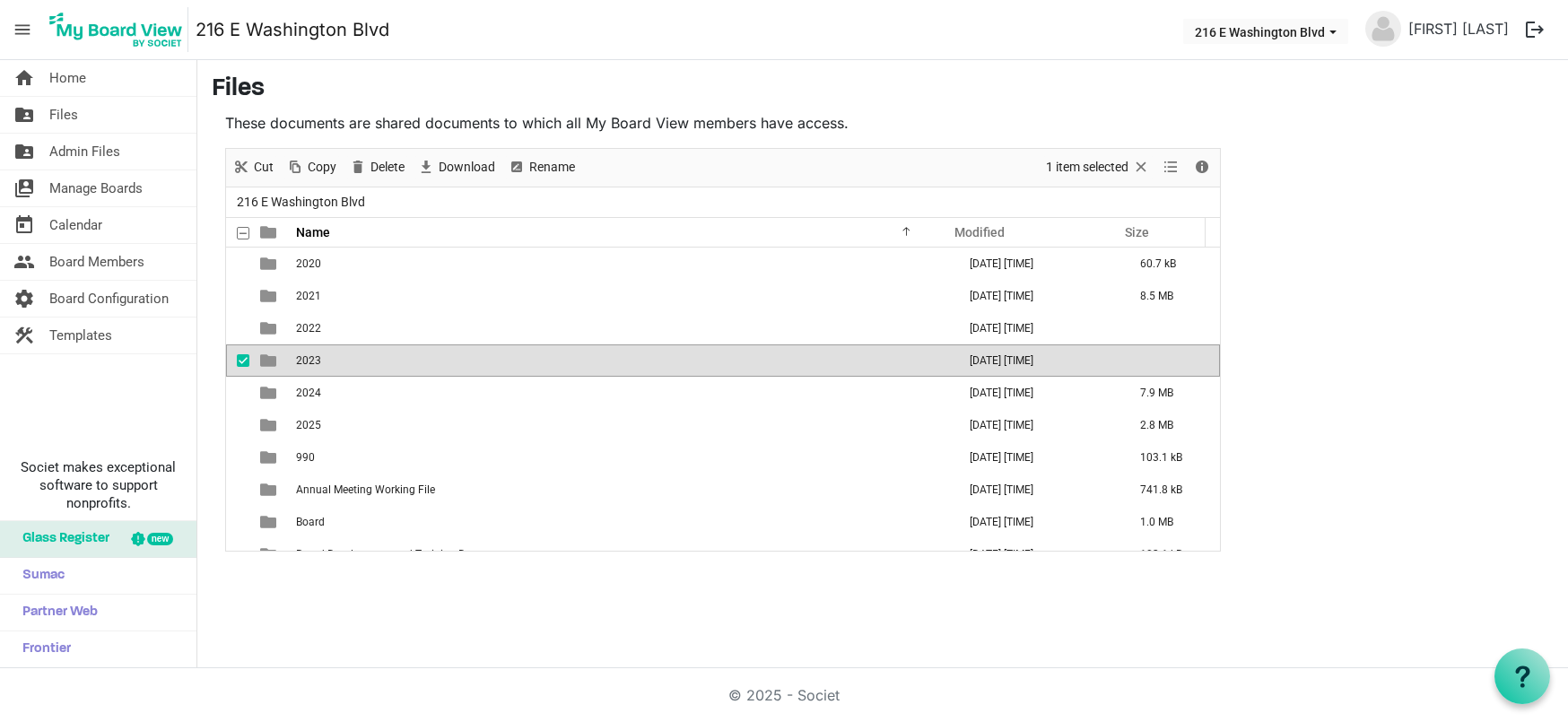 click on "2023" at bounding box center [621, 361] 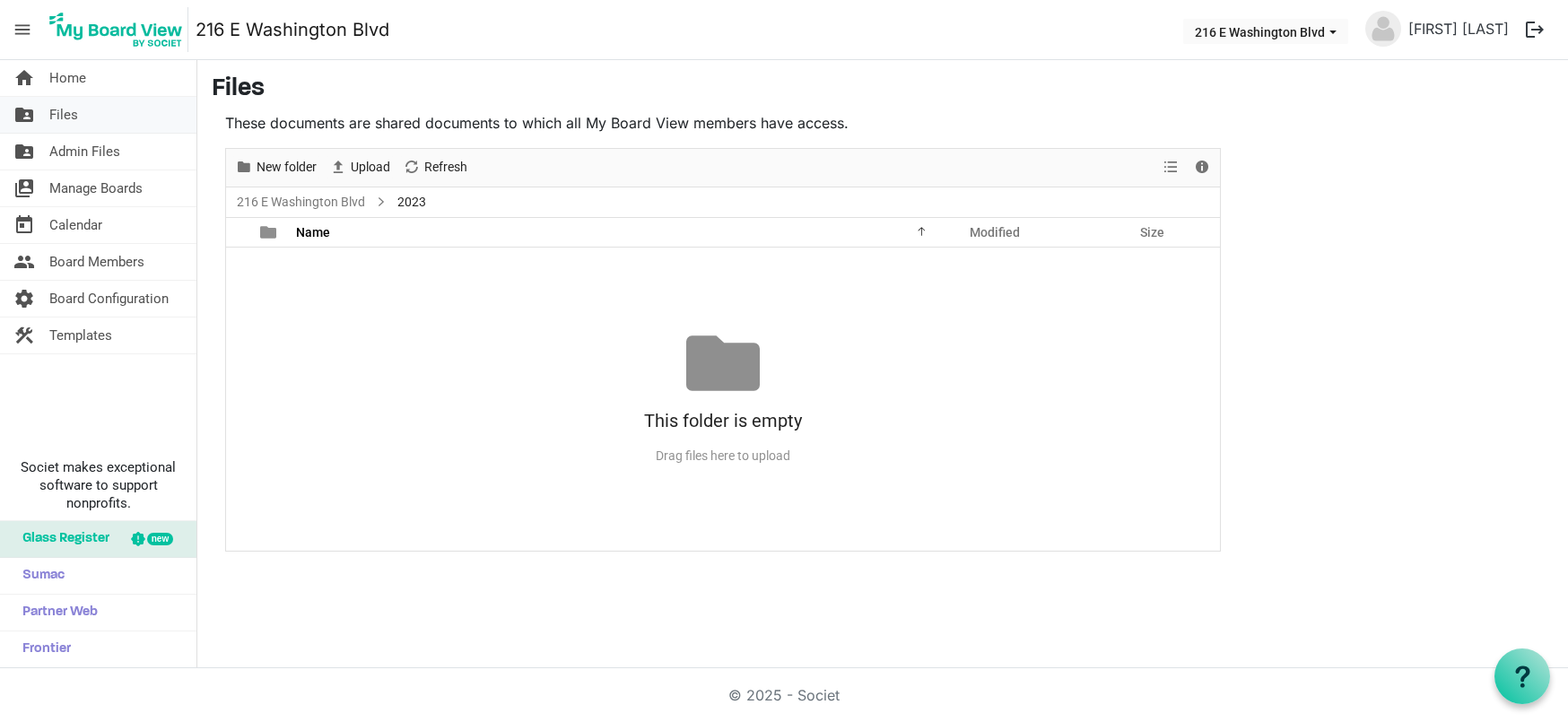 click on "folder_shared
Files" at bounding box center [98, 115] 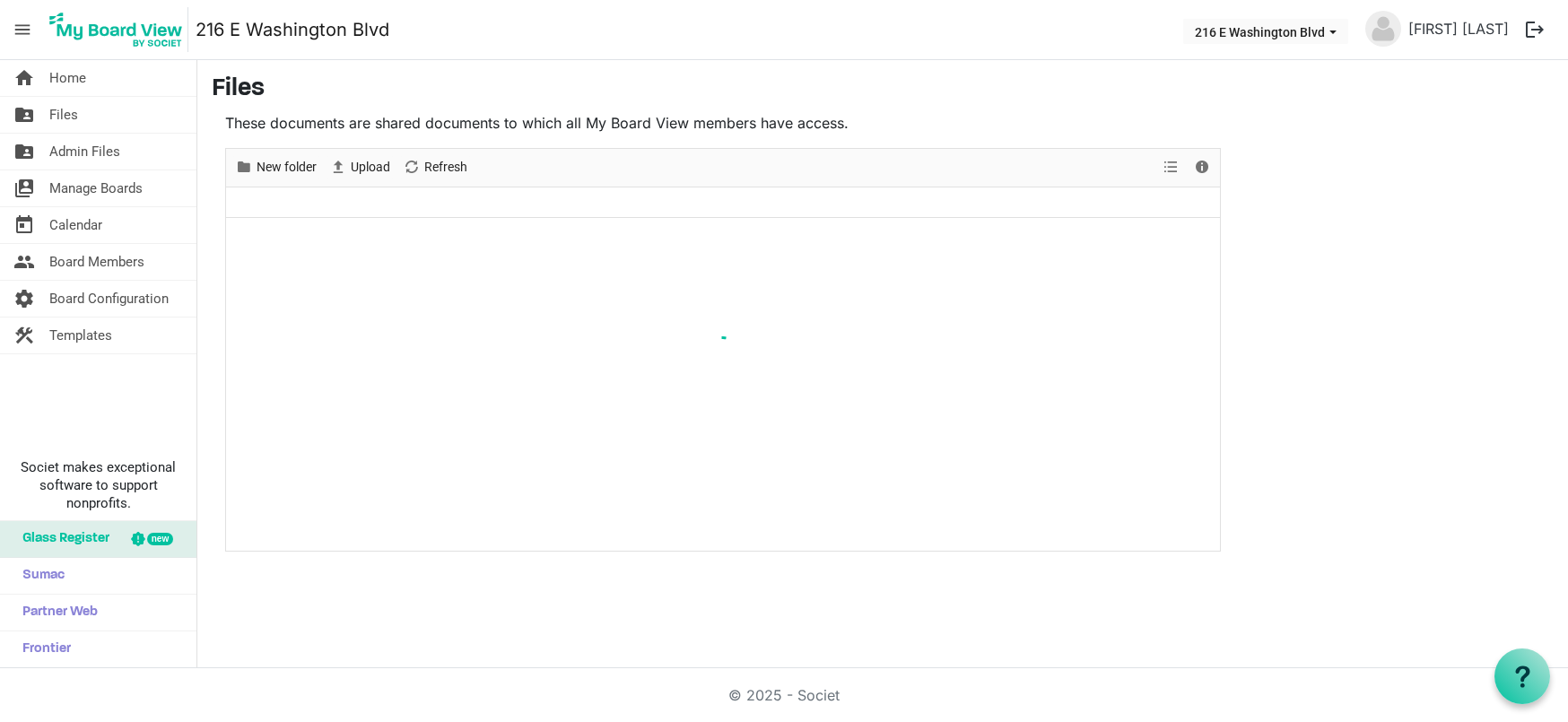 scroll, scrollTop: 0, scrollLeft: 0, axis: both 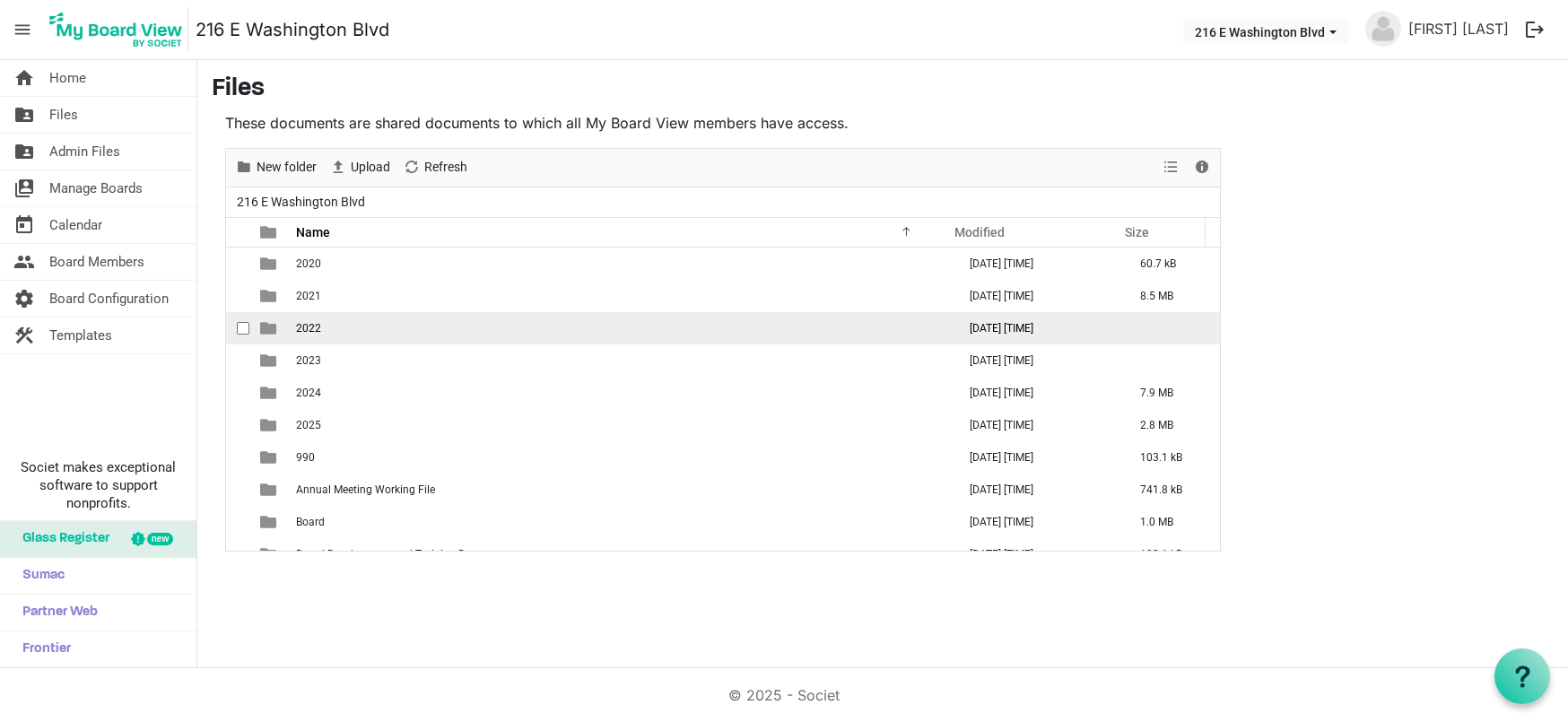 click on "2022" at bounding box center [621, 328] 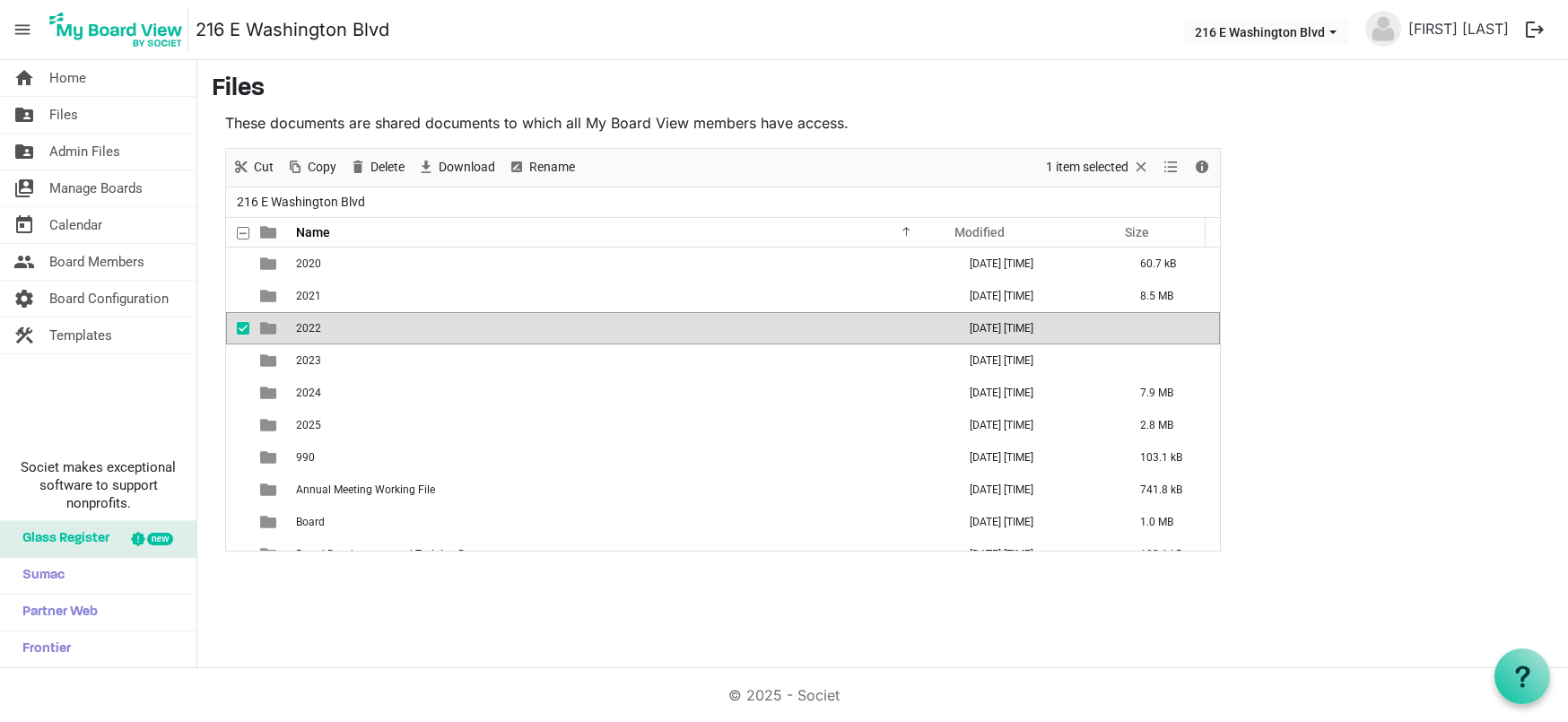 click on "2022" at bounding box center [621, 328] 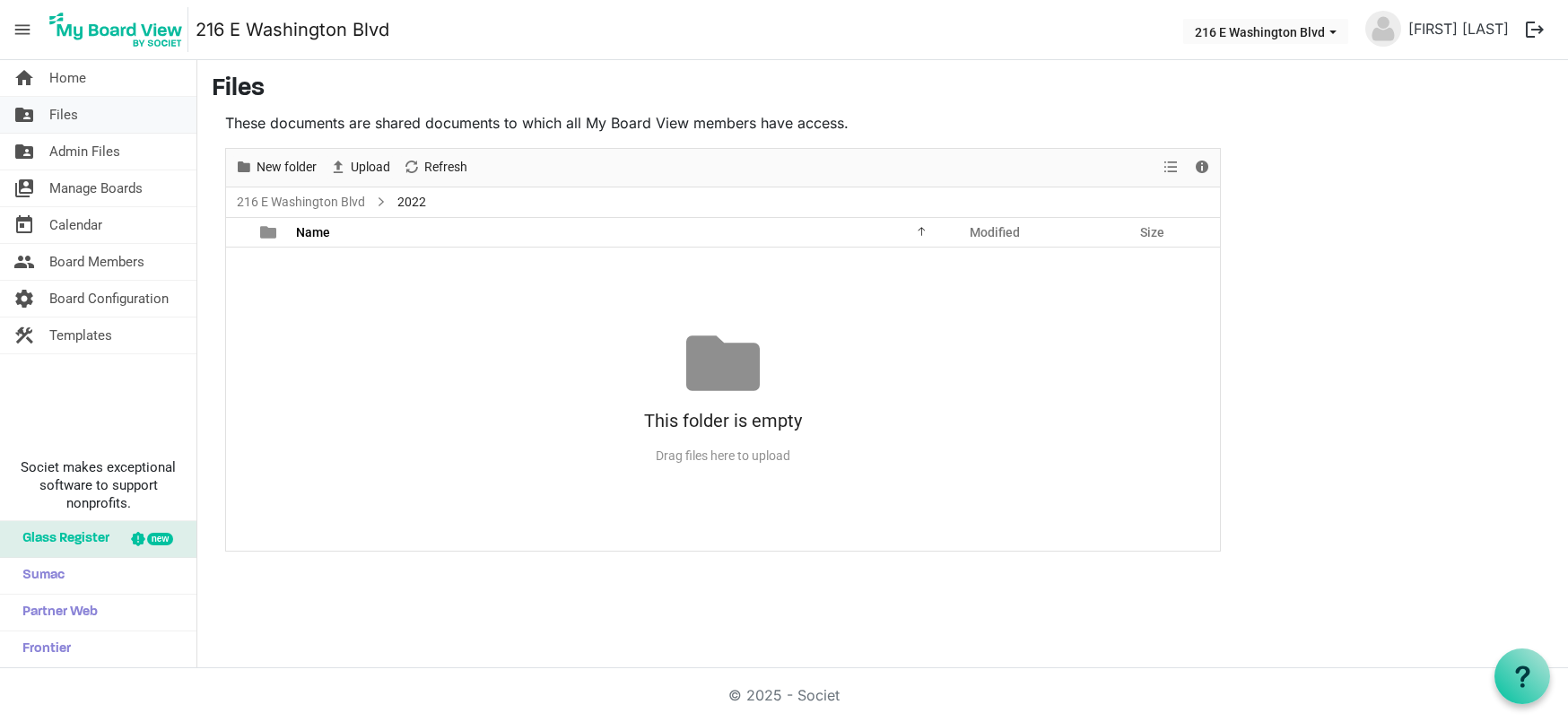 click on "Files" at bounding box center (64, 115) 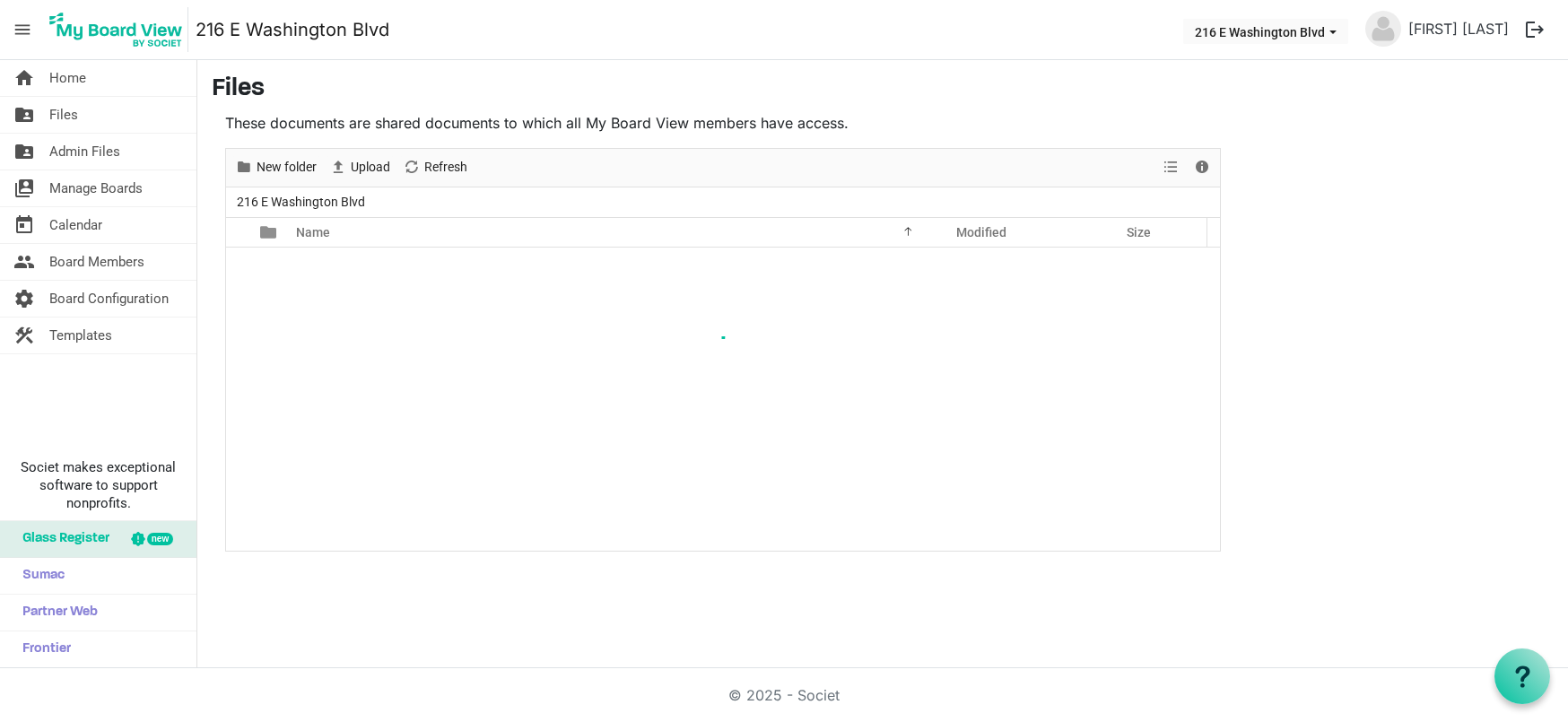 scroll, scrollTop: 0, scrollLeft: 0, axis: both 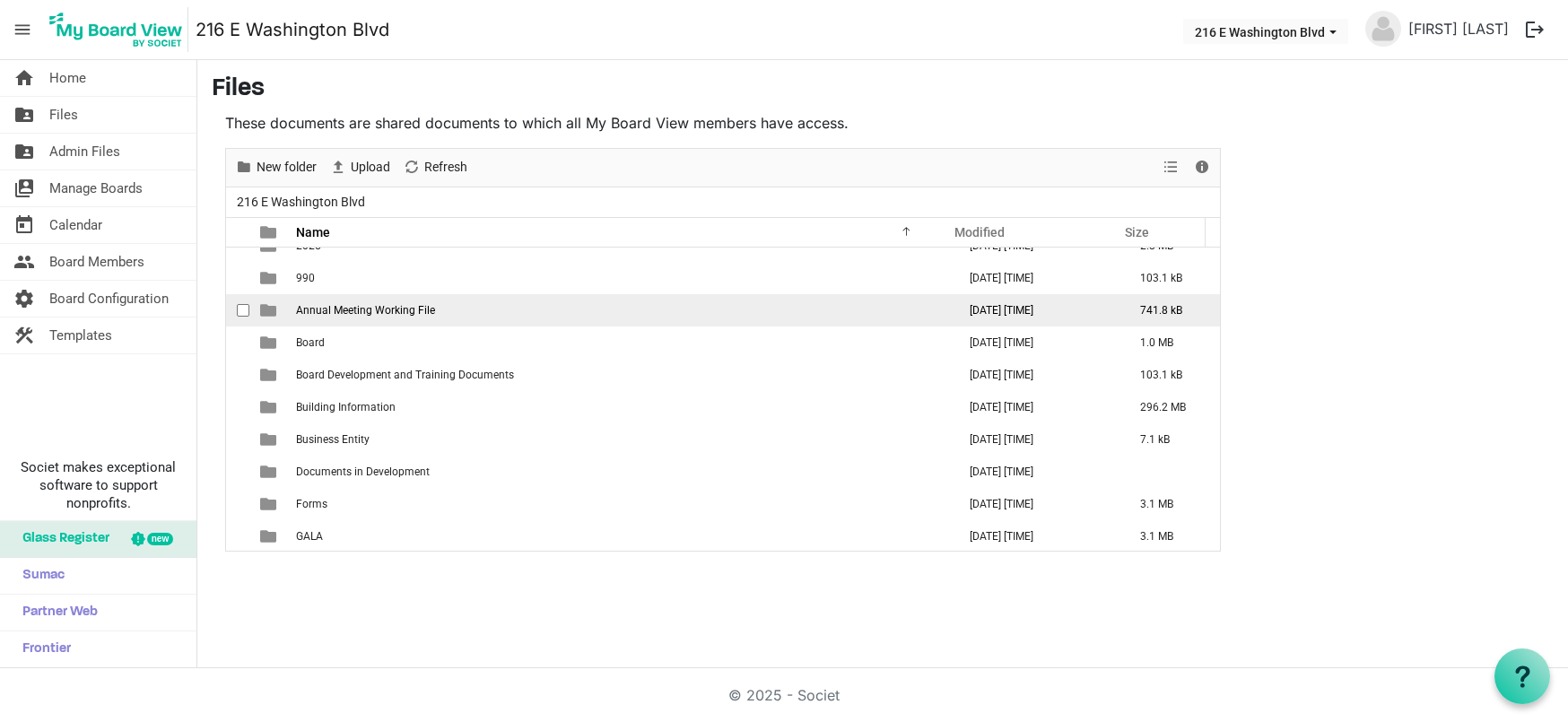 click on "Annual Meeting Working File" at bounding box center [621, 310] 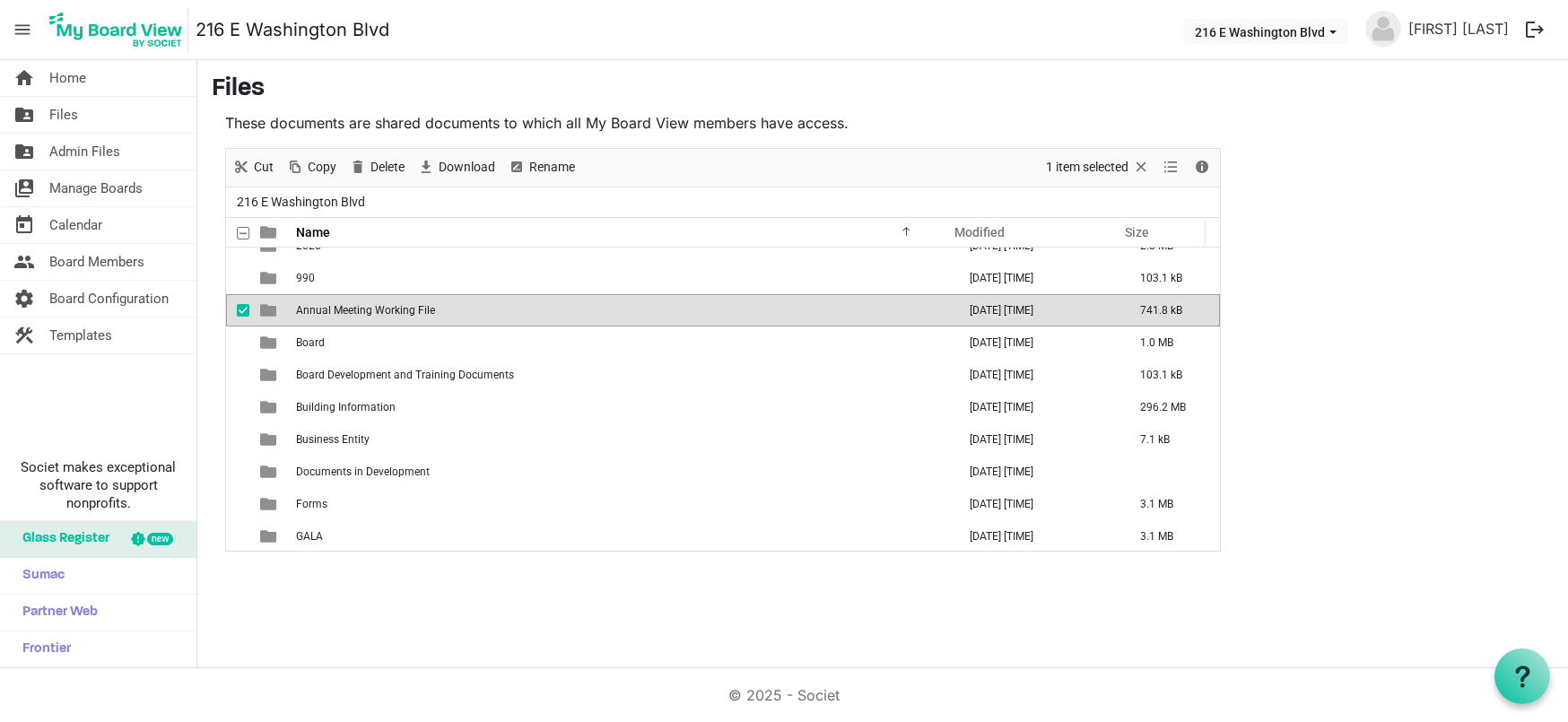 click on "Annual Meeting Working File" at bounding box center (621, 310) 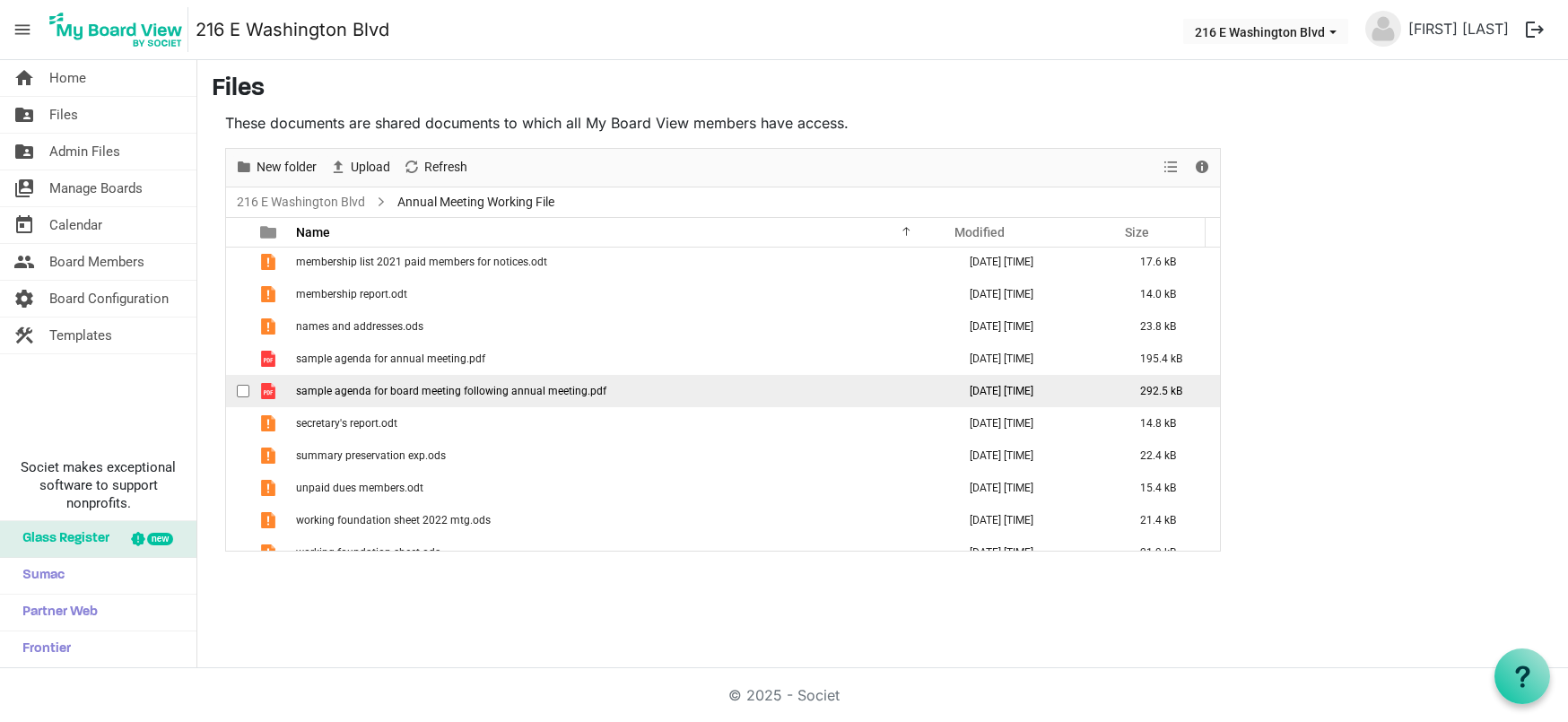 scroll, scrollTop: 246, scrollLeft: 0, axis: vertical 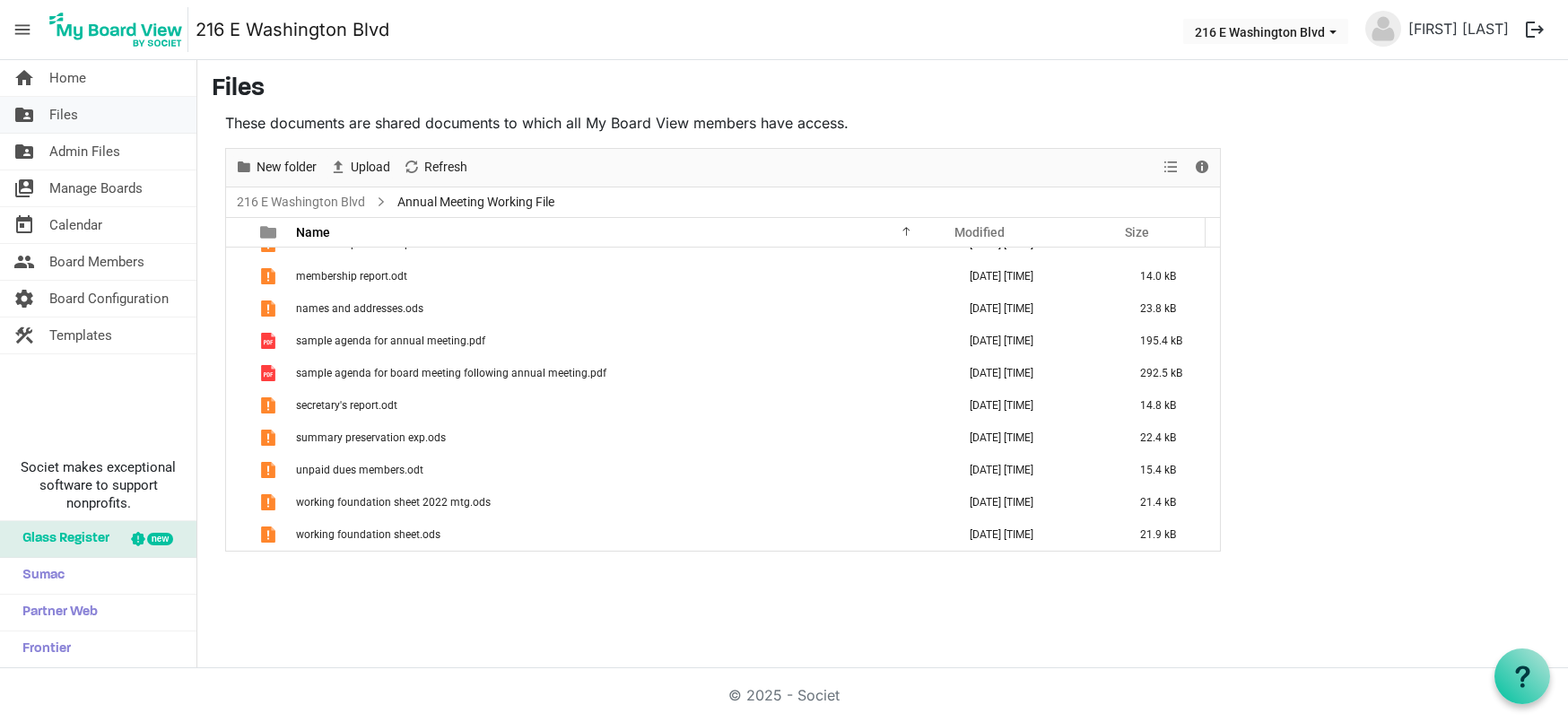 click on "Files" at bounding box center [64, 115] 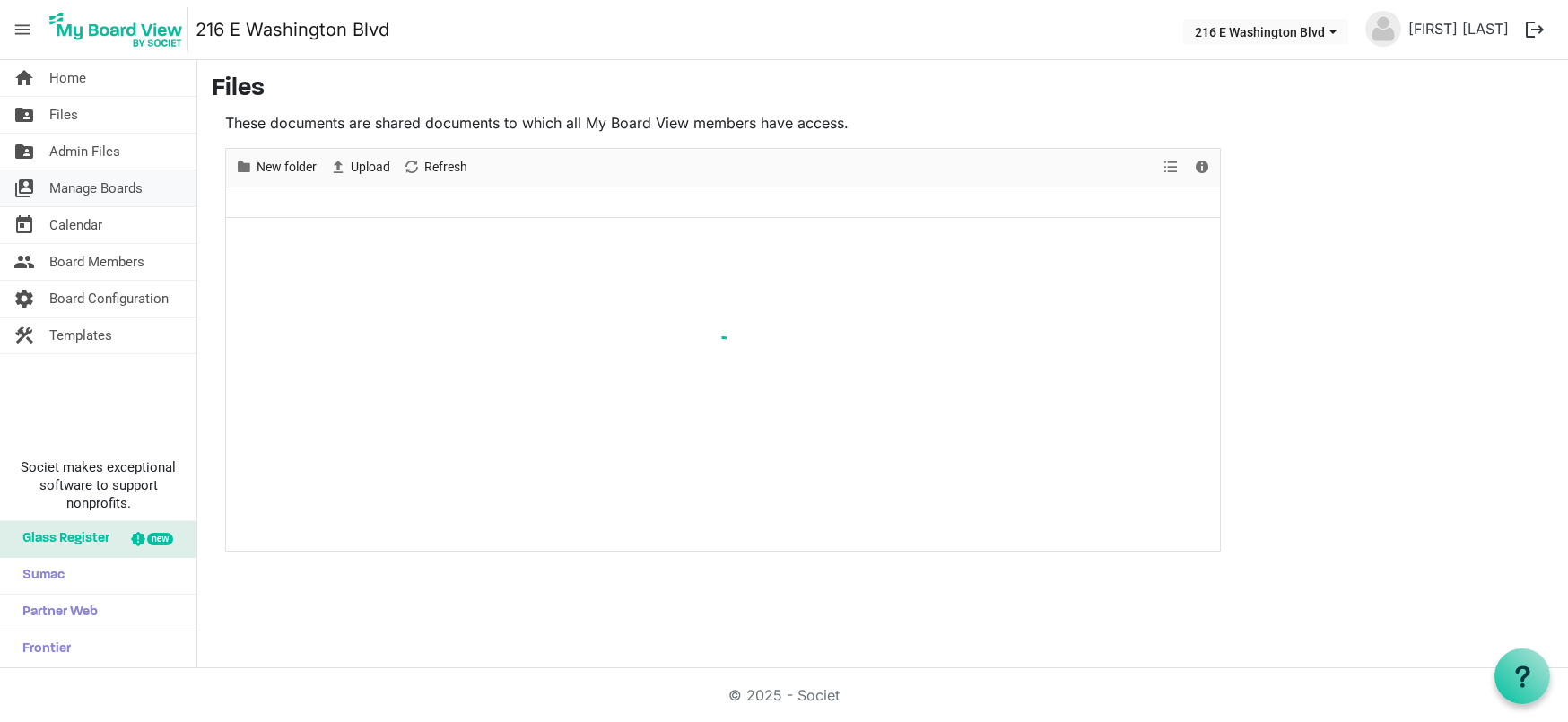 scroll, scrollTop: 0, scrollLeft: 0, axis: both 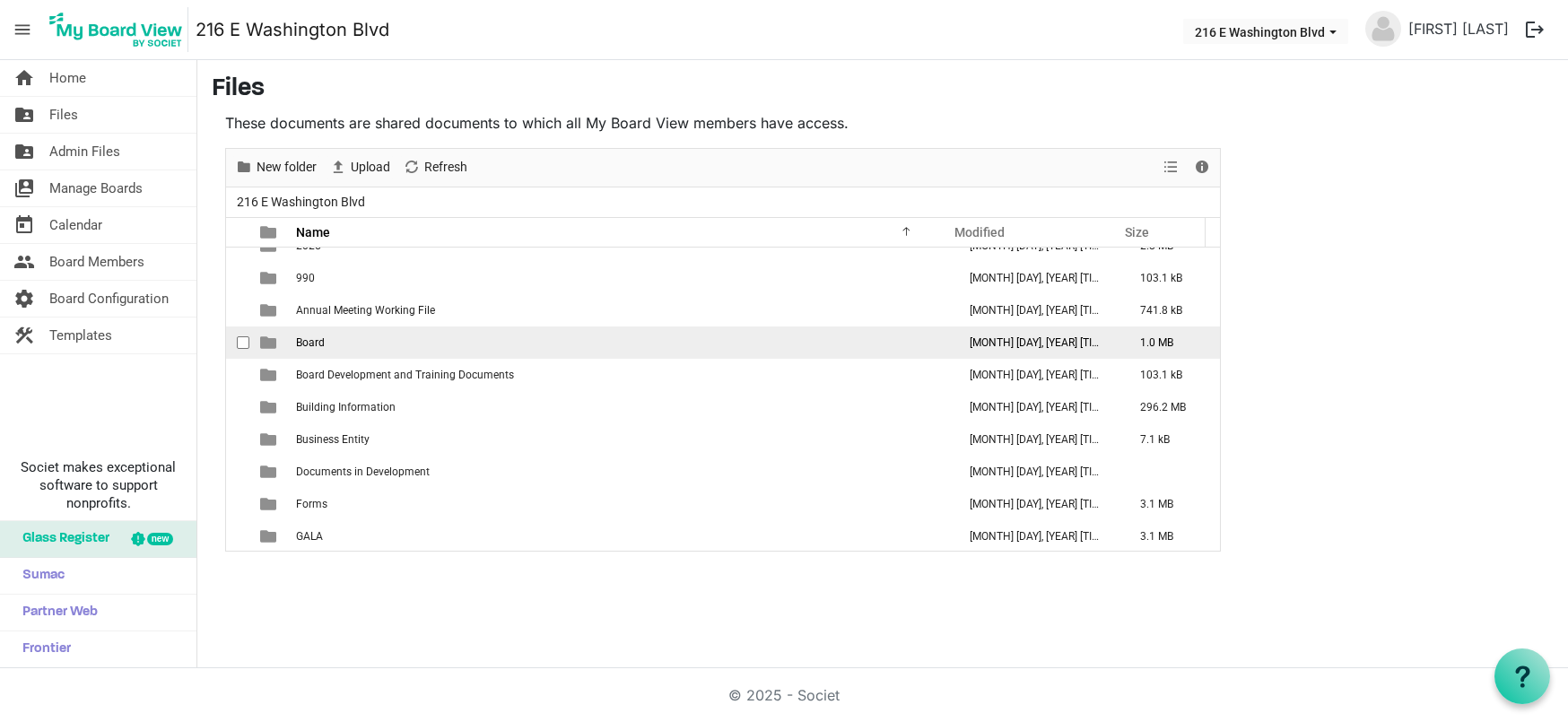 click on "Board" at bounding box center (310, 343) 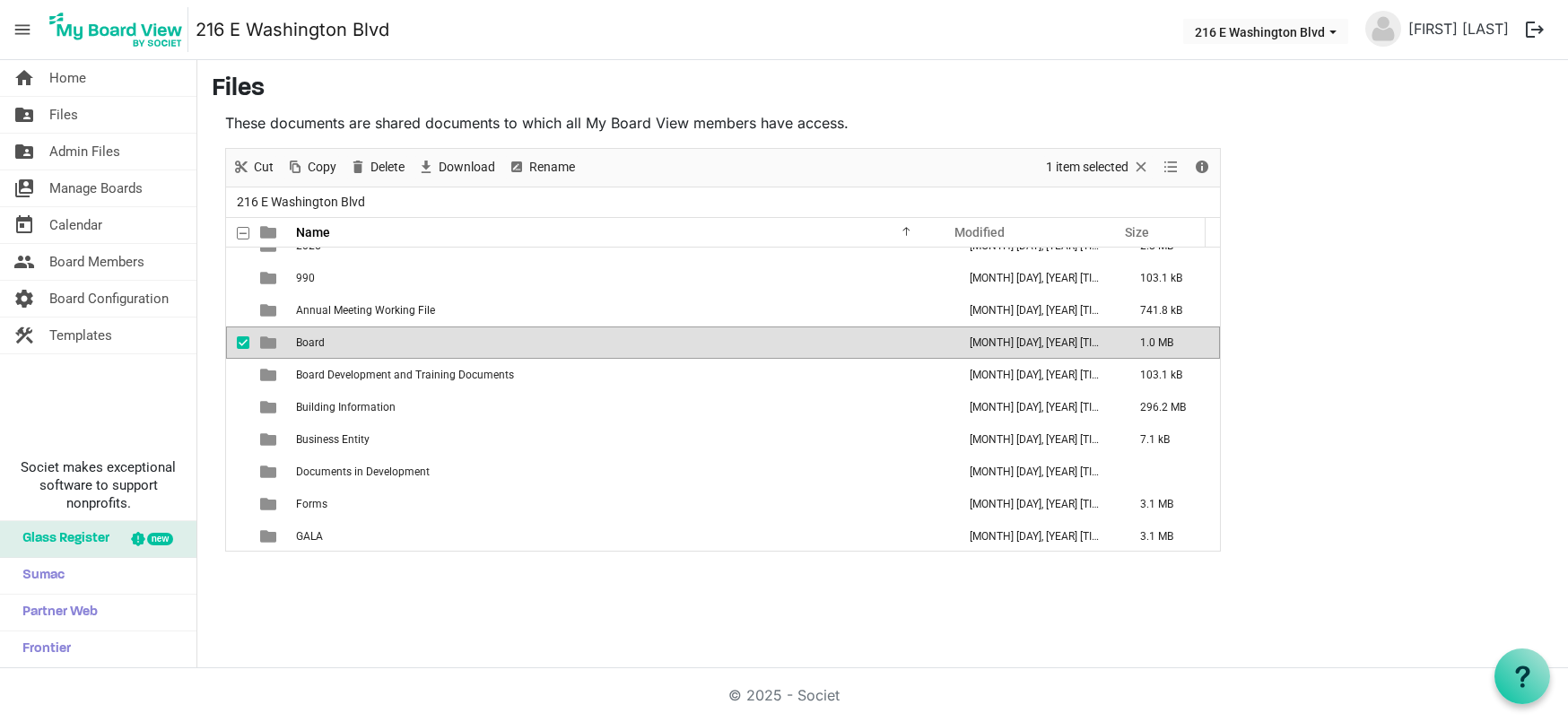 click on "Board" at bounding box center (310, 343) 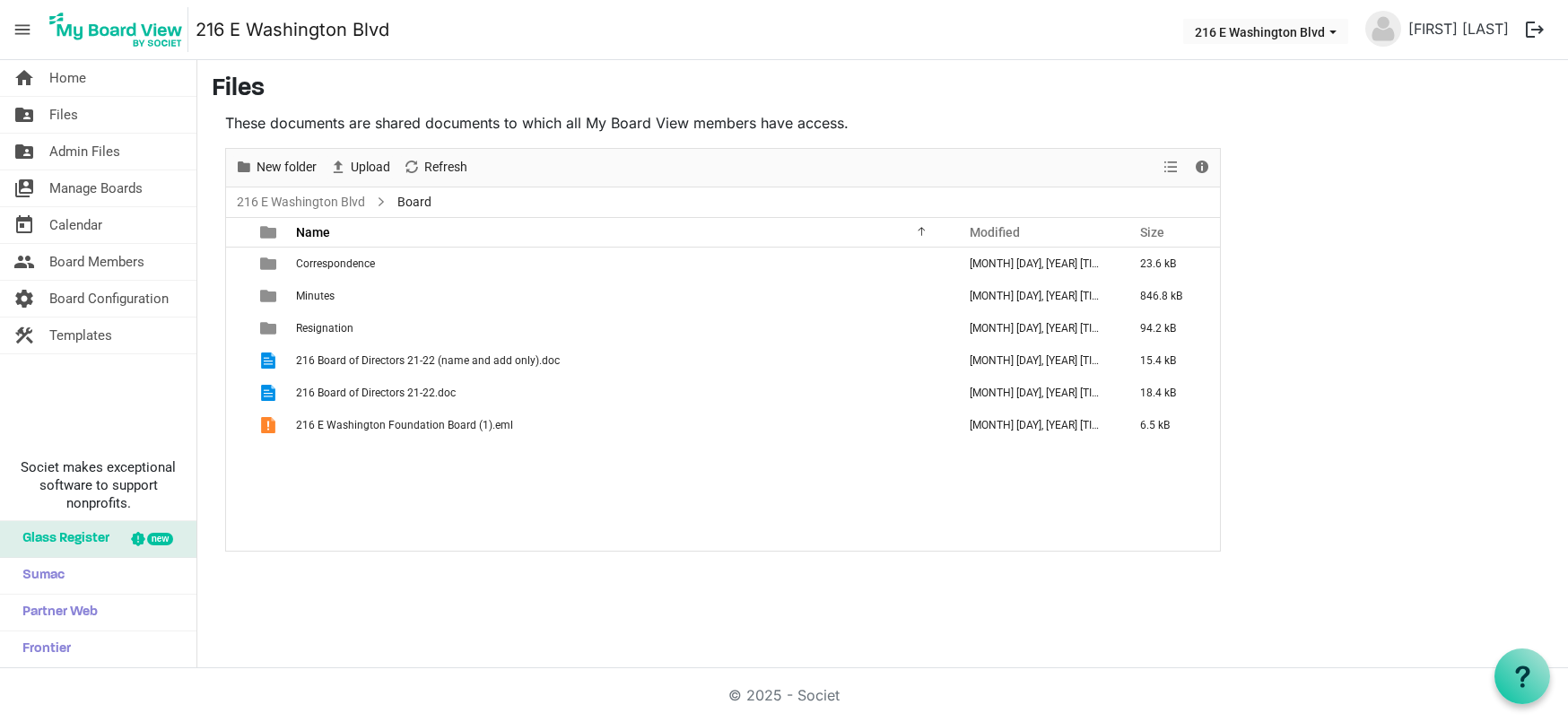 scroll, scrollTop: 0, scrollLeft: 0, axis: both 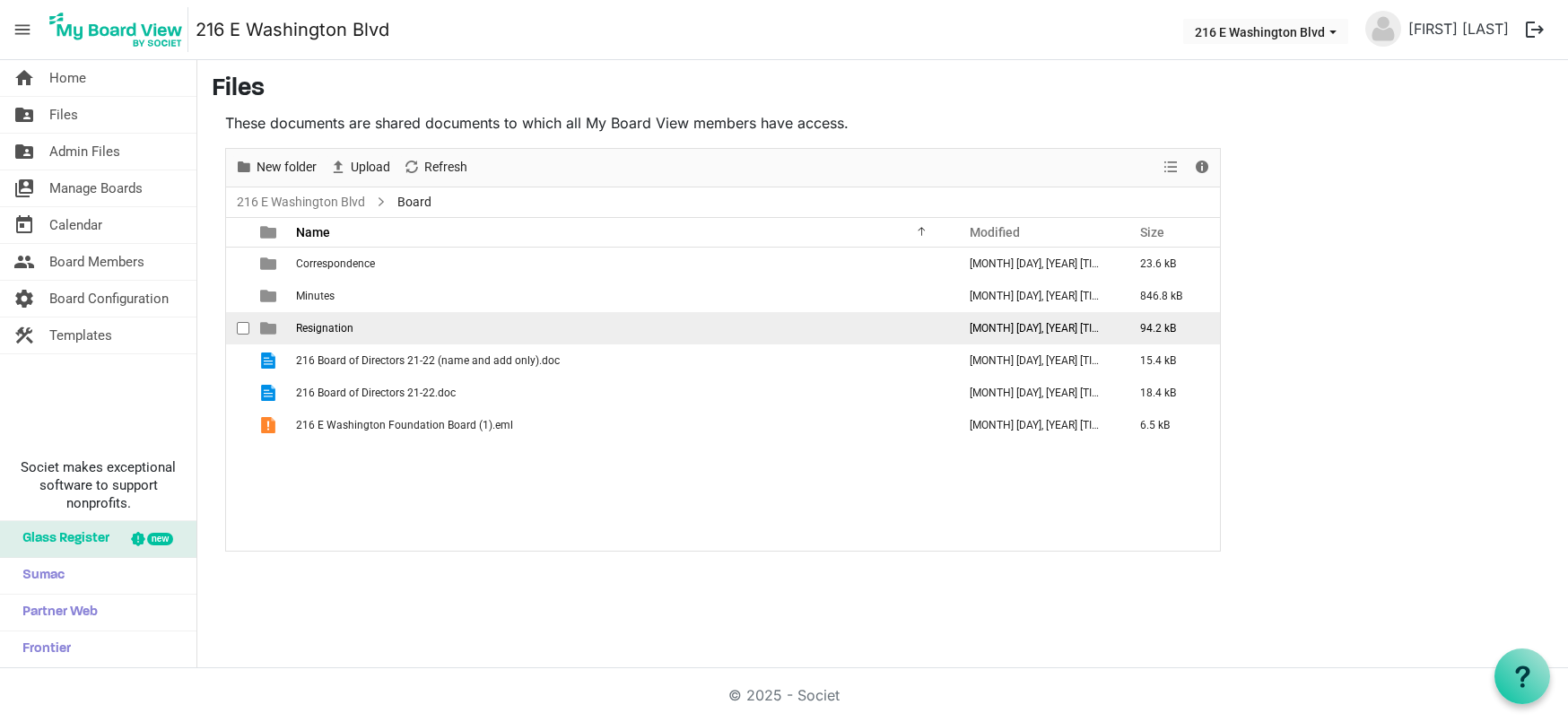 click on "Resignation" at bounding box center [325, 328] 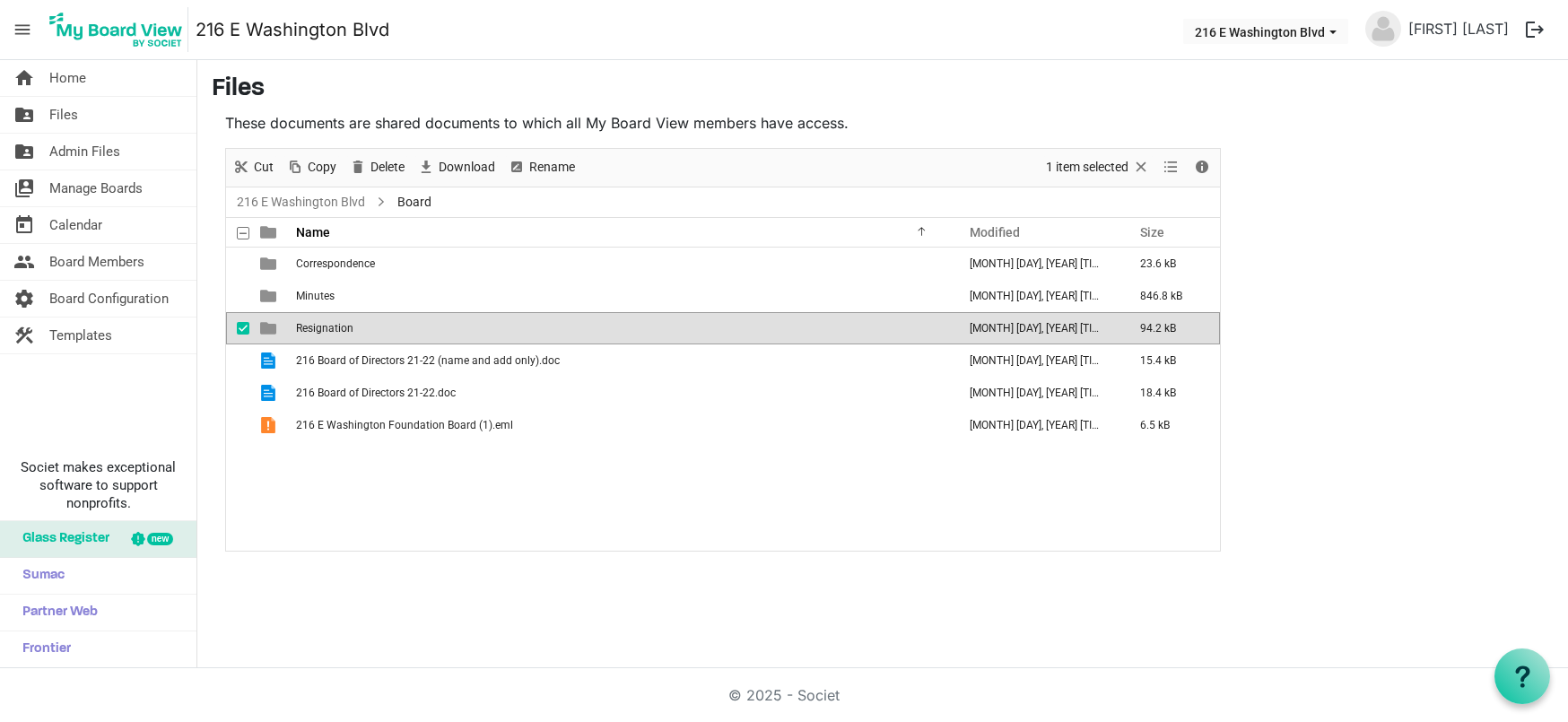 click on "Resignation" at bounding box center [325, 328] 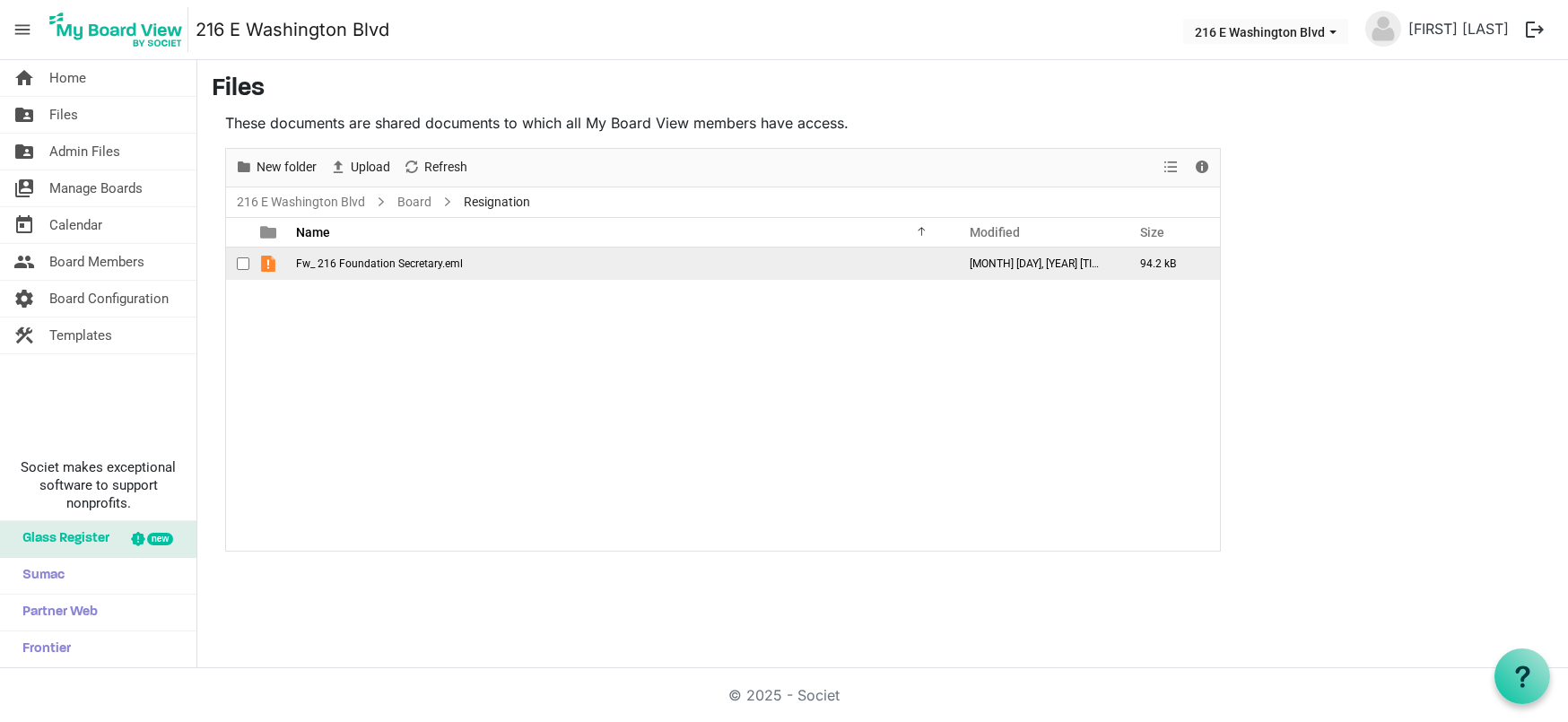 click on "Fw_ 216 Foundation Secretary.eml" at bounding box center [379, 264] 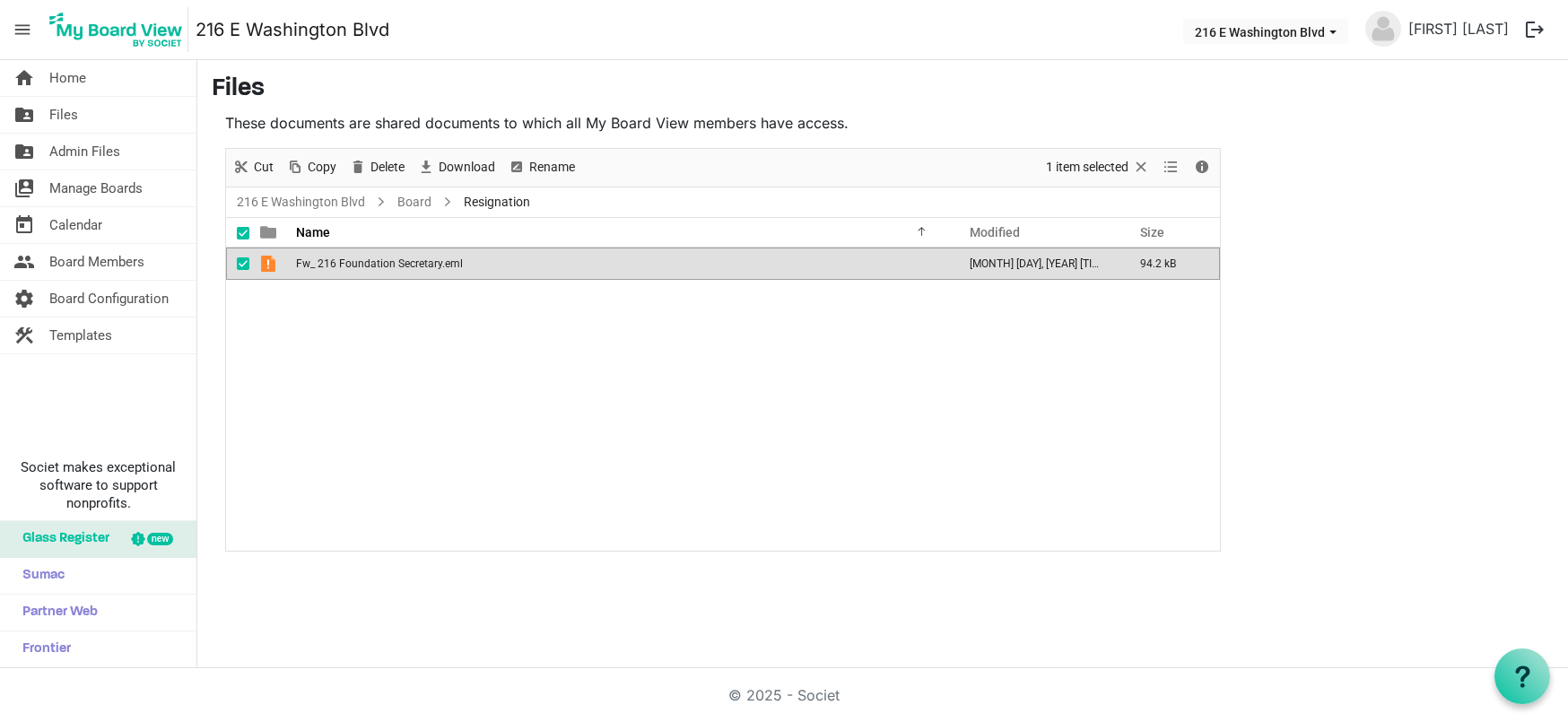 click on "Fw_ 216 Foundation Secretary.eml" at bounding box center (379, 264) 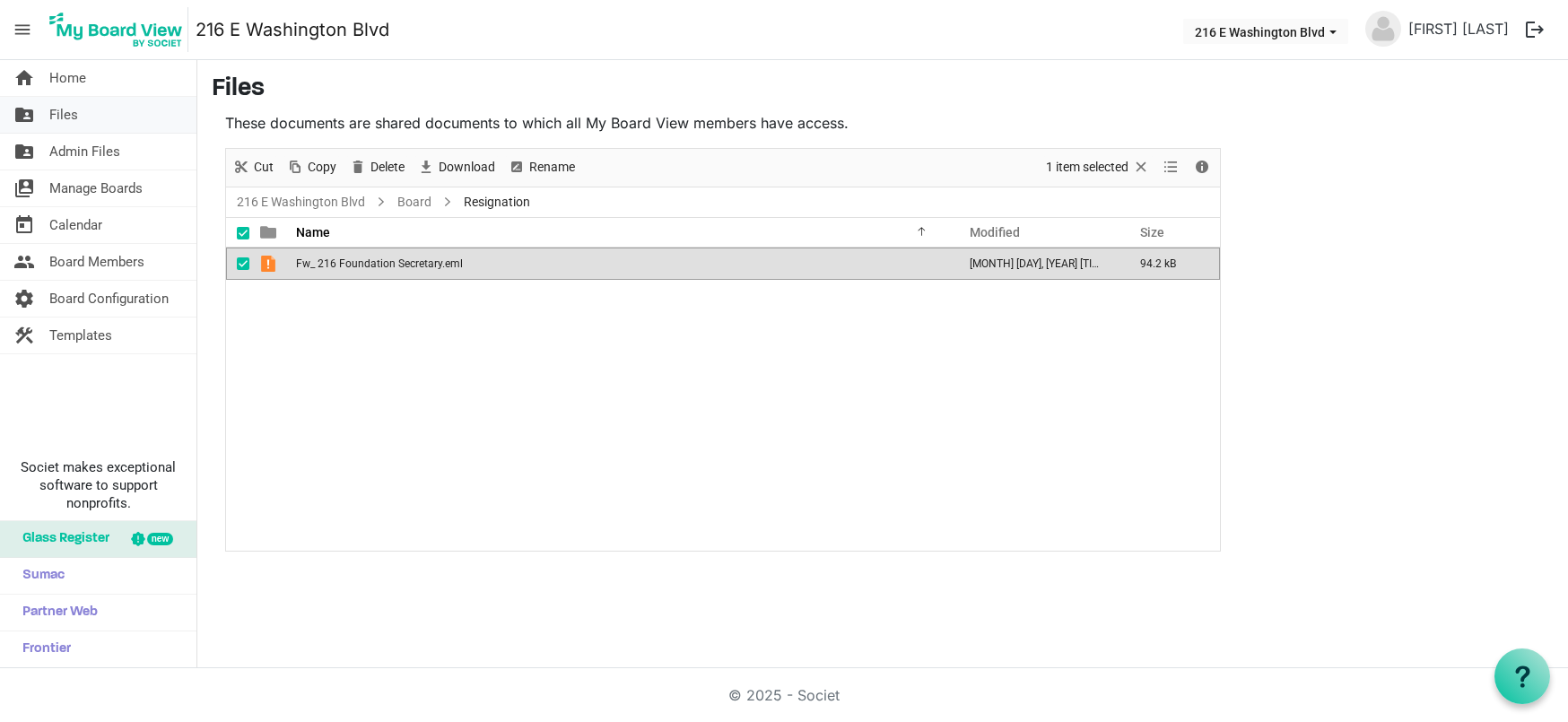 click on "Files" at bounding box center (64, 115) 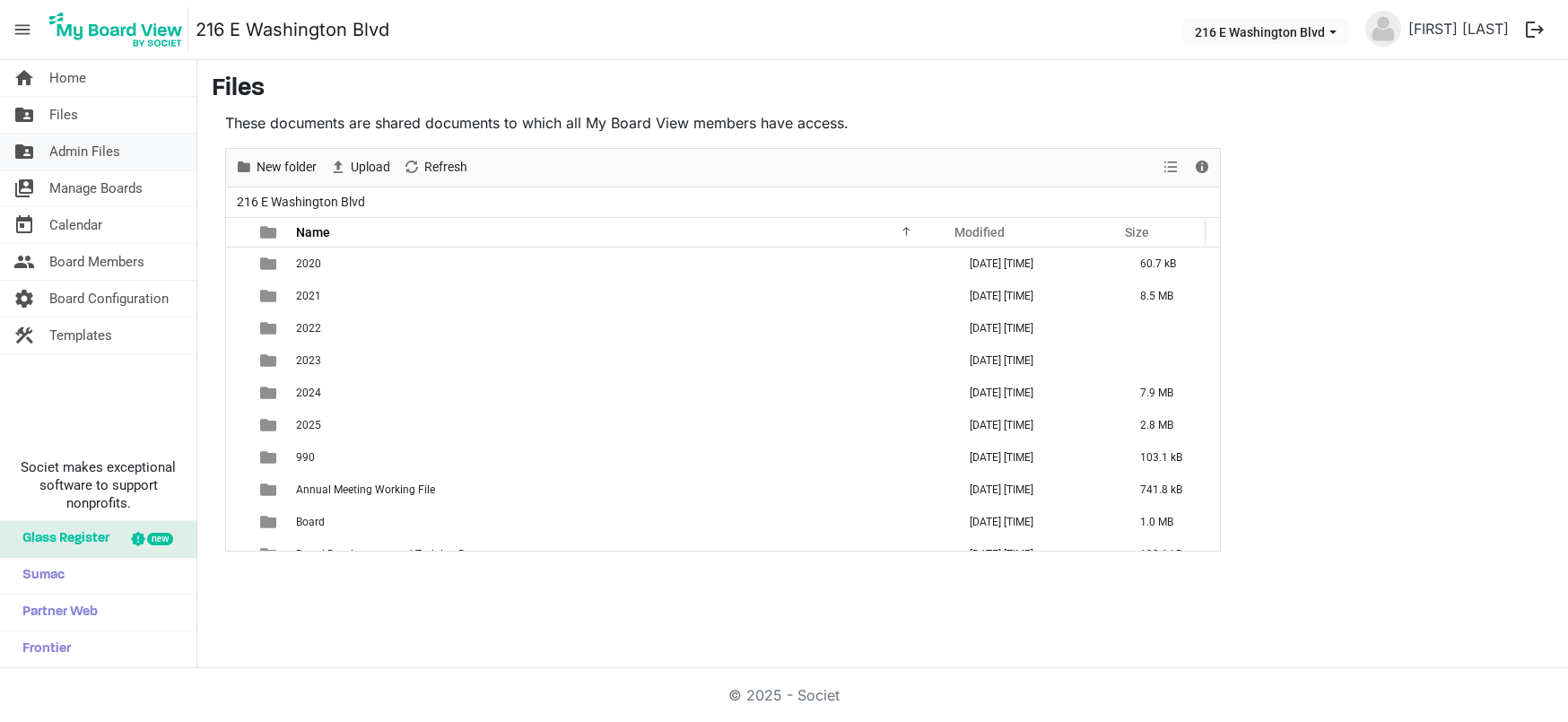 scroll, scrollTop: 0, scrollLeft: 0, axis: both 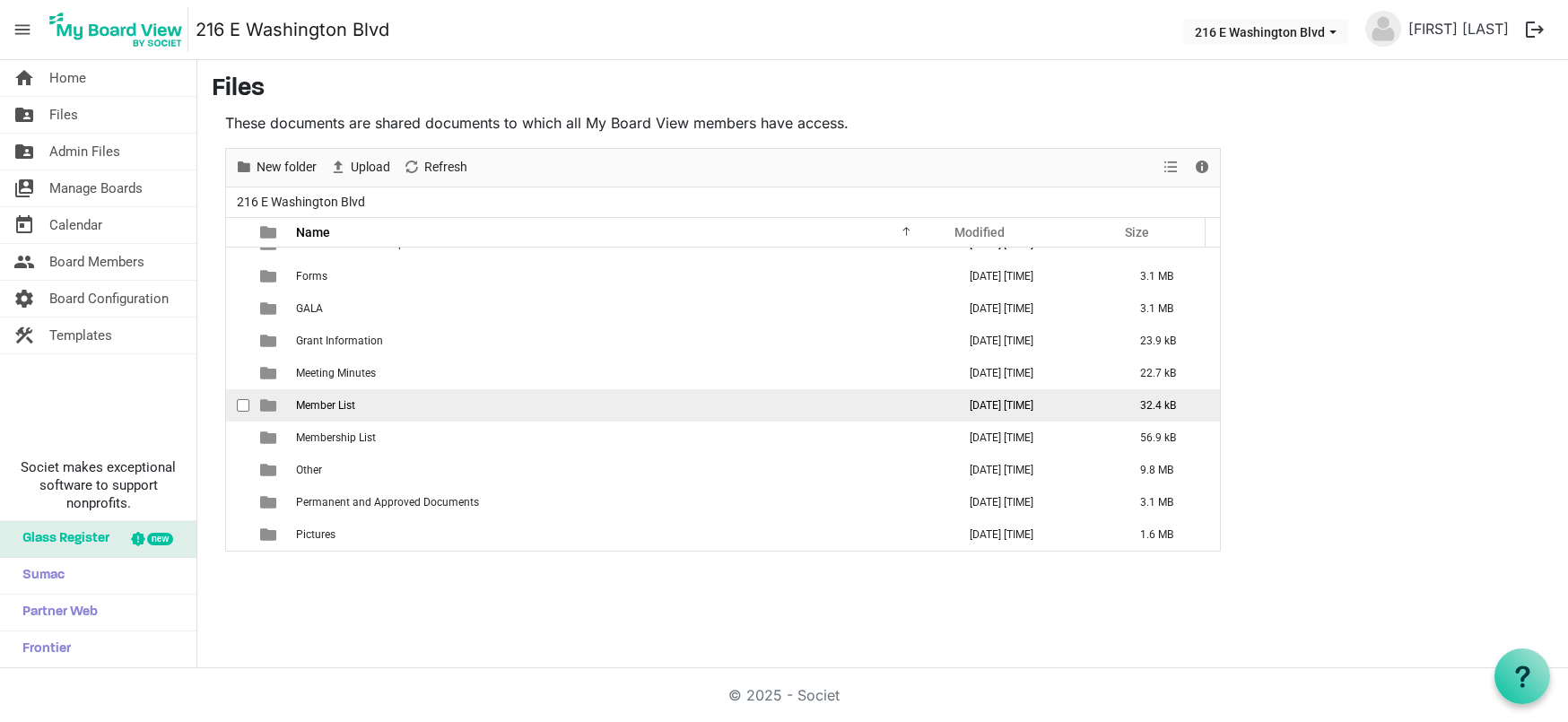 click on "Member List" at bounding box center [326, 405] 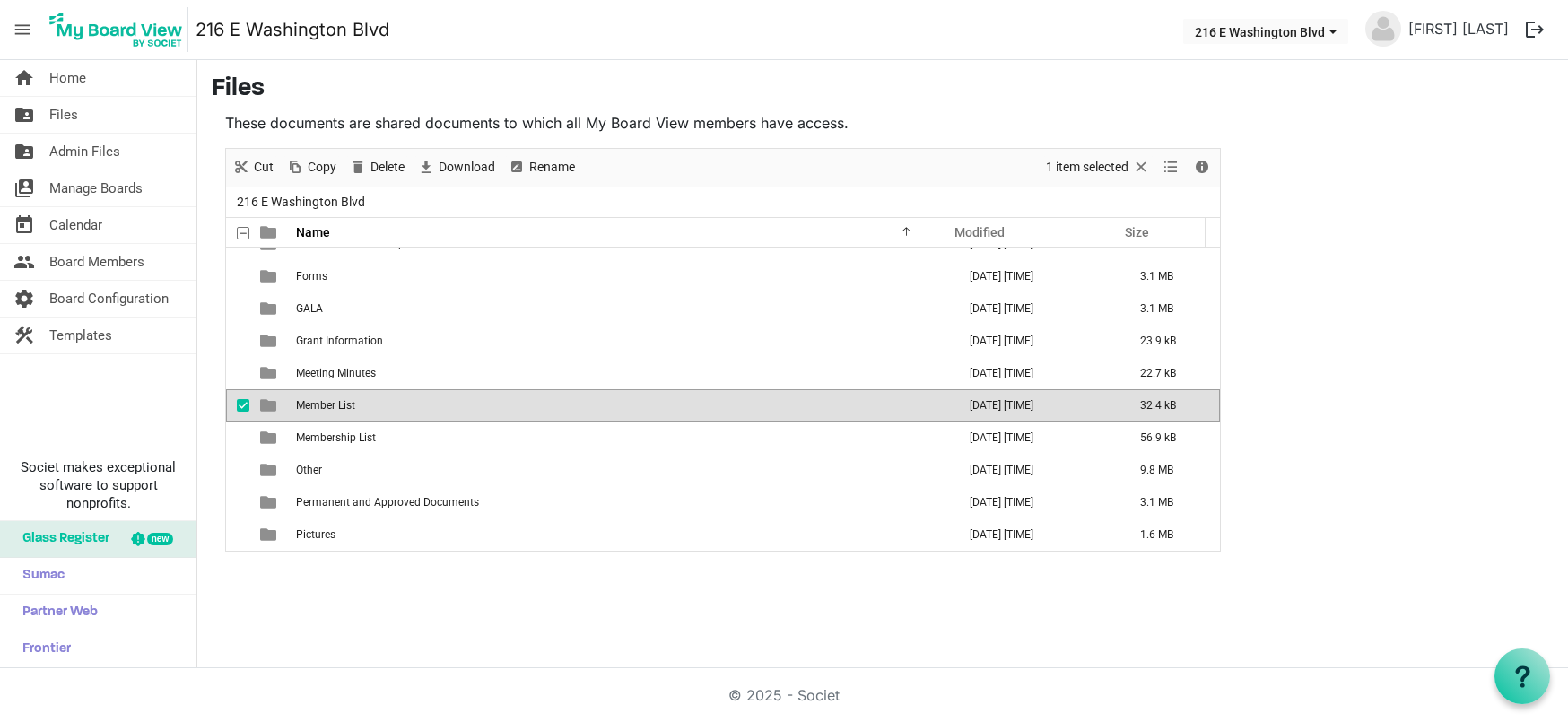 click on "Member List" at bounding box center (326, 405) 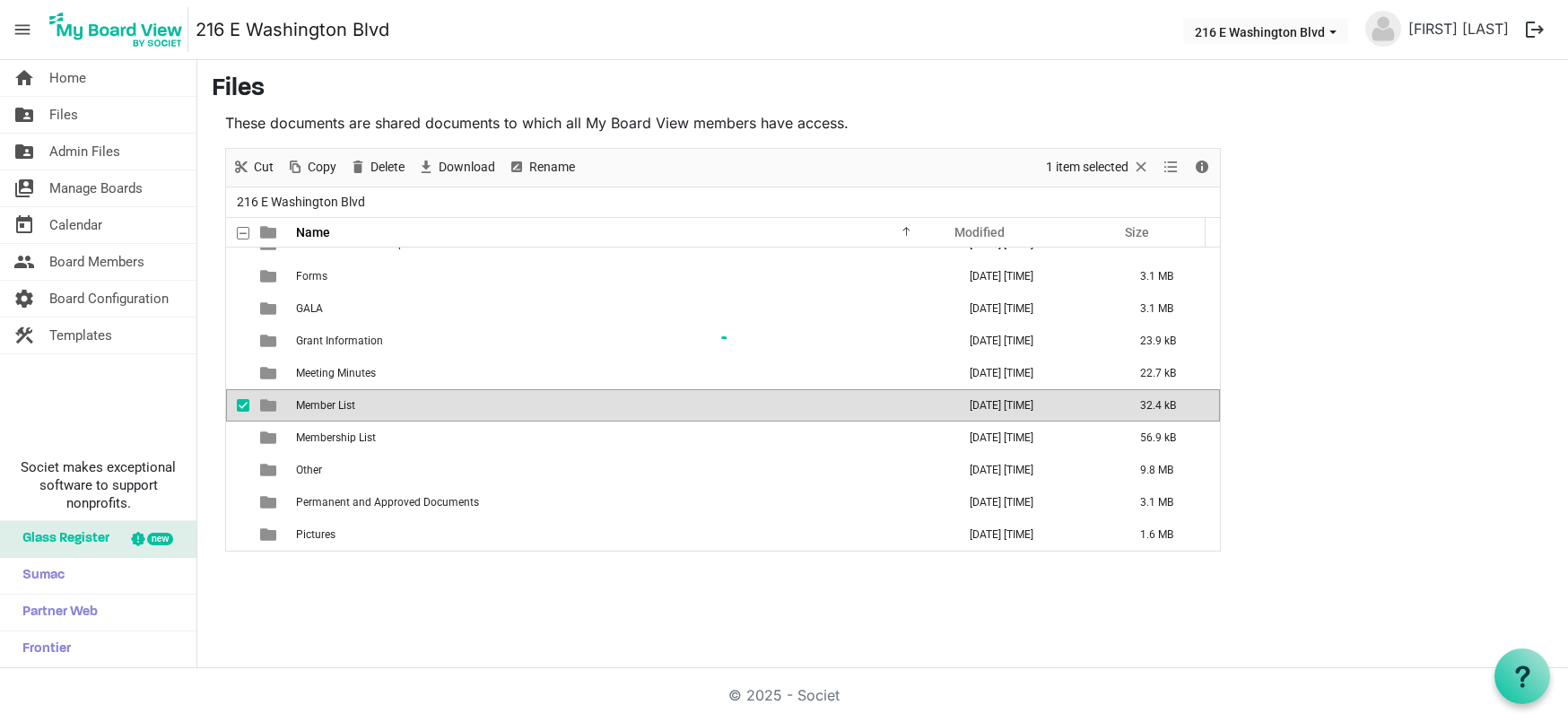scroll, scrollTop: 0, scrollLeft: 0, axis: both 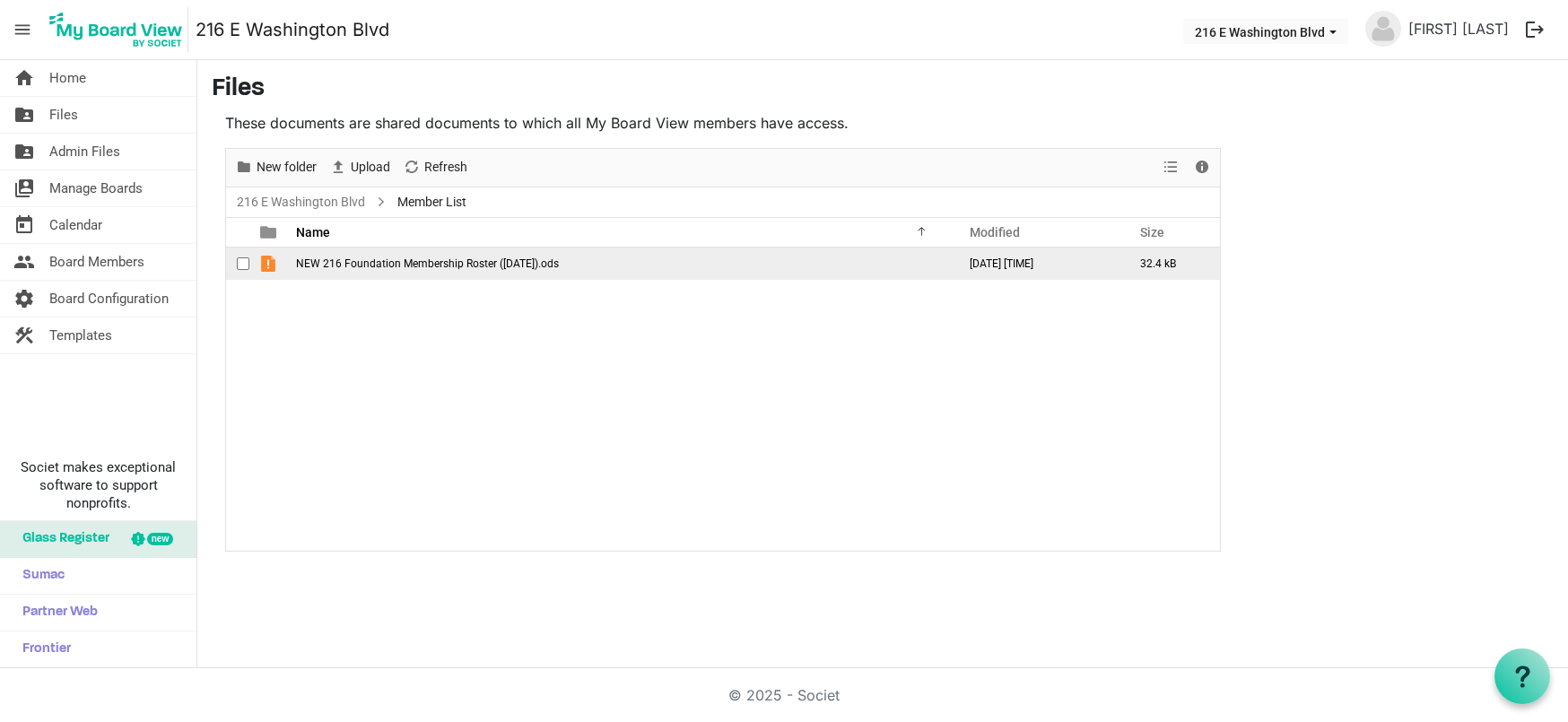 click on "NEW 216 Foundation Membership    Roster (3-31-21).ods" at bounding box center (427, 264) 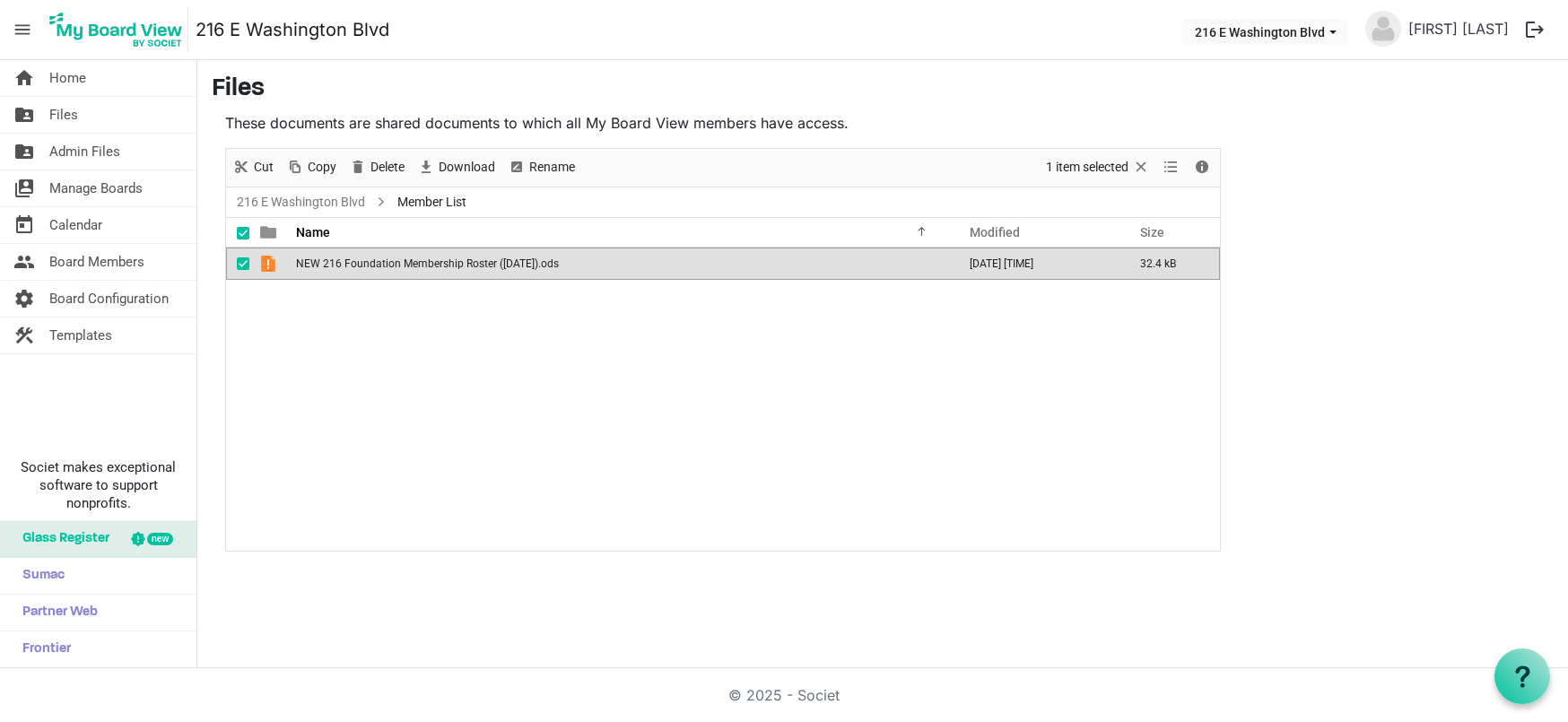 click on "NEW 216 Foundation Membership    Roster (3-31-21).ods" at bounding box center [427, 264] 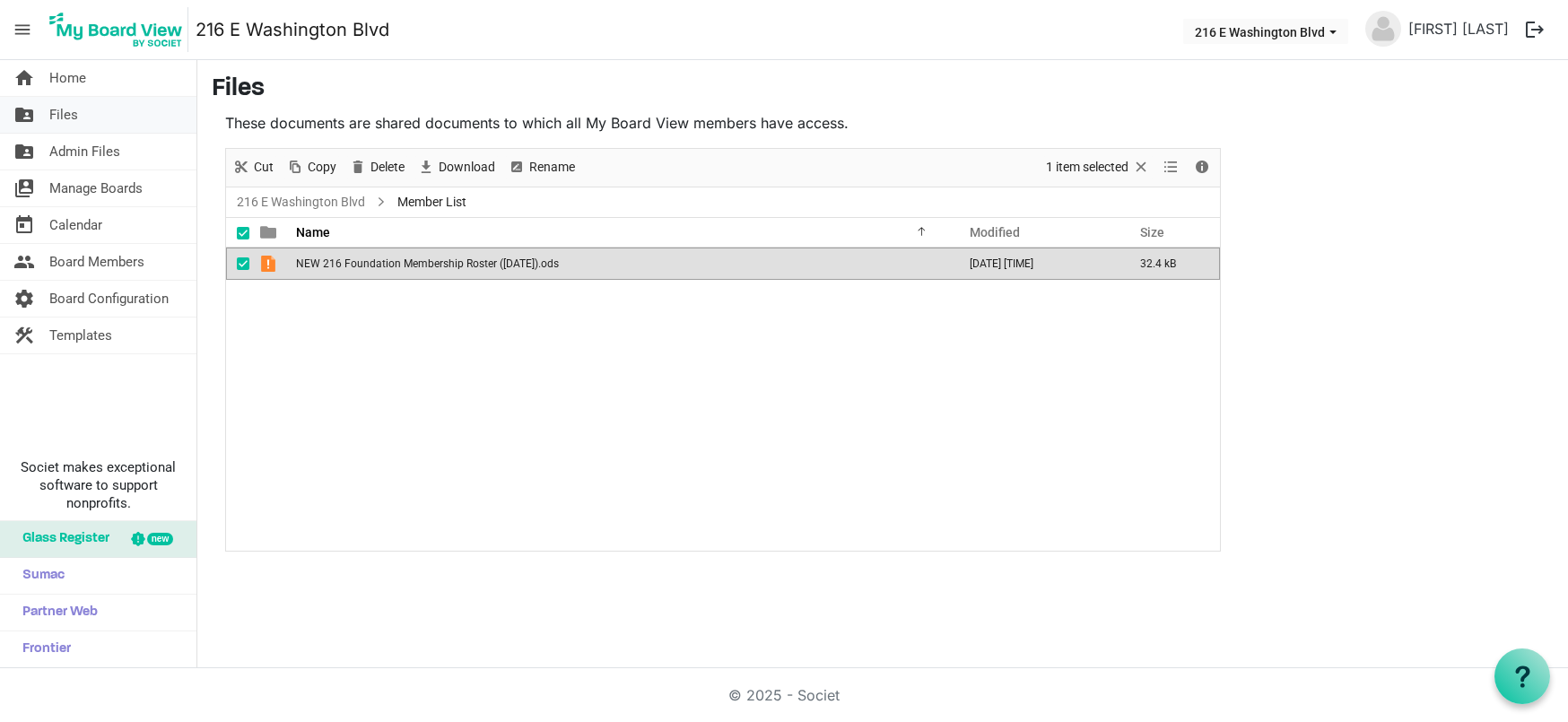 click on "Files" at bounding box center [64, 115] 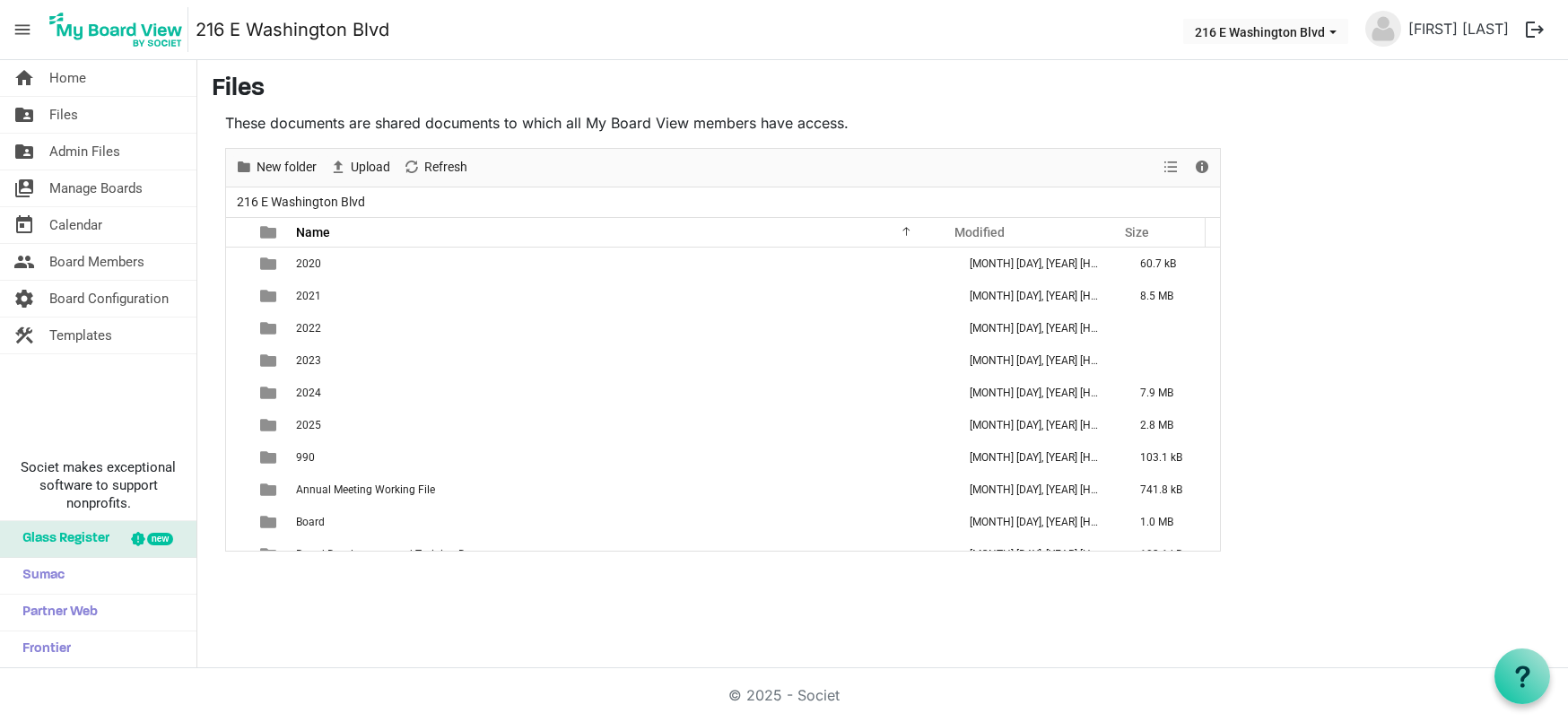 scroll, scrollTop: 0, scrollLeft: 0, axis: both 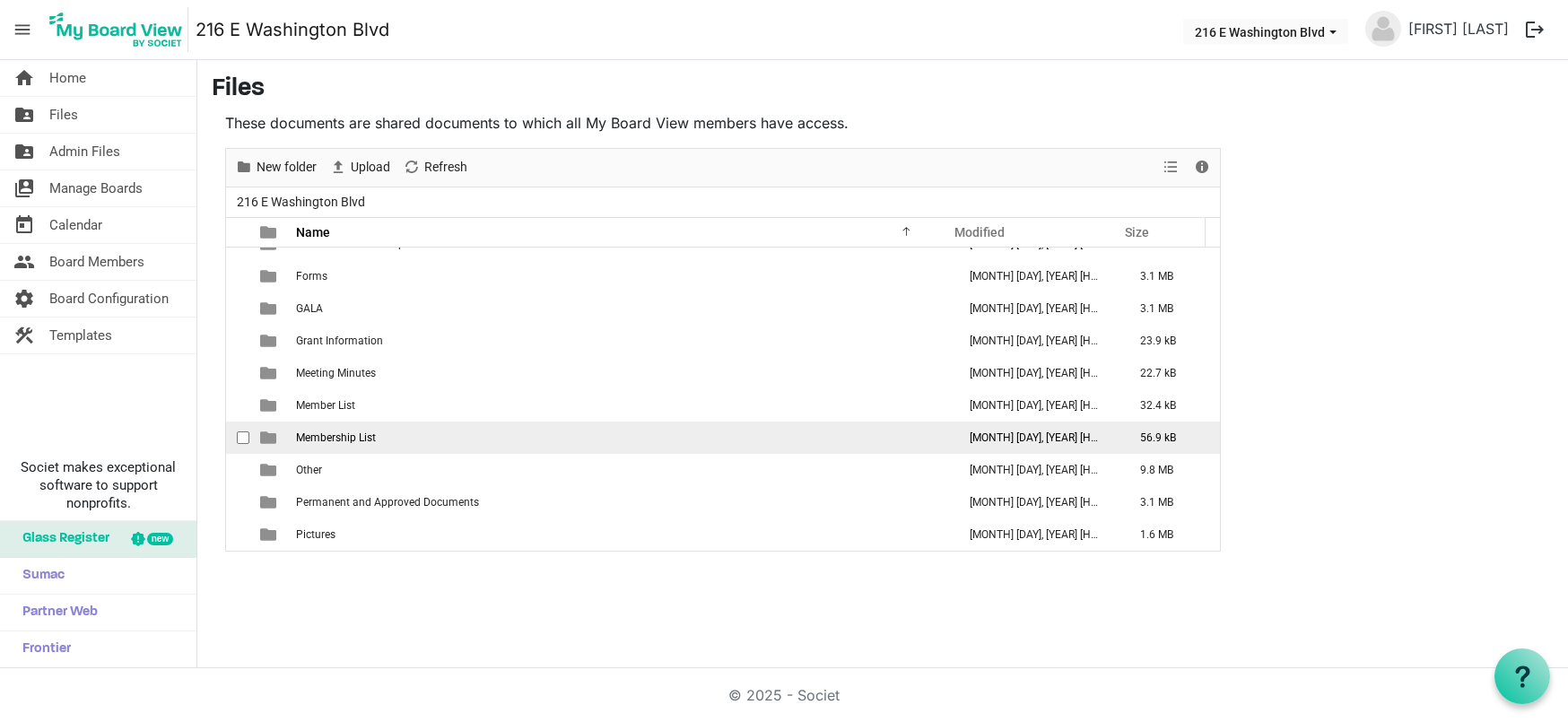 click on "Membership List" at bounding box center [335, 438] 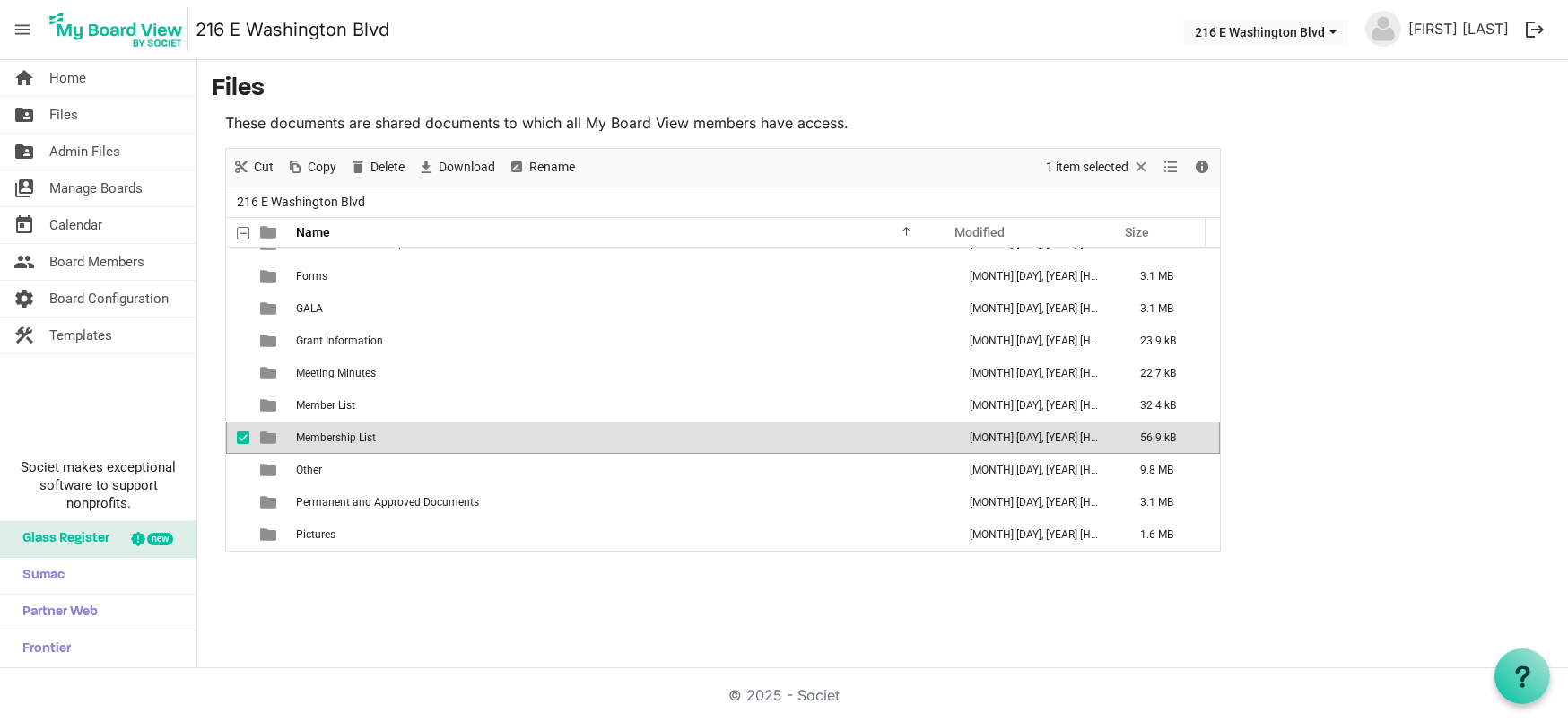 click on "Membership List" at bounding box center [335, 438] 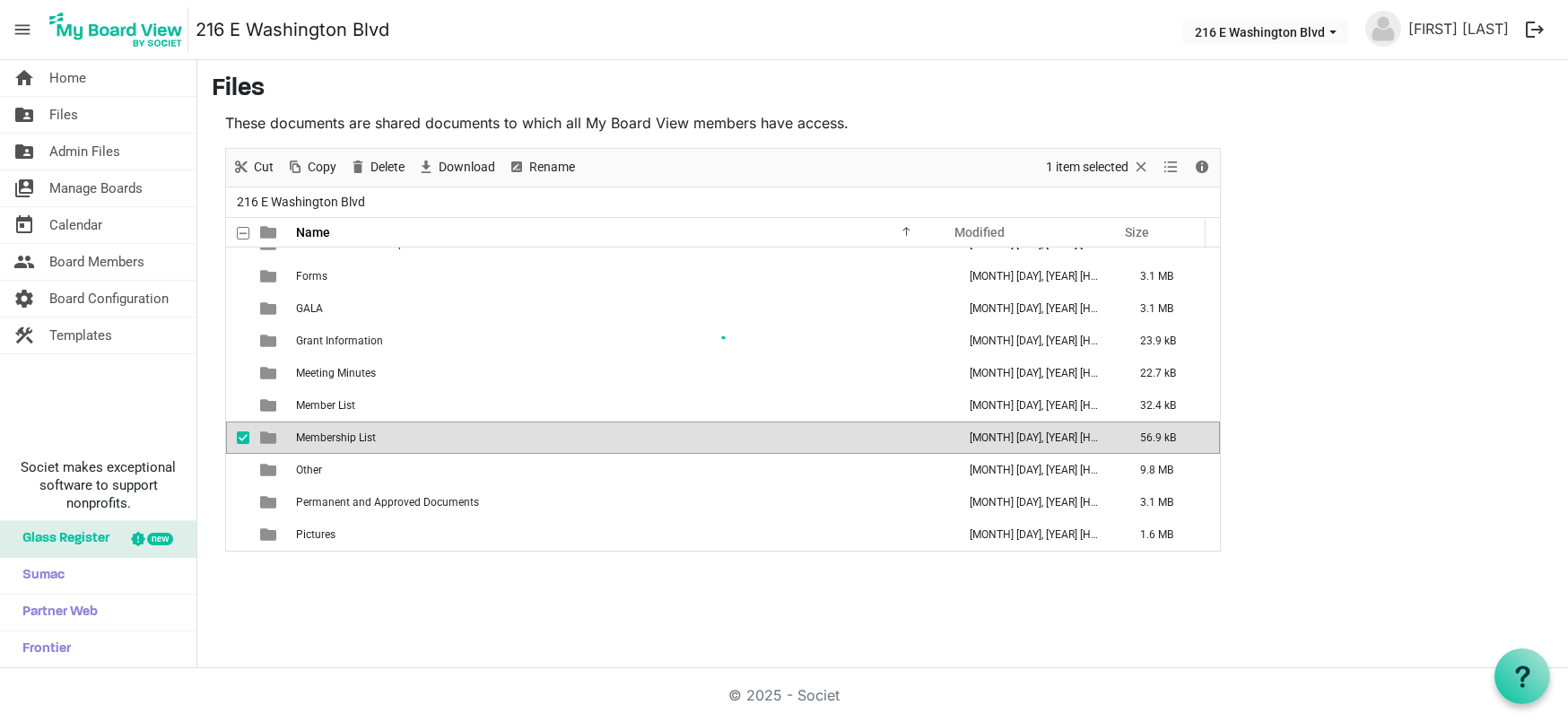 scroll, scrollTop: 0, scrollLeft: 0, axis: both 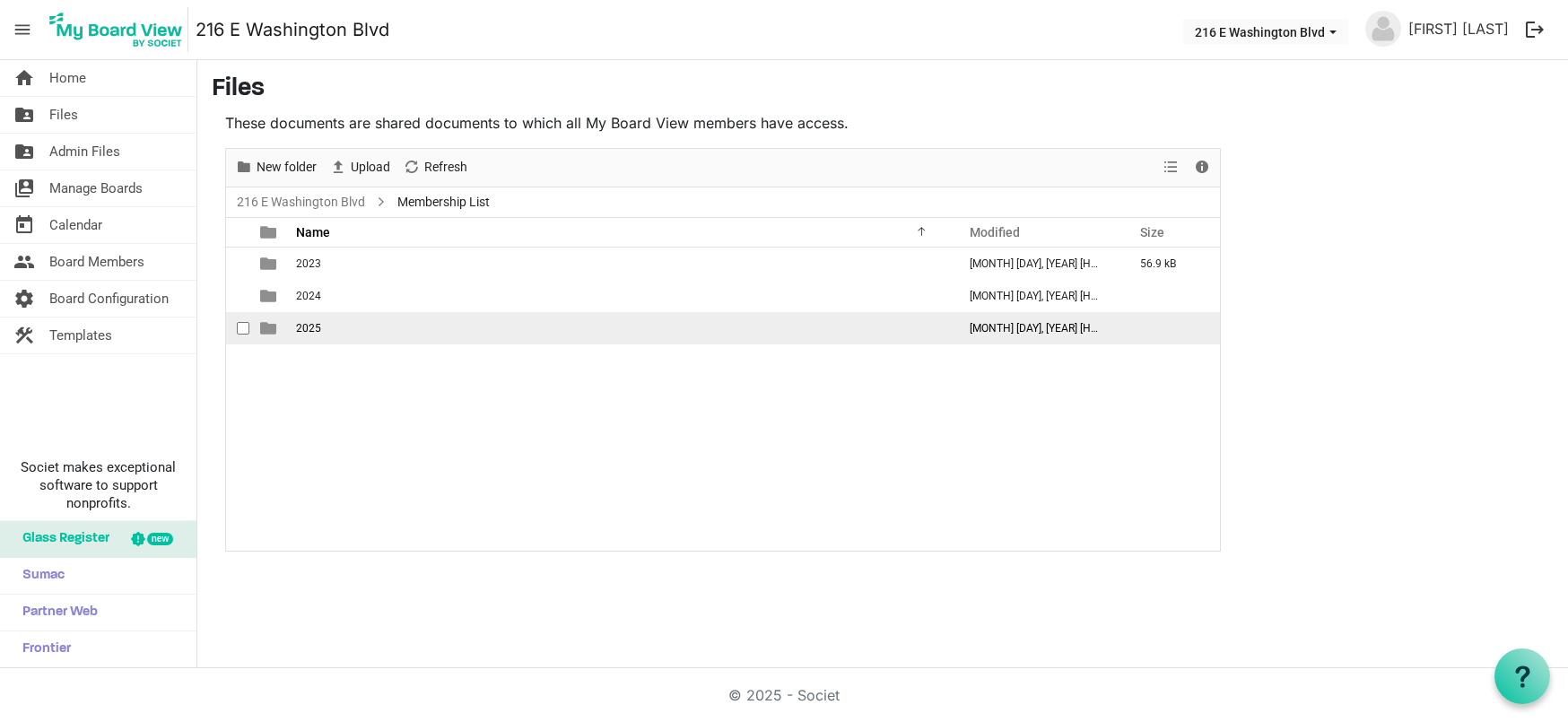 click on "2025" at bounding box center [309, 328] 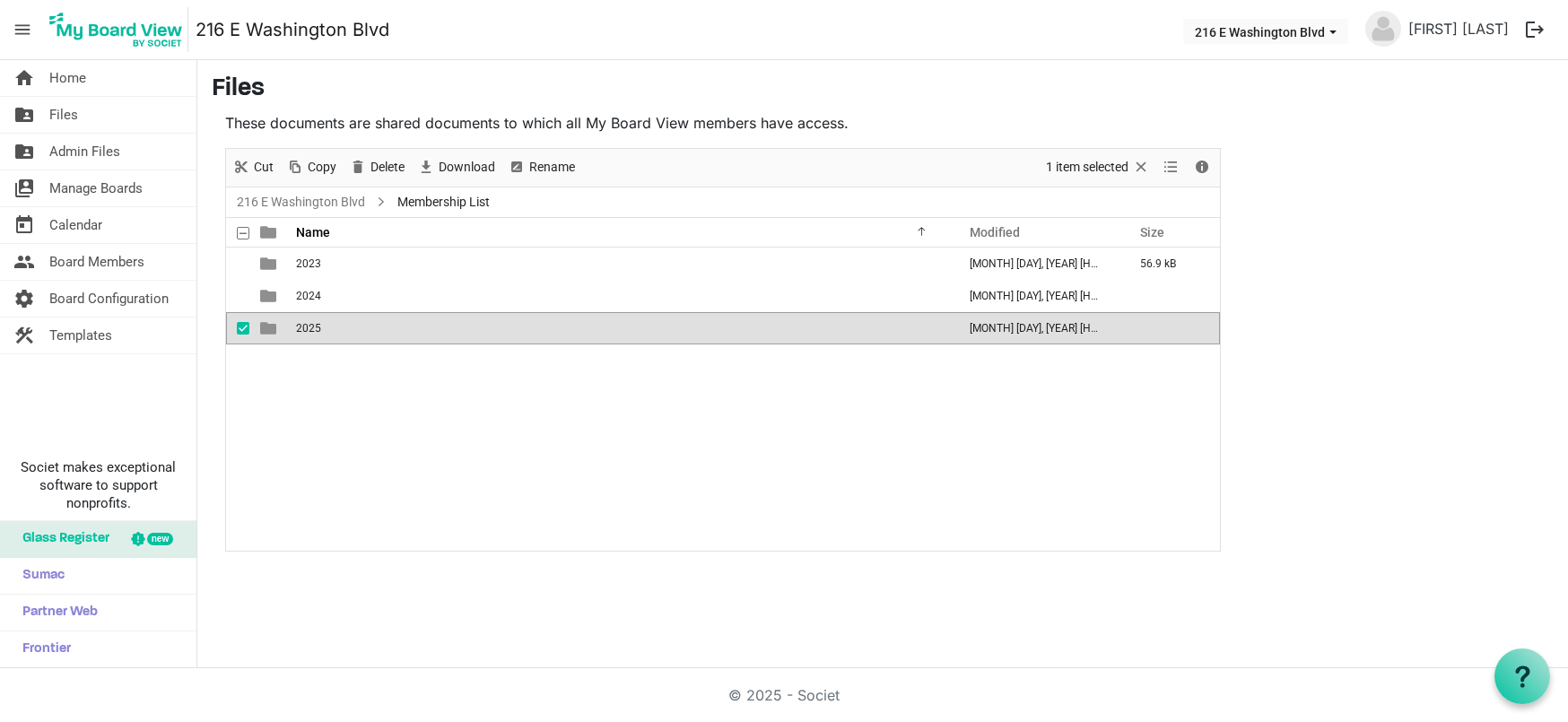 click on "2025" at bounding box center (309, 328) 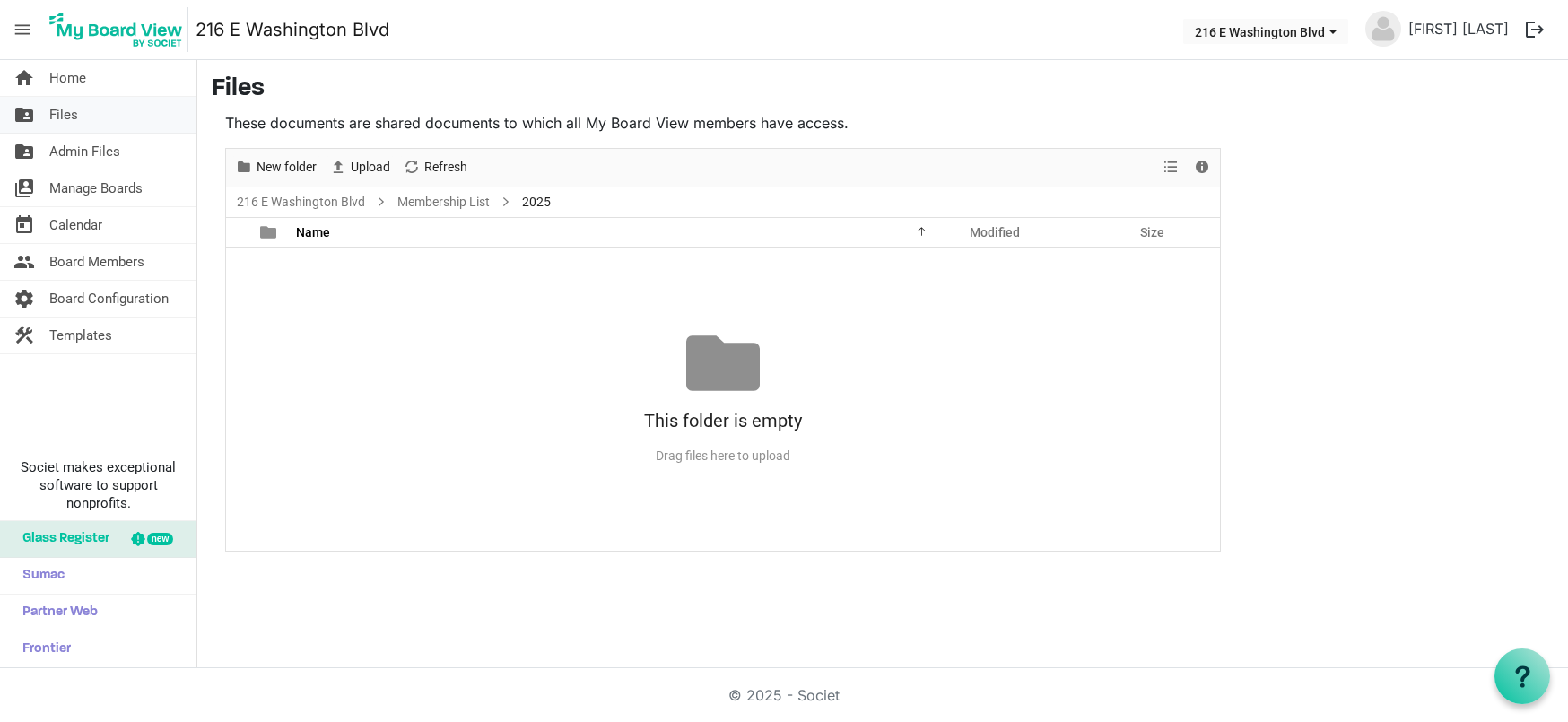 click on "Files" at bounding box center [64, 115] 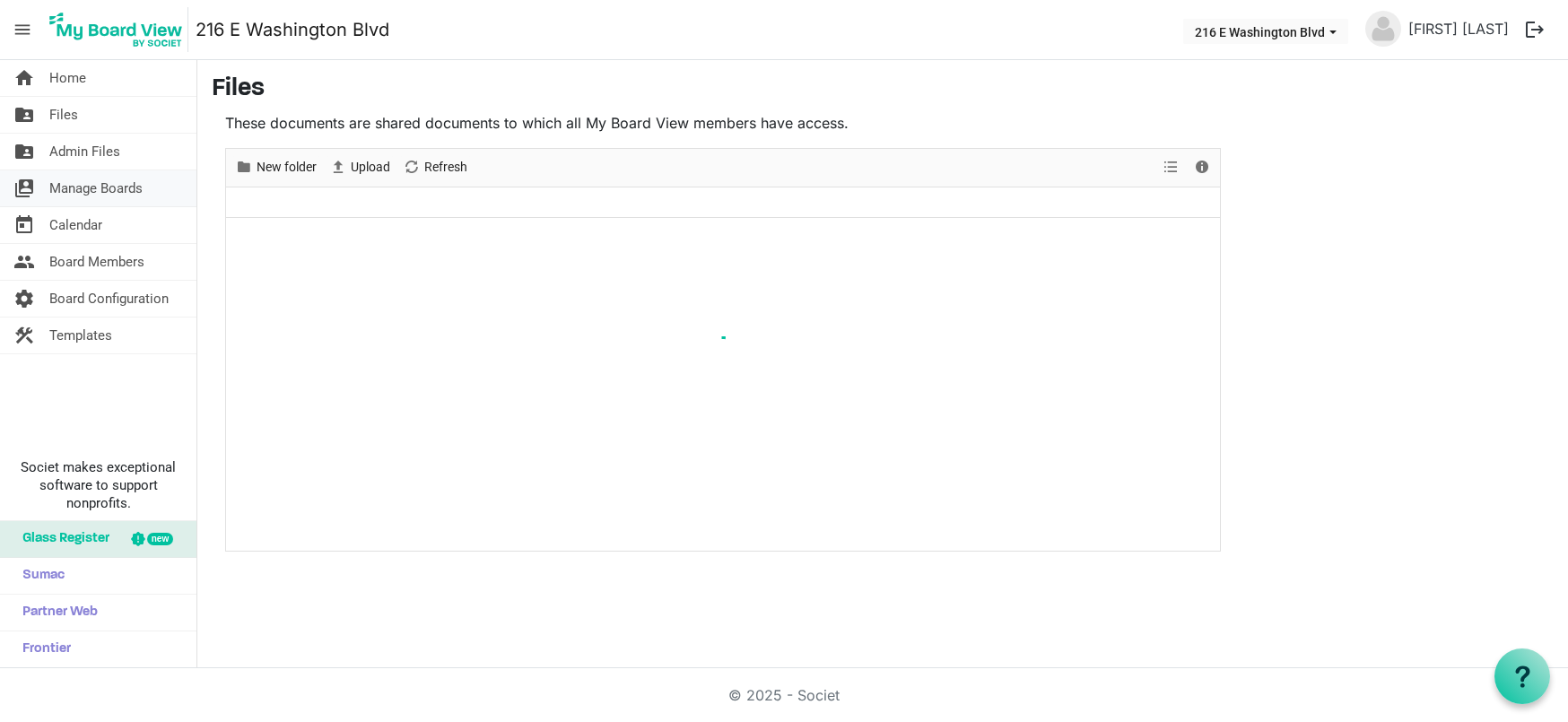scroll, scrollTop: 0, scrollLeft: 0, axis: both 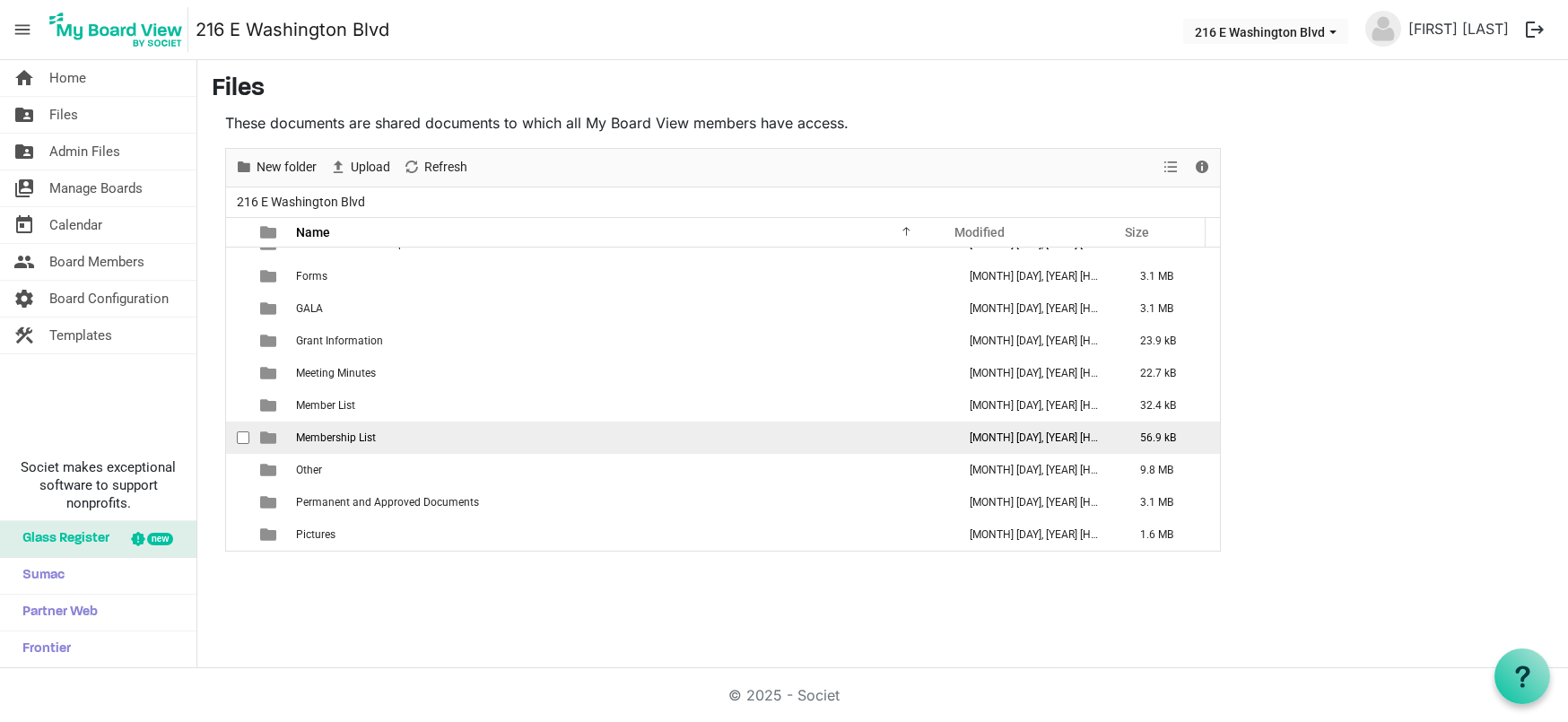 click on "Membership List" at bounding box center (335, 438) 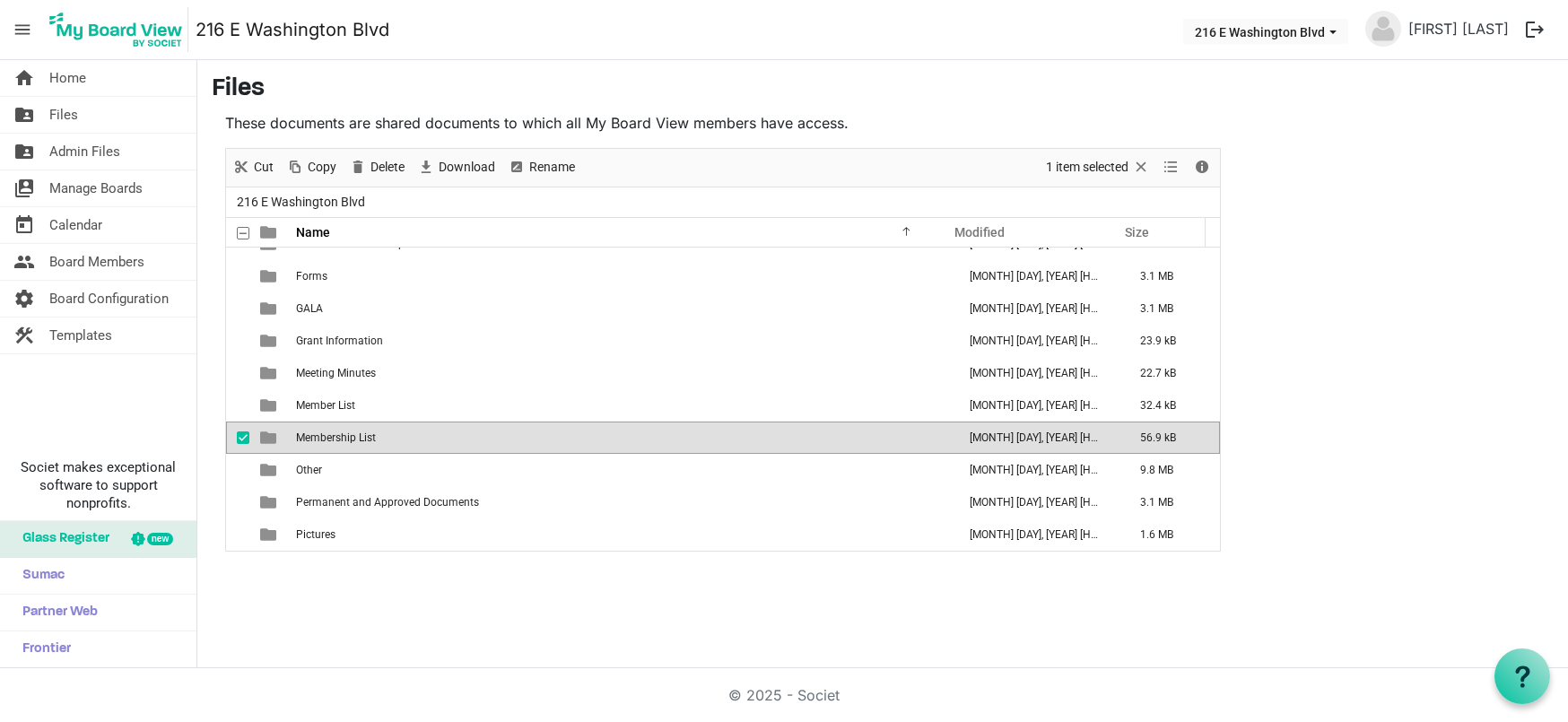 click on "Membership List" at bounding box center (335, 438) 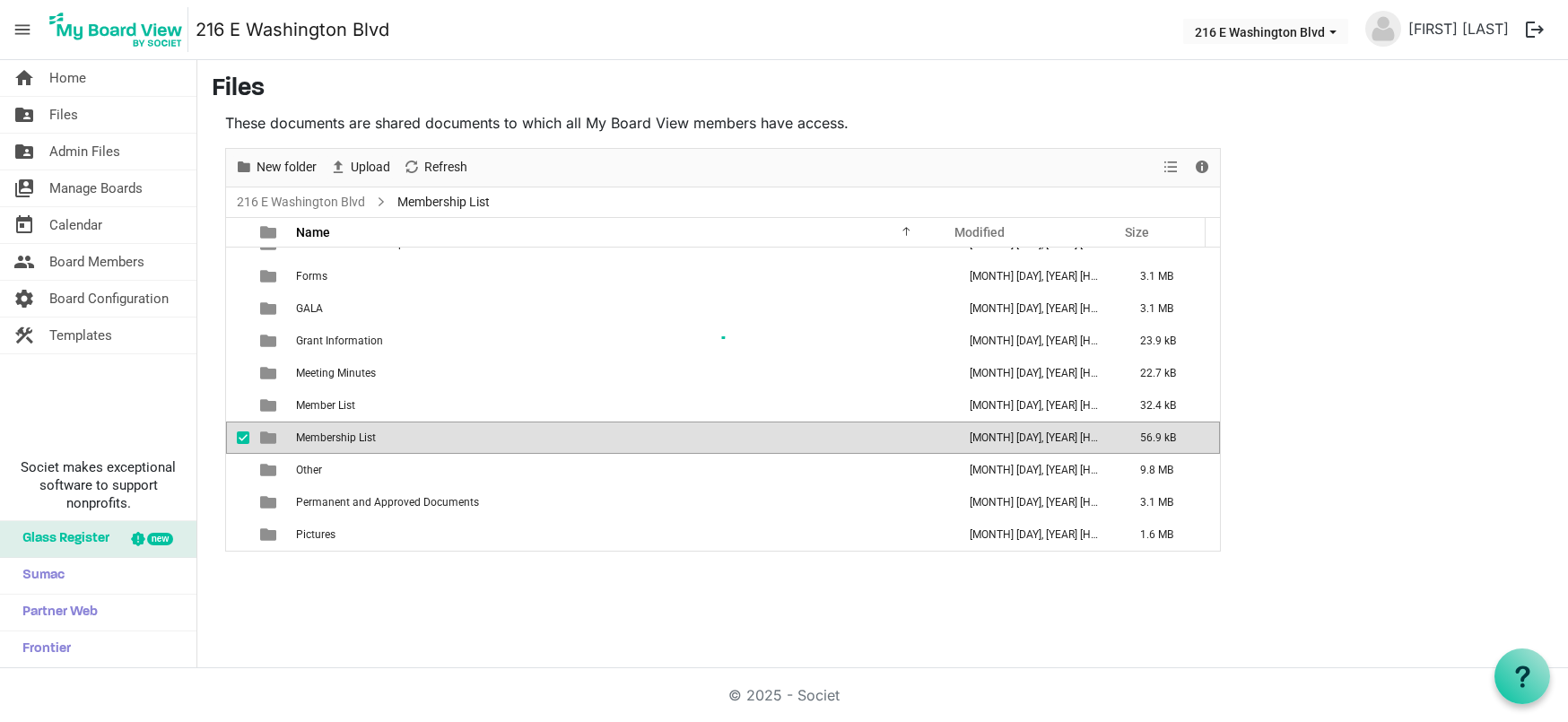 scroll, scrollTop: 0, scrollLeft: 0, axis: both 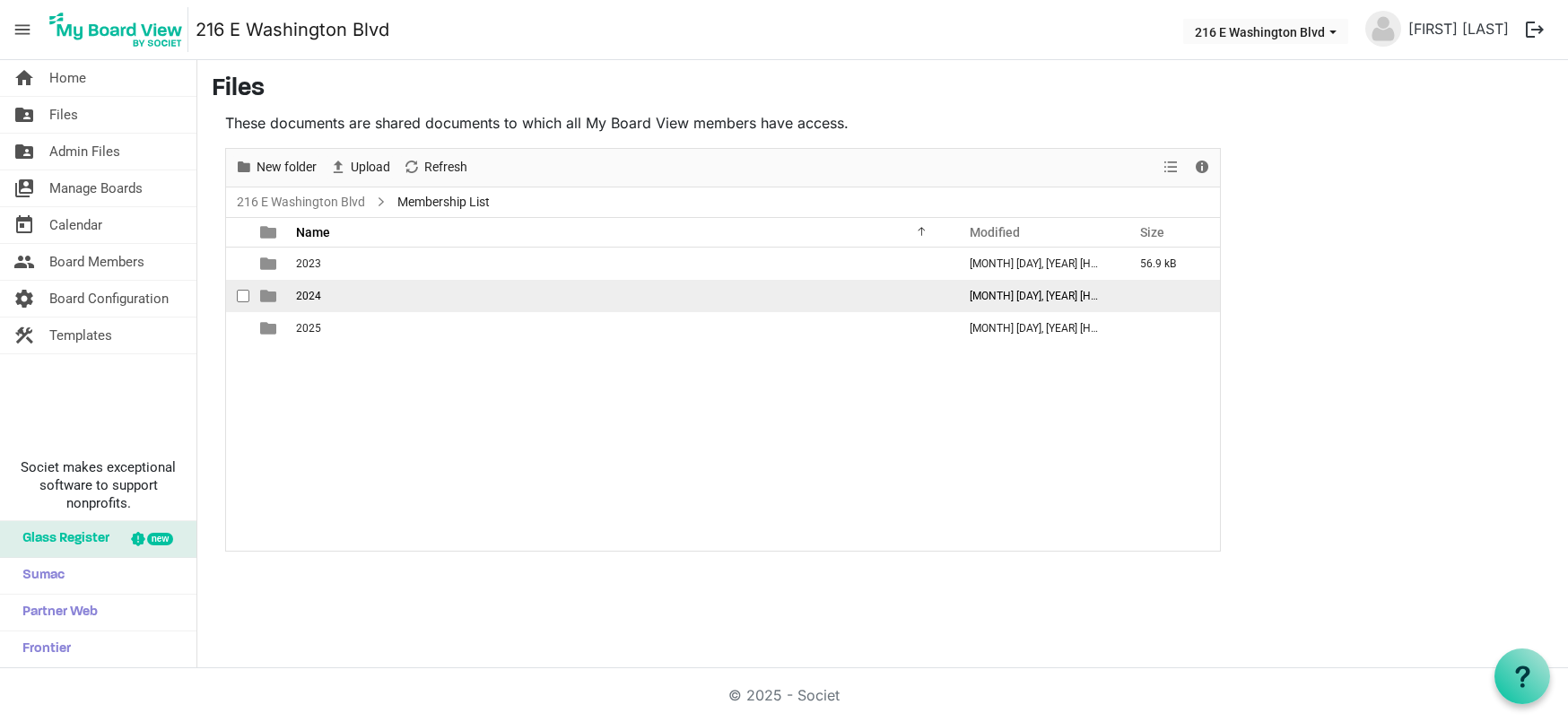 click on "2024" at bounding box center [309, 296] 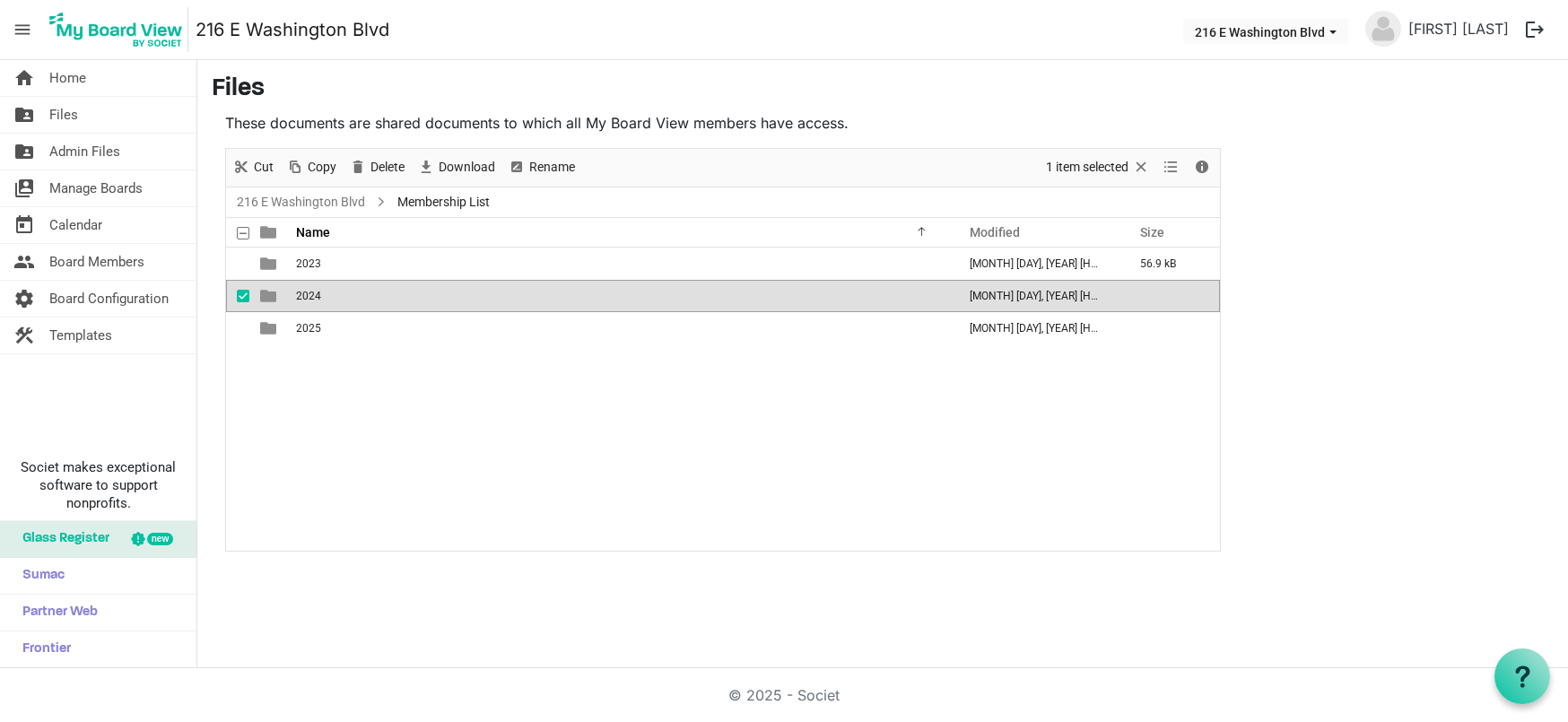click on "2024" at bounding box center (309, 296) 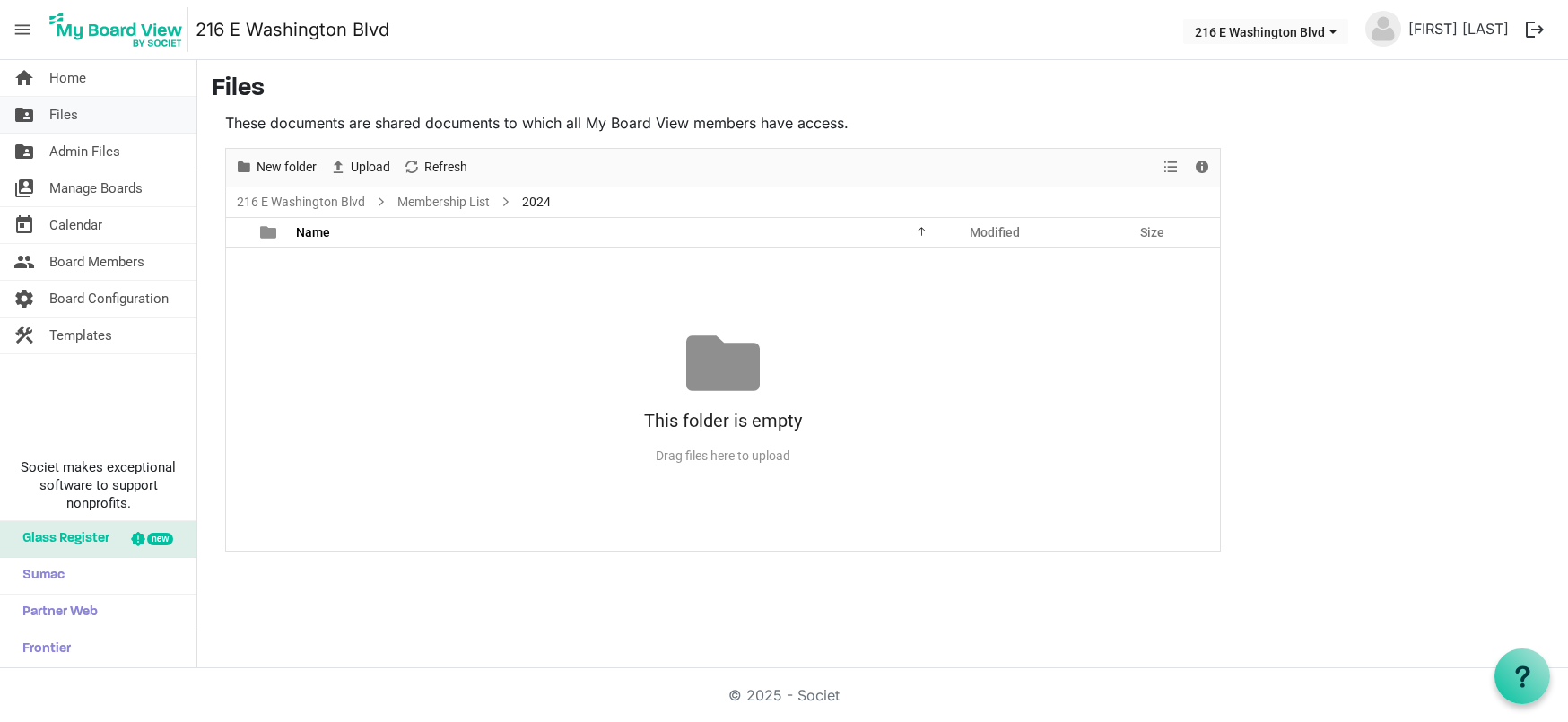 click on "Files" at bounding box center (64, 115) 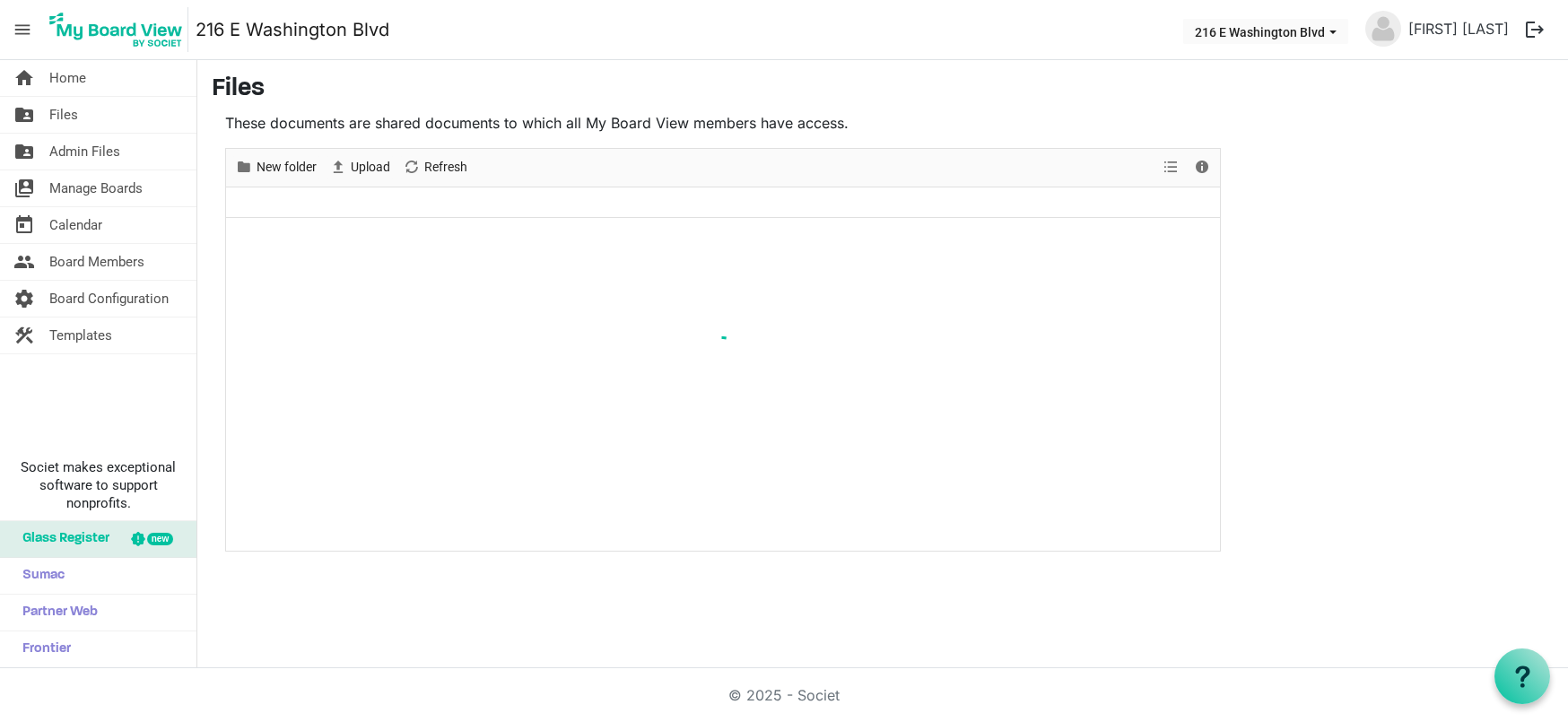 scroll, scrollTop: 0, scrollLeft: 0, axis: both 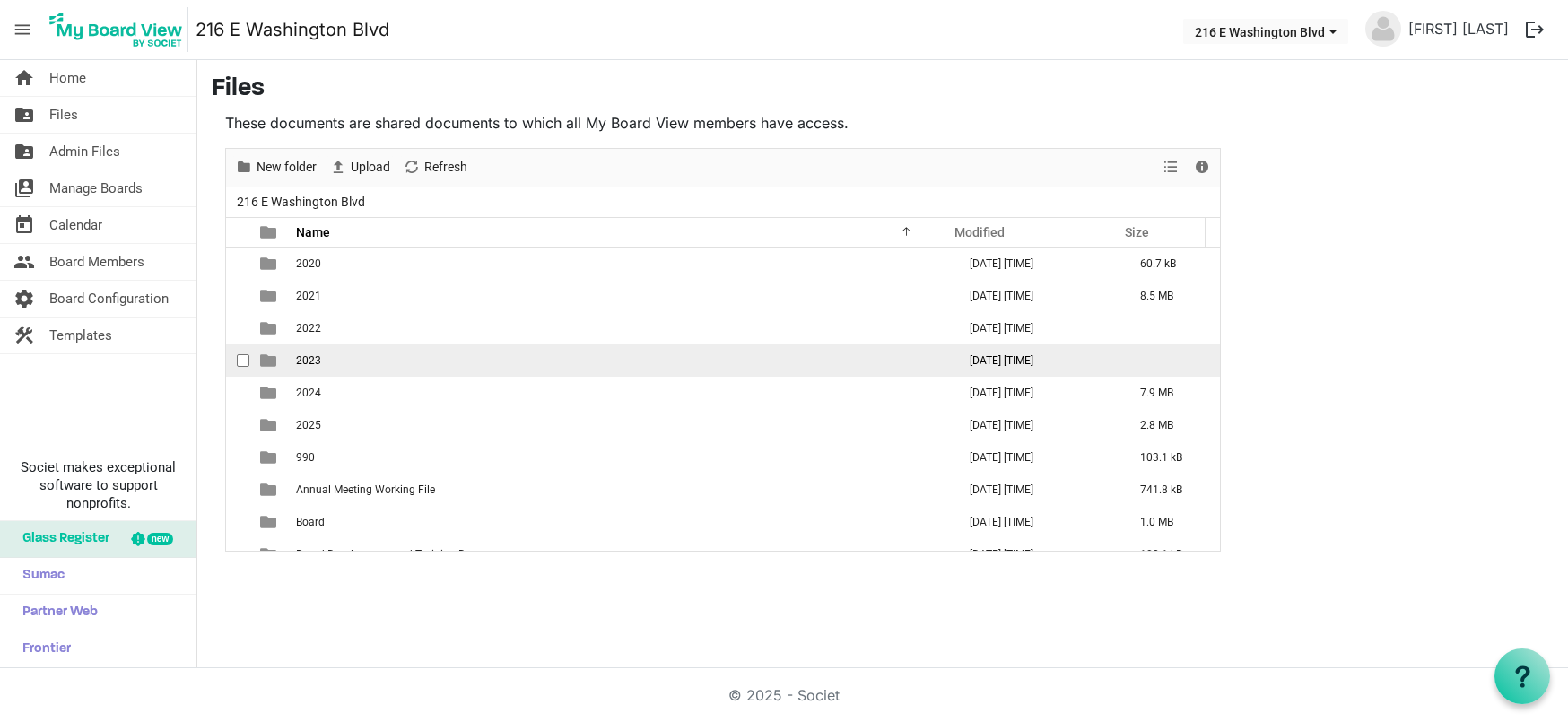 click on "2023" at bounding box center (621, 361) 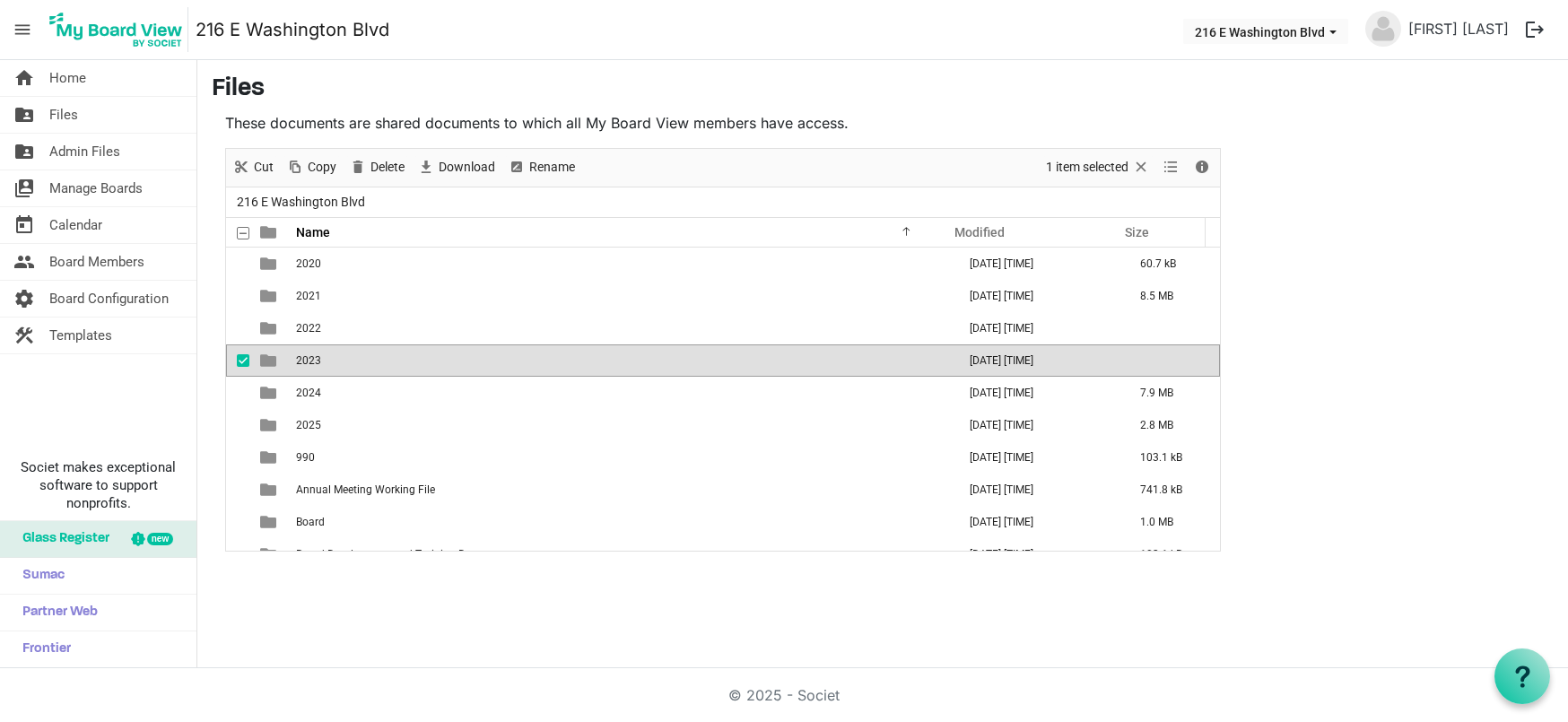 click on "2023" at bounding box center [621, 361] 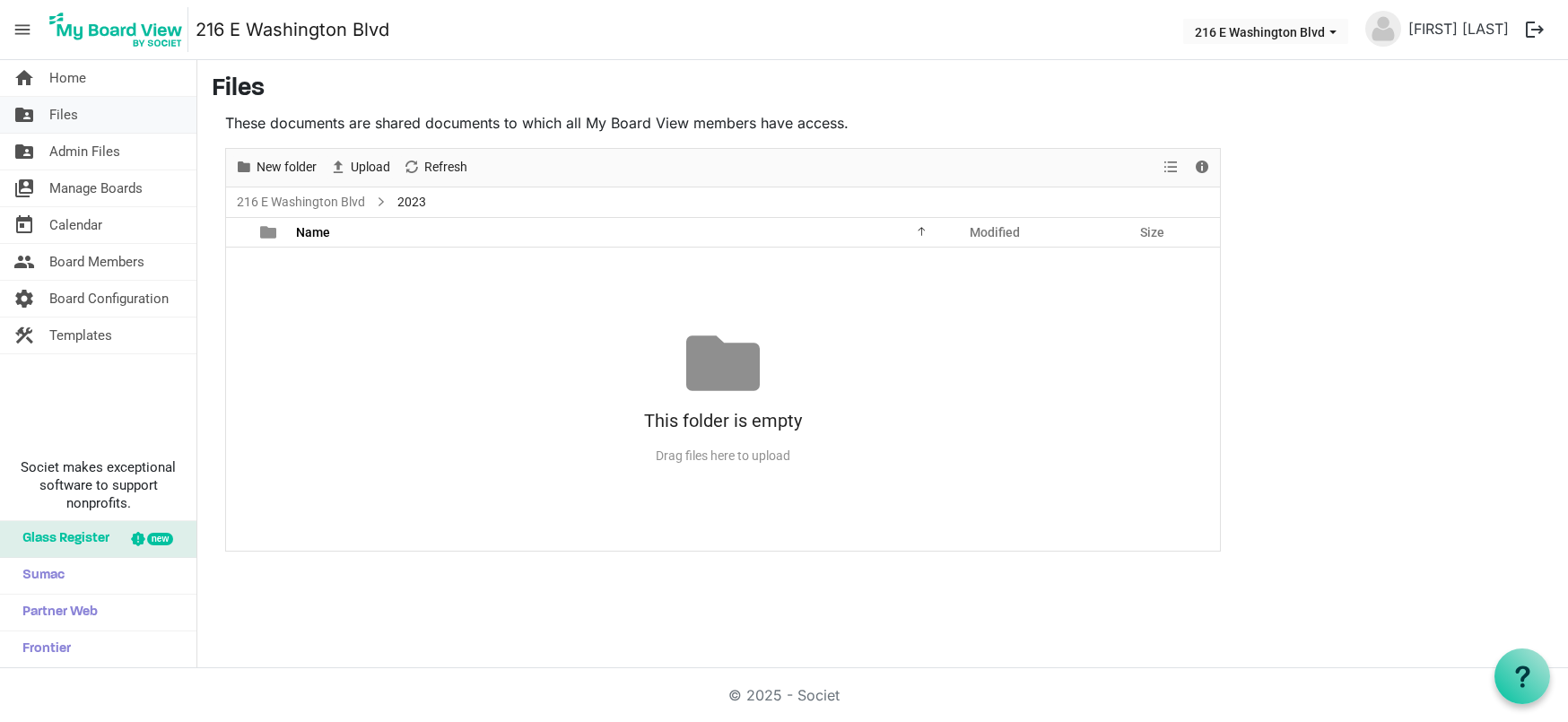 click on "Files" at bounding box center (64, 115) 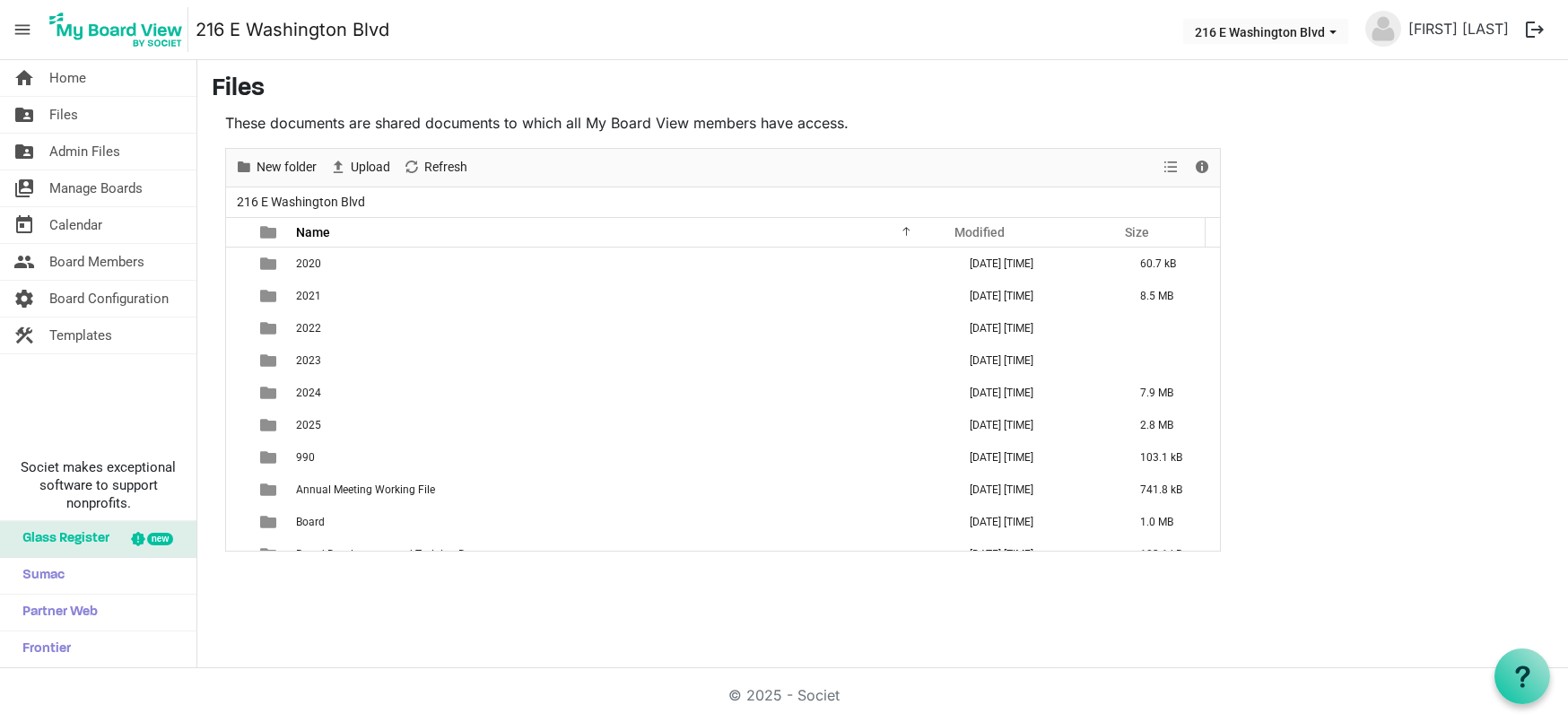 scroll, scrollTop: 0, scrollLeft: 0, axis: both 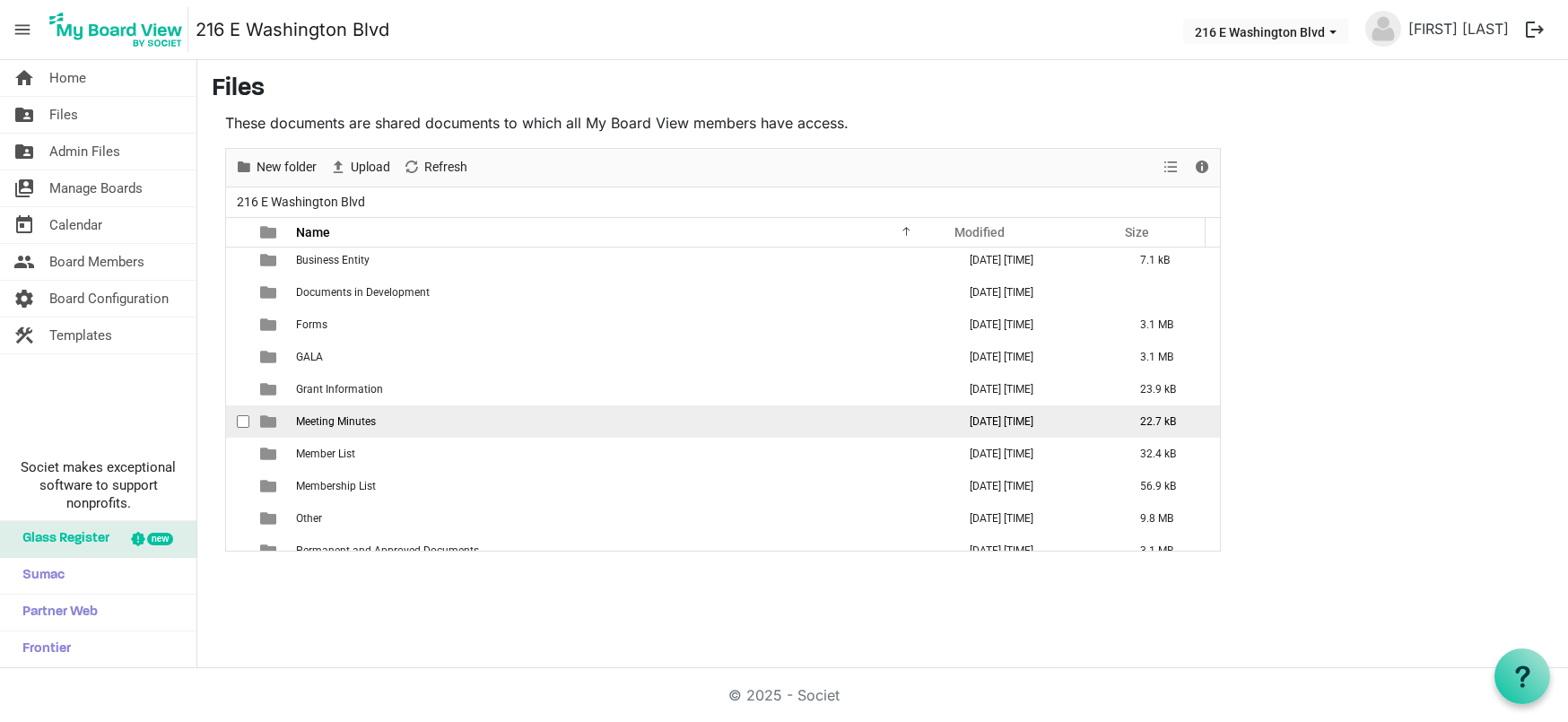 click on "Meeting Minutes" at bounding box center [335, 422] 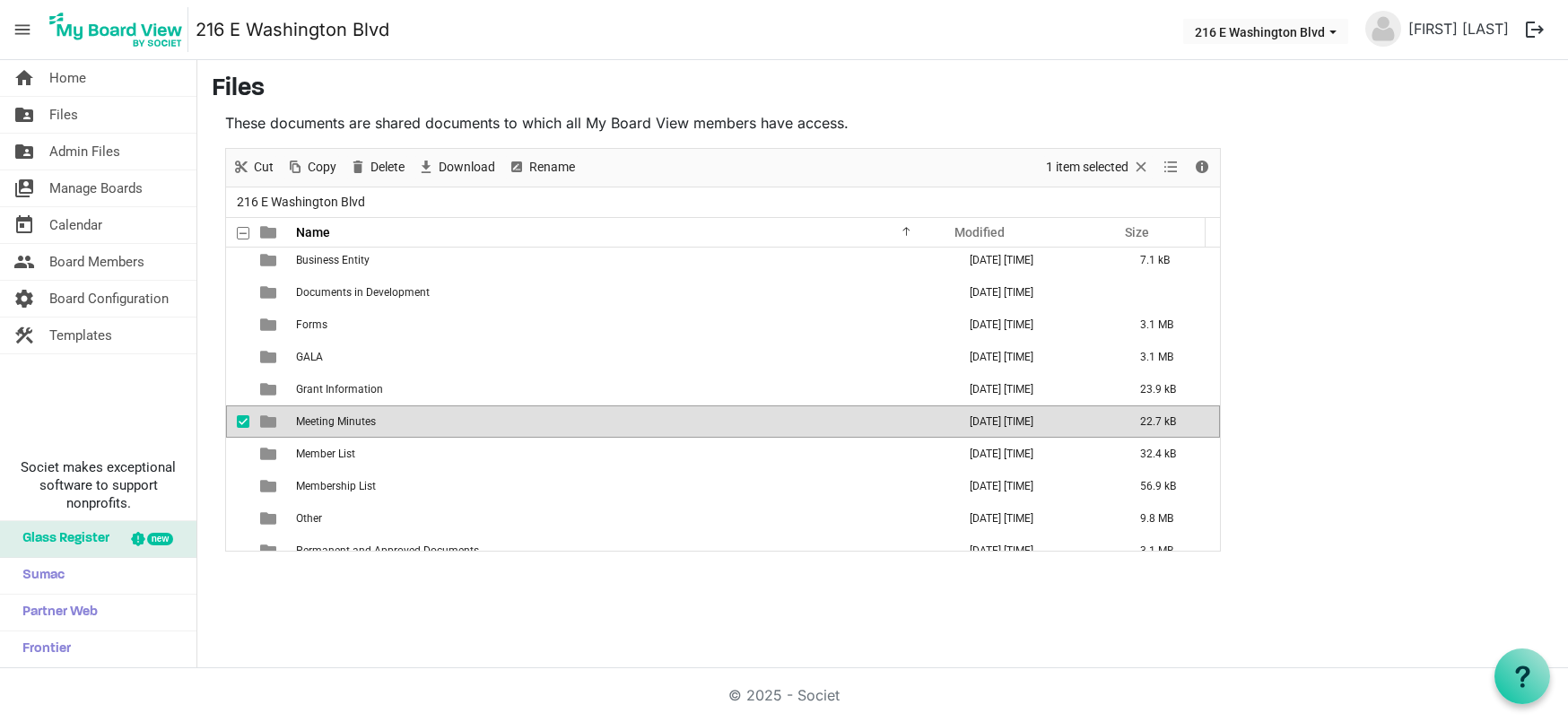 click on "Meeting Minutes" at bounding box center [335, 422] 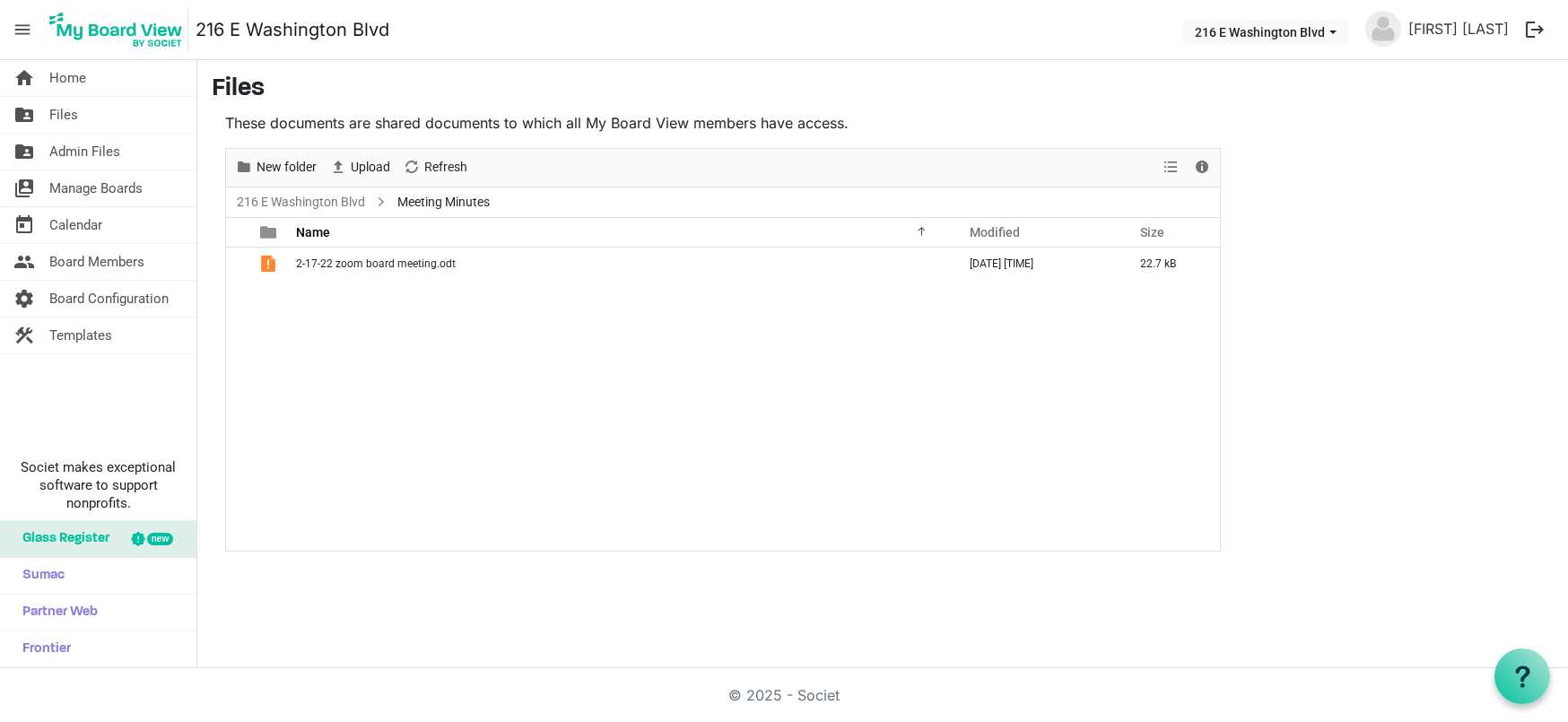 scroll, scrollTop: 0, scrollLeft: 0, axis: both 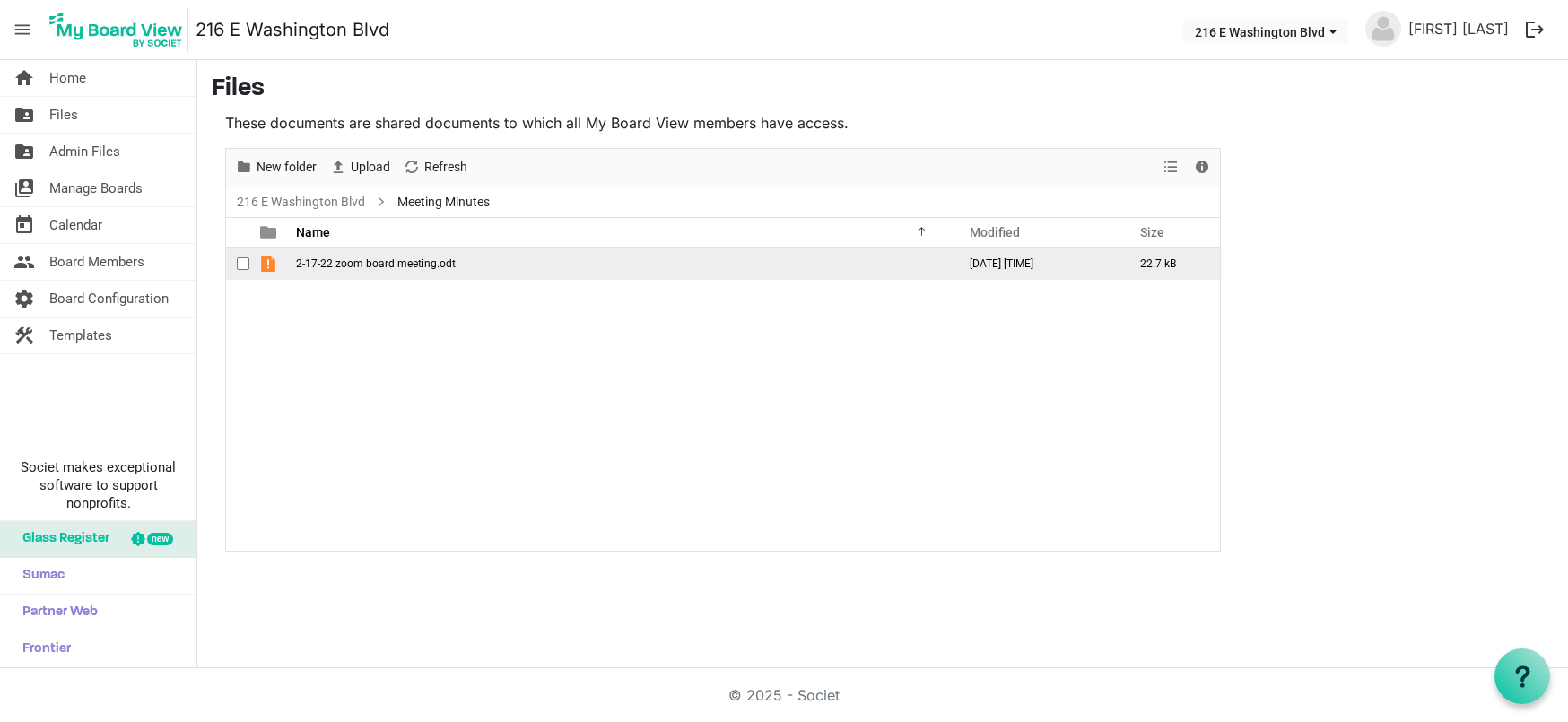click on "2-17-22 zoom board meeting.odt" at bounding box center (376, 264) 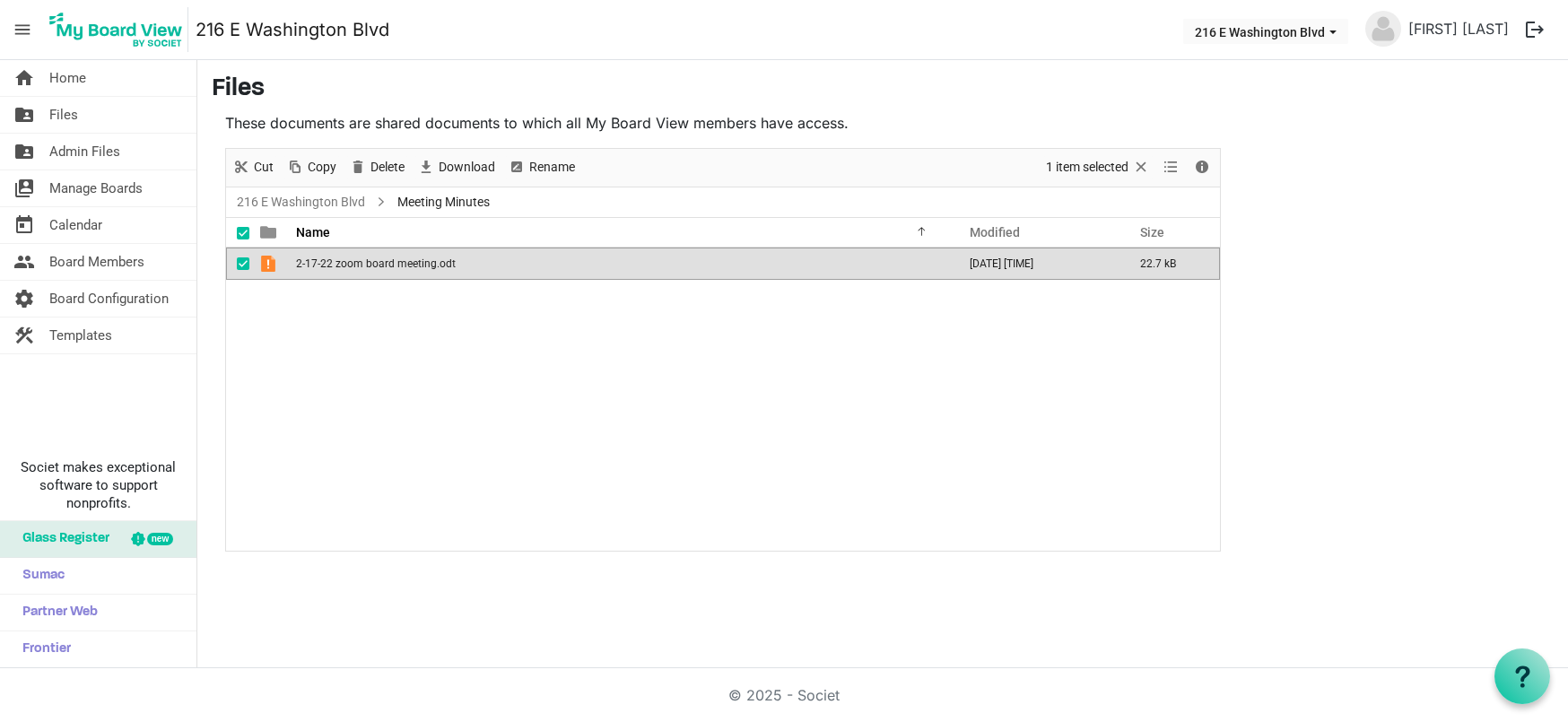 click on "2-17-22 zoom board meeting.odt" at bounding box center (376, 264) 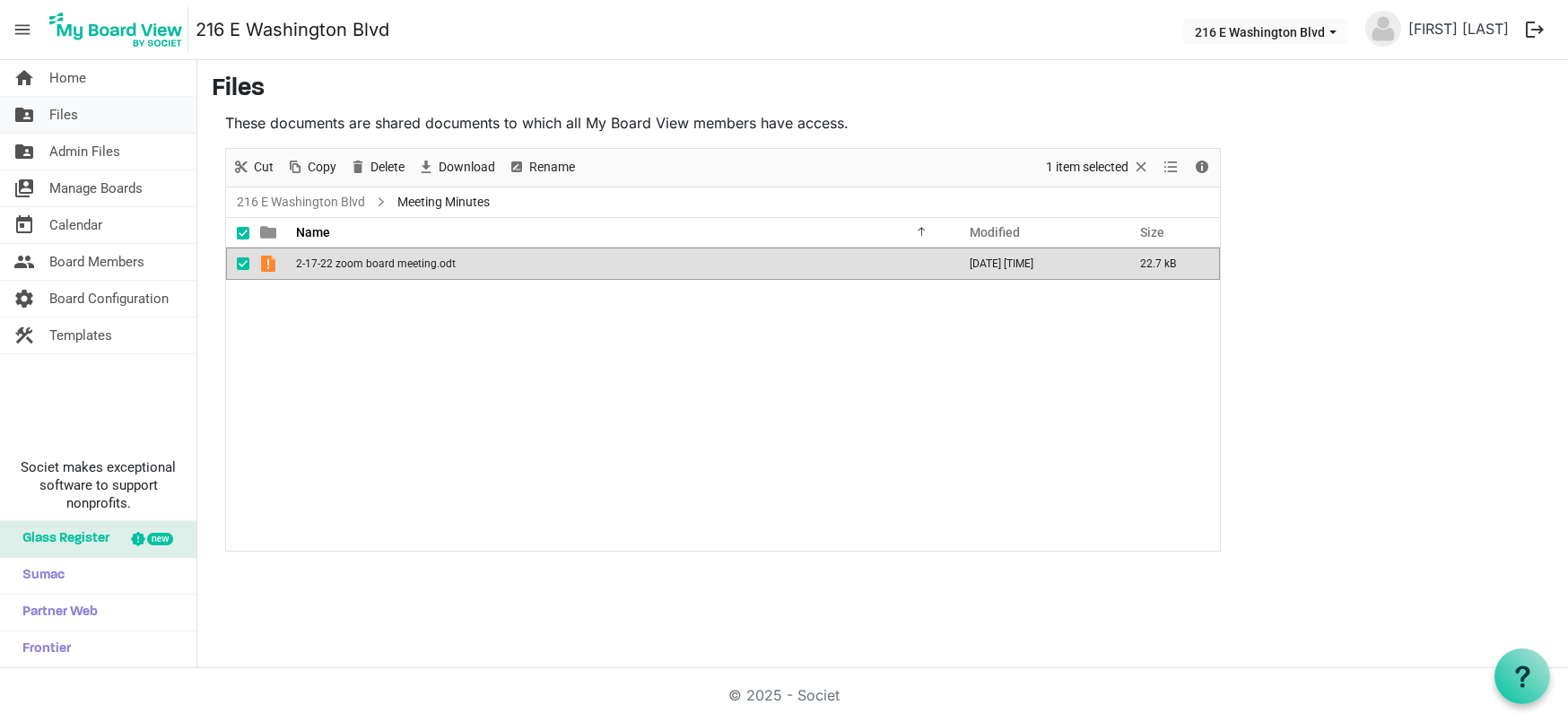 click on "Files" at bounding box center [64, 115] 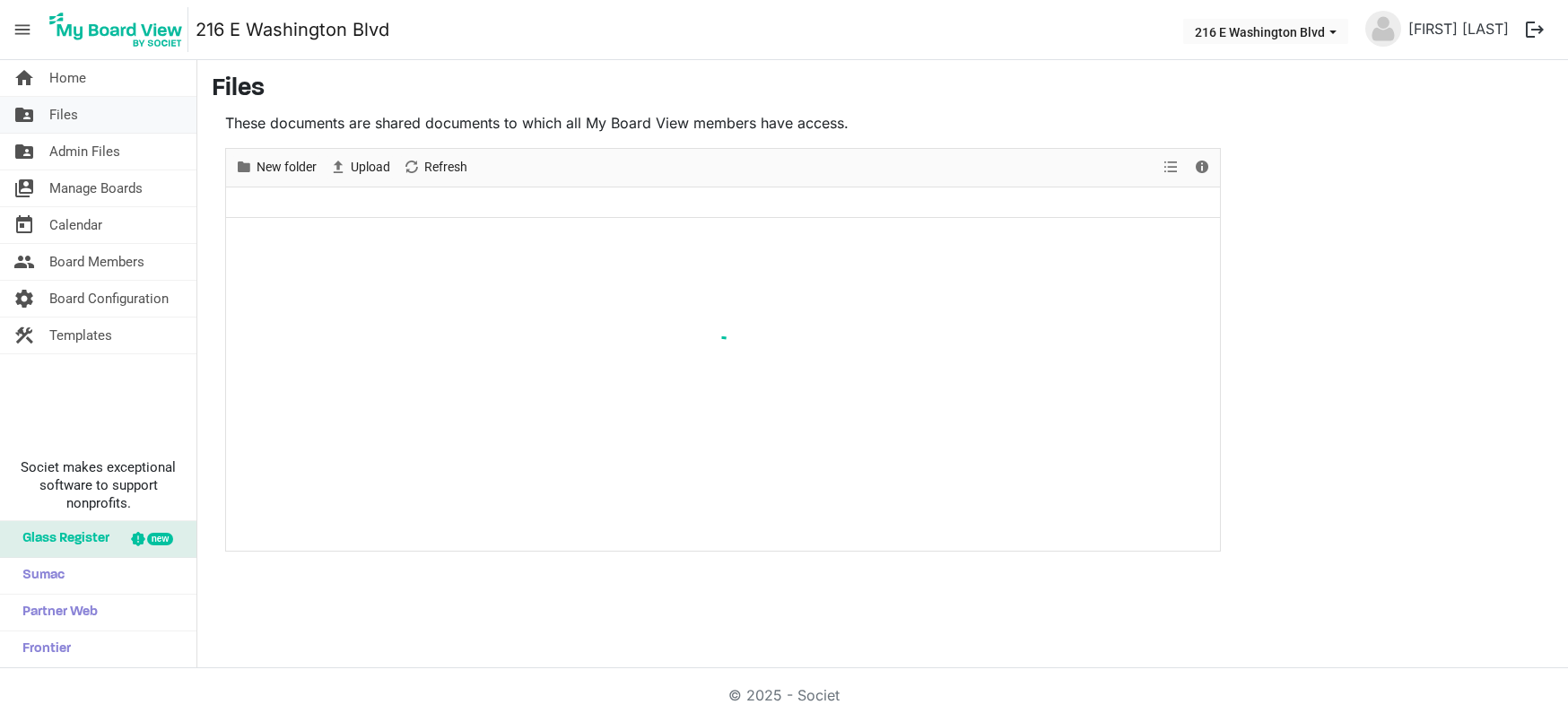 scroll, scrollTop: 0, scrollLeft: 0, axis: both 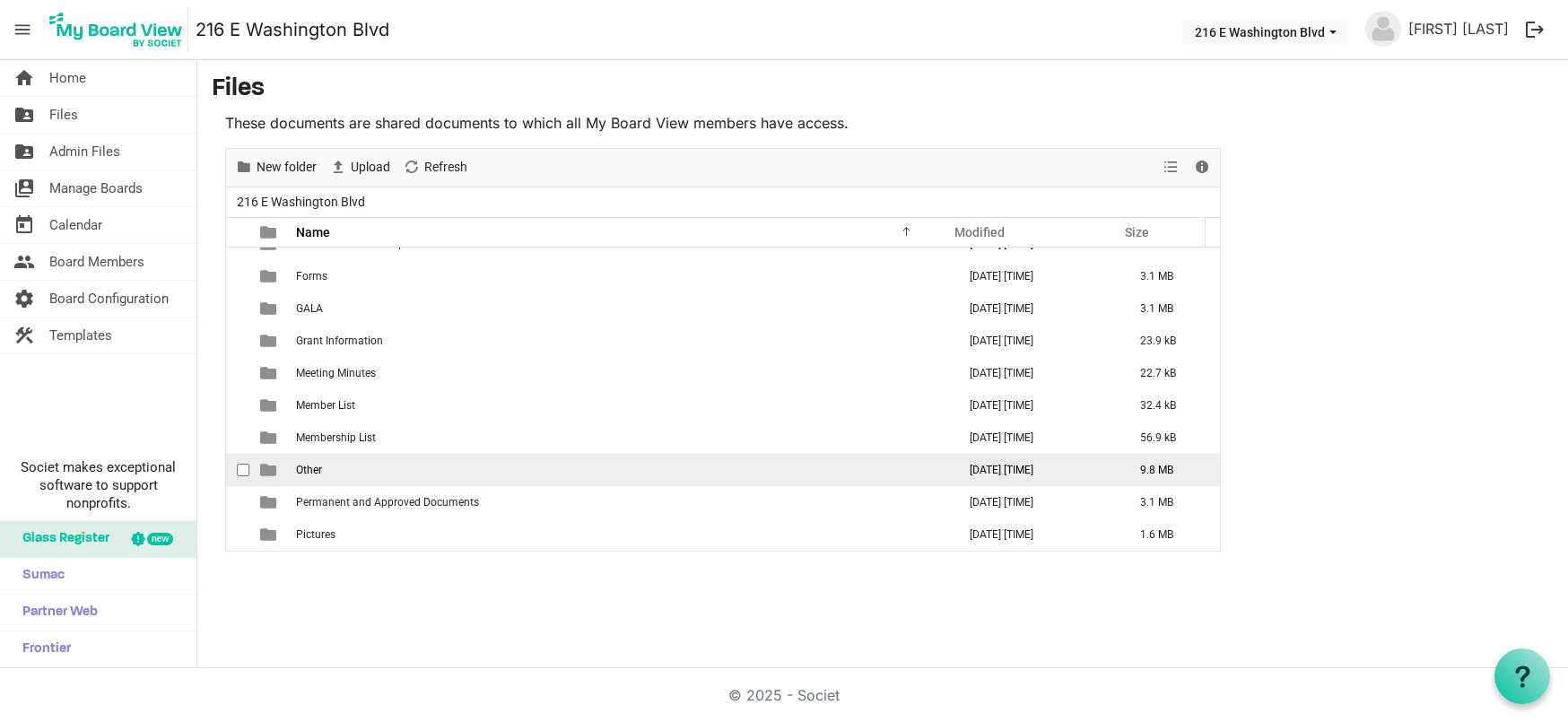 click on "Other" at bounding box center [621, 470] 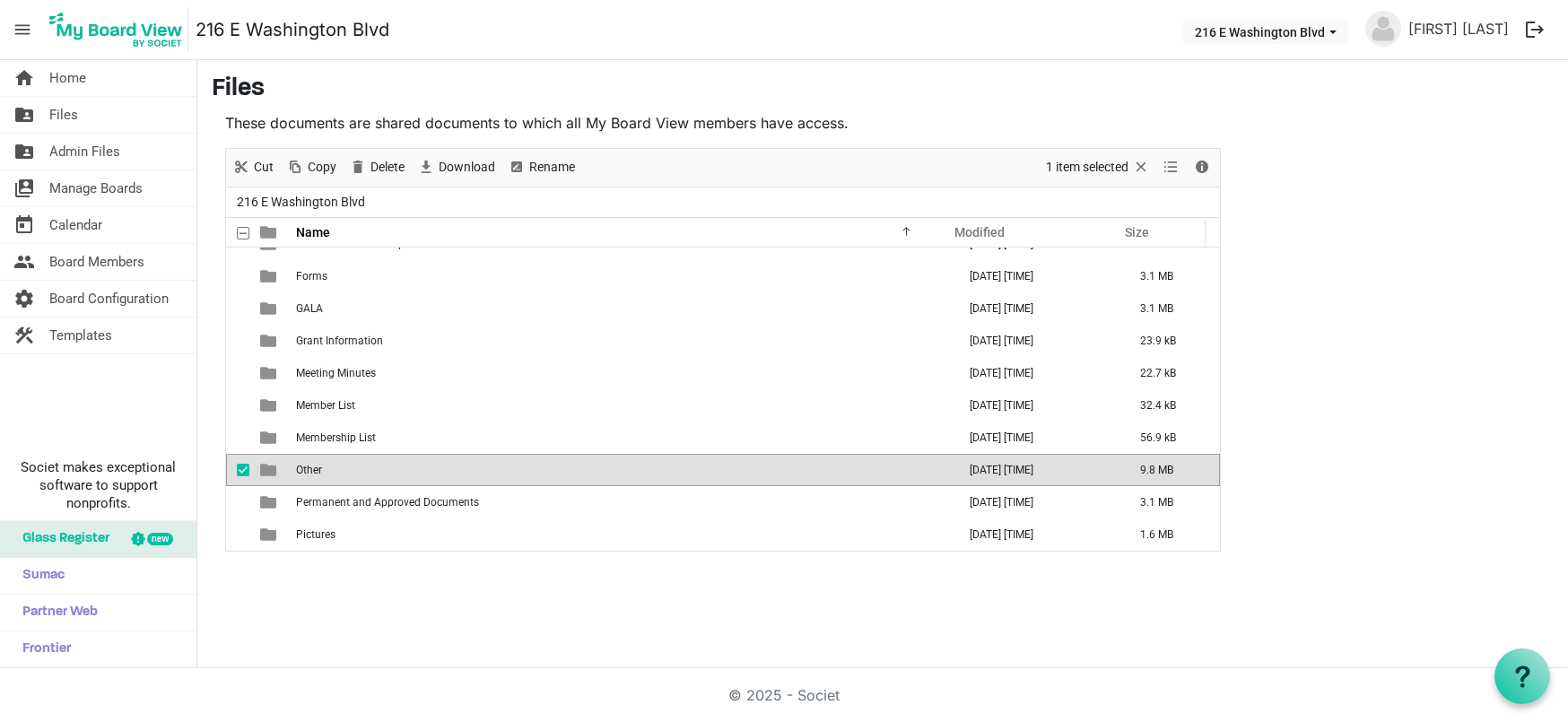 click on "Other" at bounding box center [621, 470] 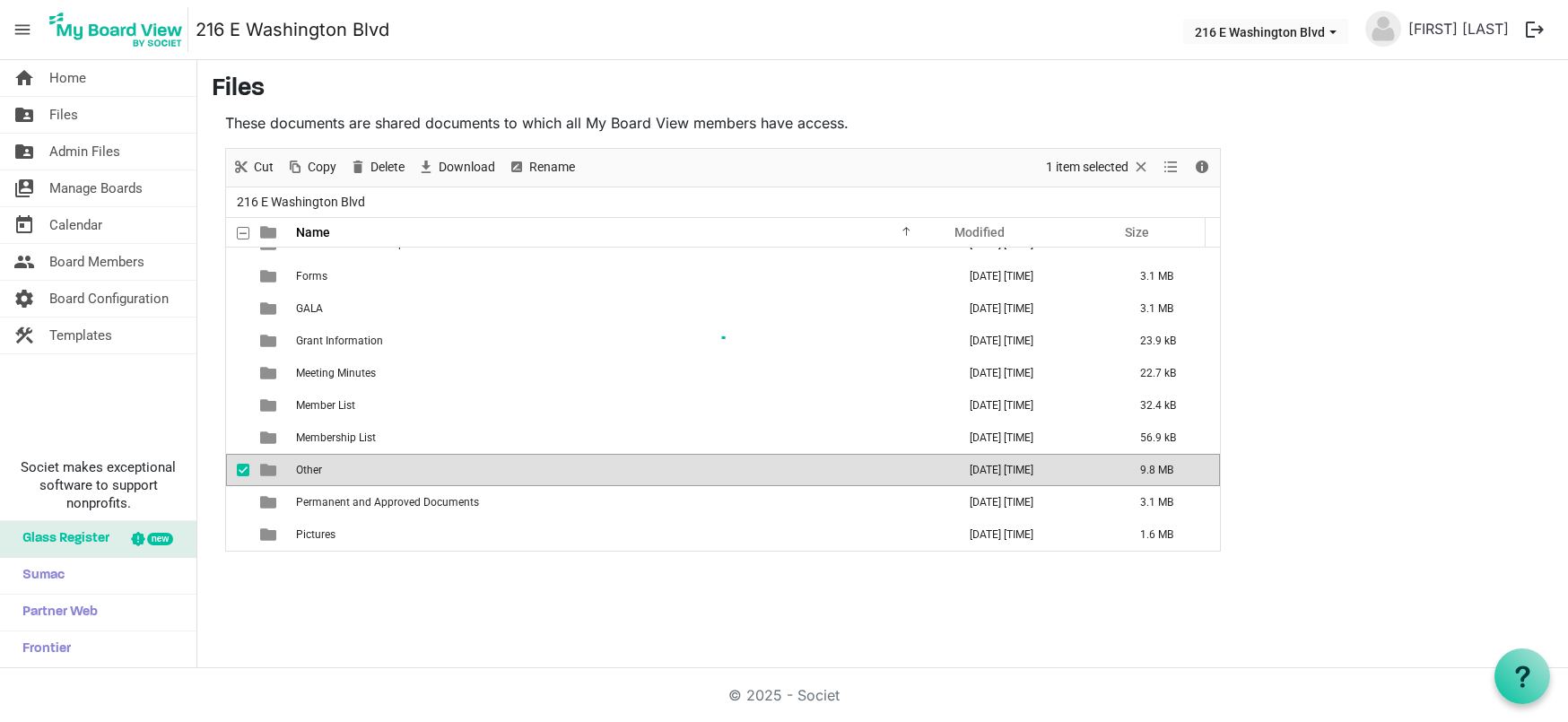 scroll, scrollTop: 0, scrollLeft: 0, axis: both 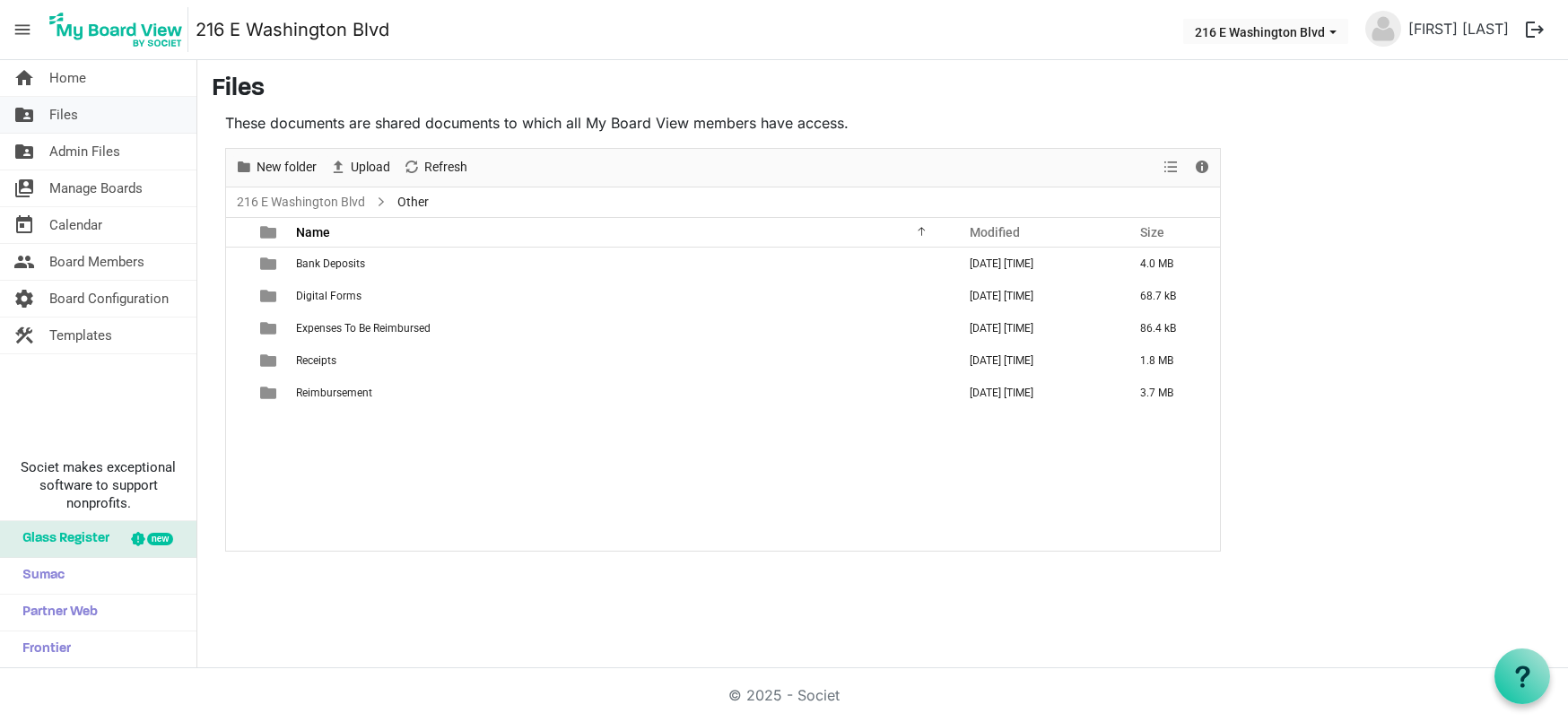 click on "Files" at bounding box center [64, 115] 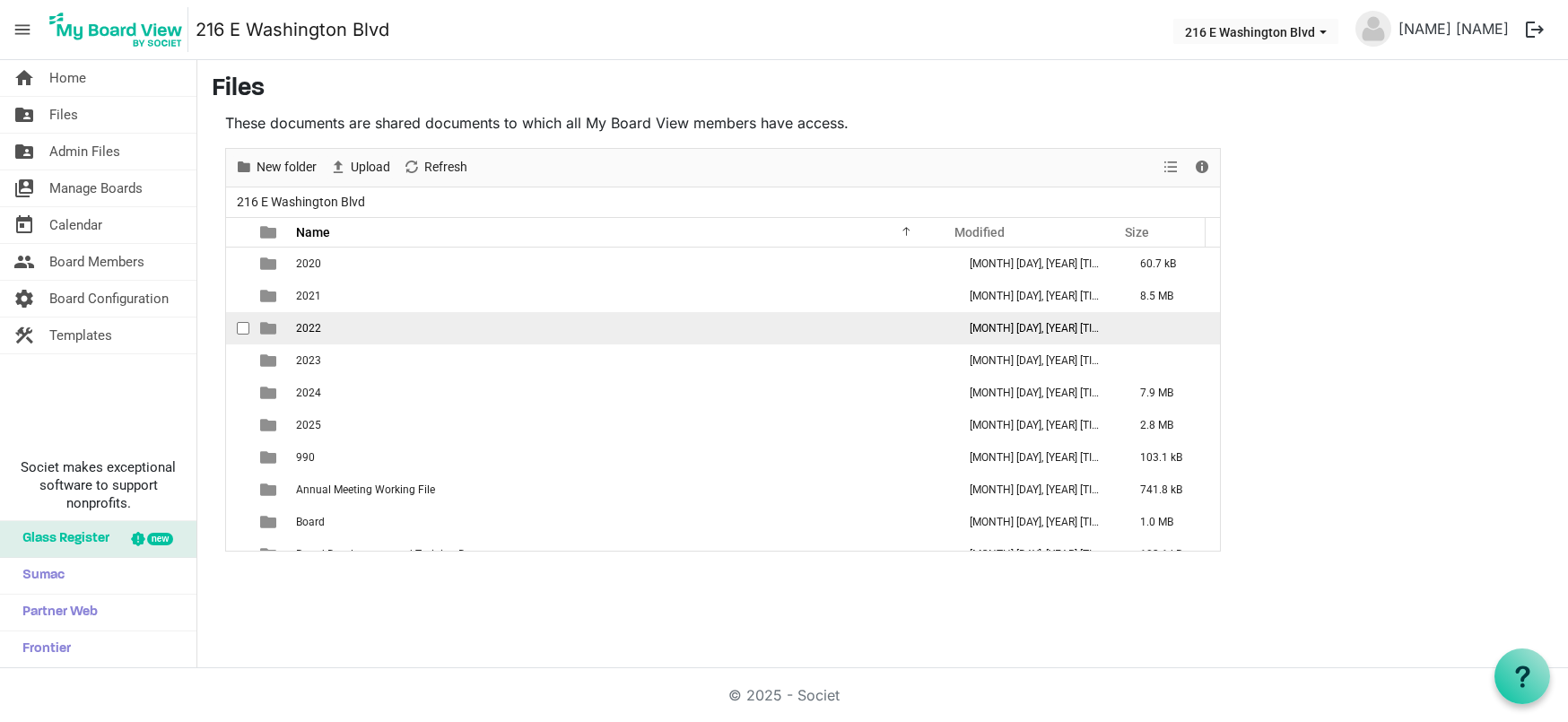 scroll, scrollTop: 0, scrollLeft: 0, axis: both 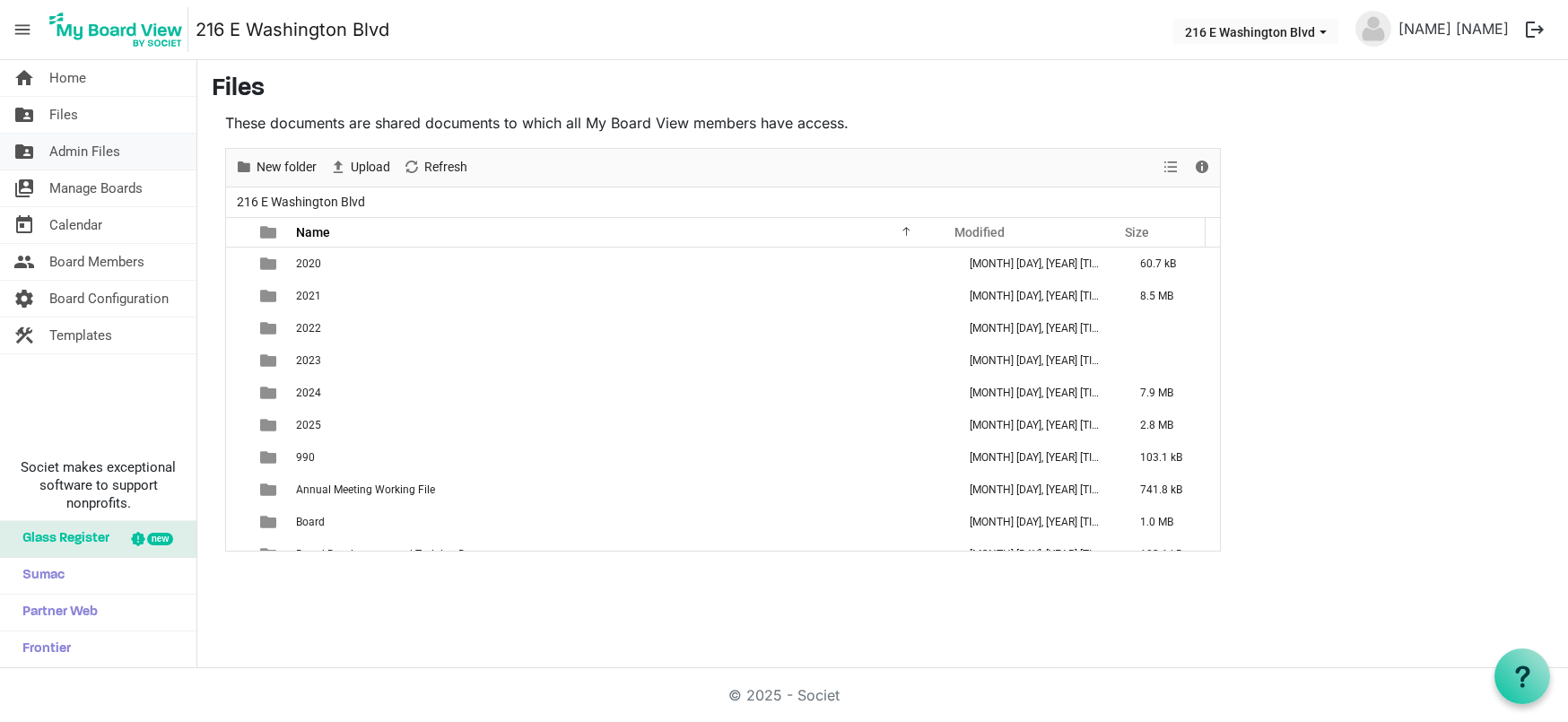 click on "Admin Files" at bounding box center [84, 152] 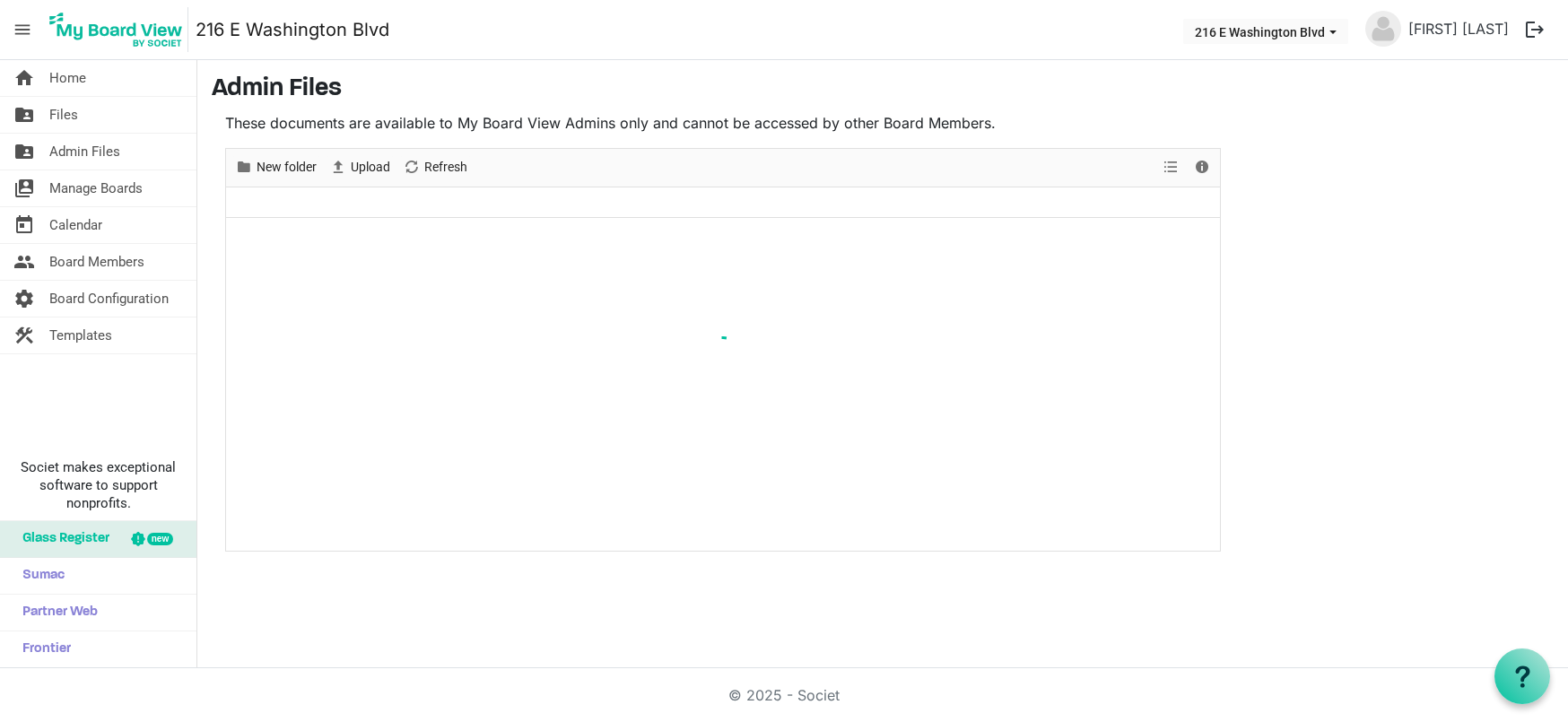 scroll, scrollTop: 0, scrollLeft: 0, axis: both 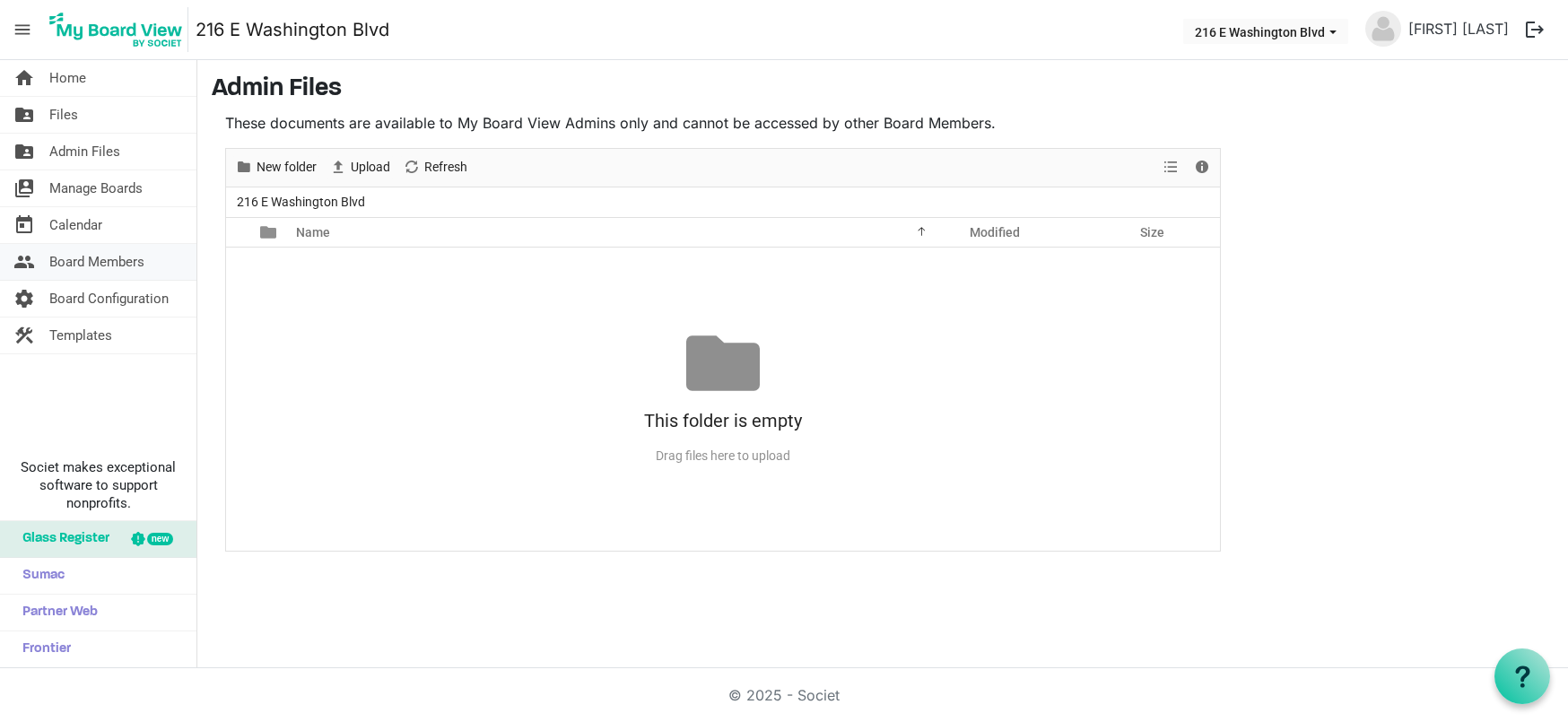 click on "Board Members" at bounding box center (97, 262) 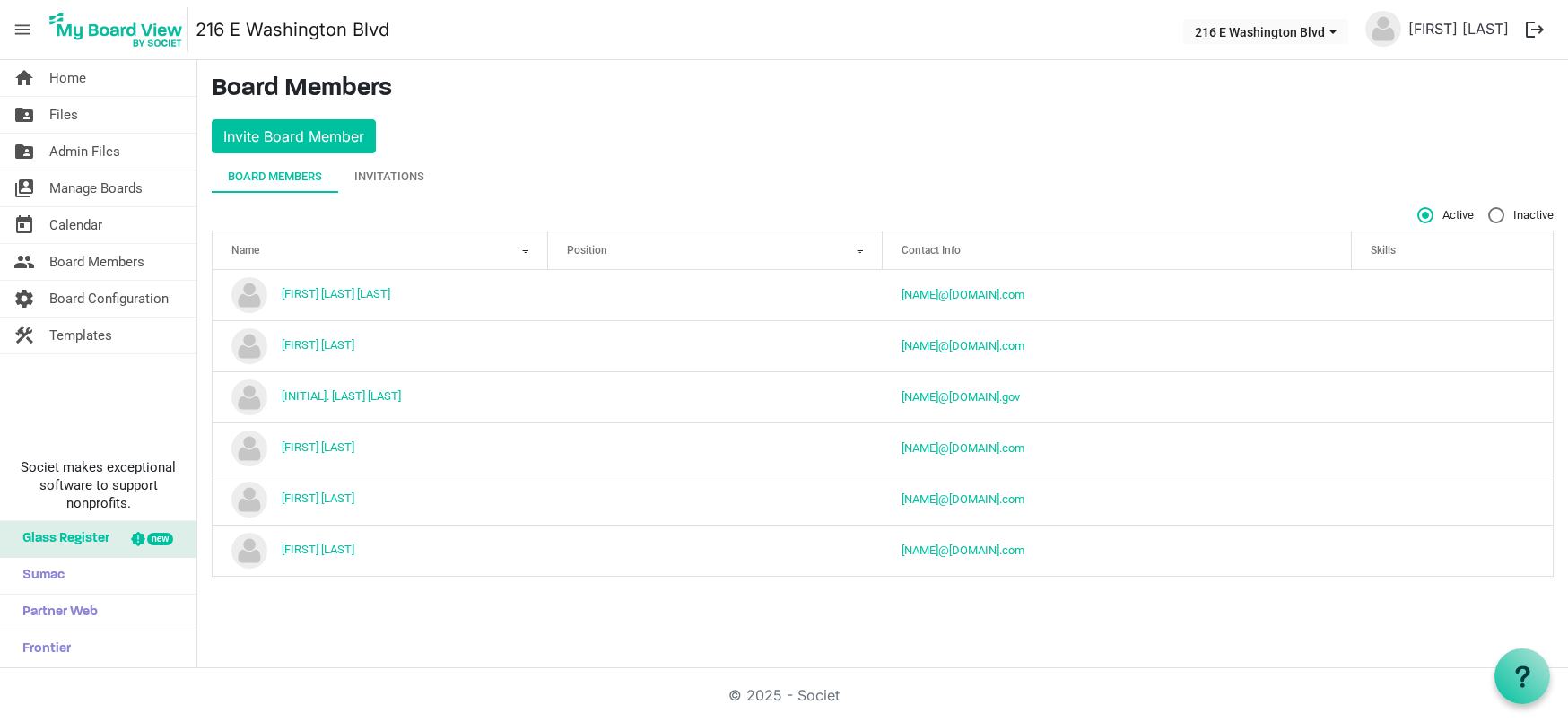 scroll, scrollTop: 0, scrollLeft: 0, axis: both 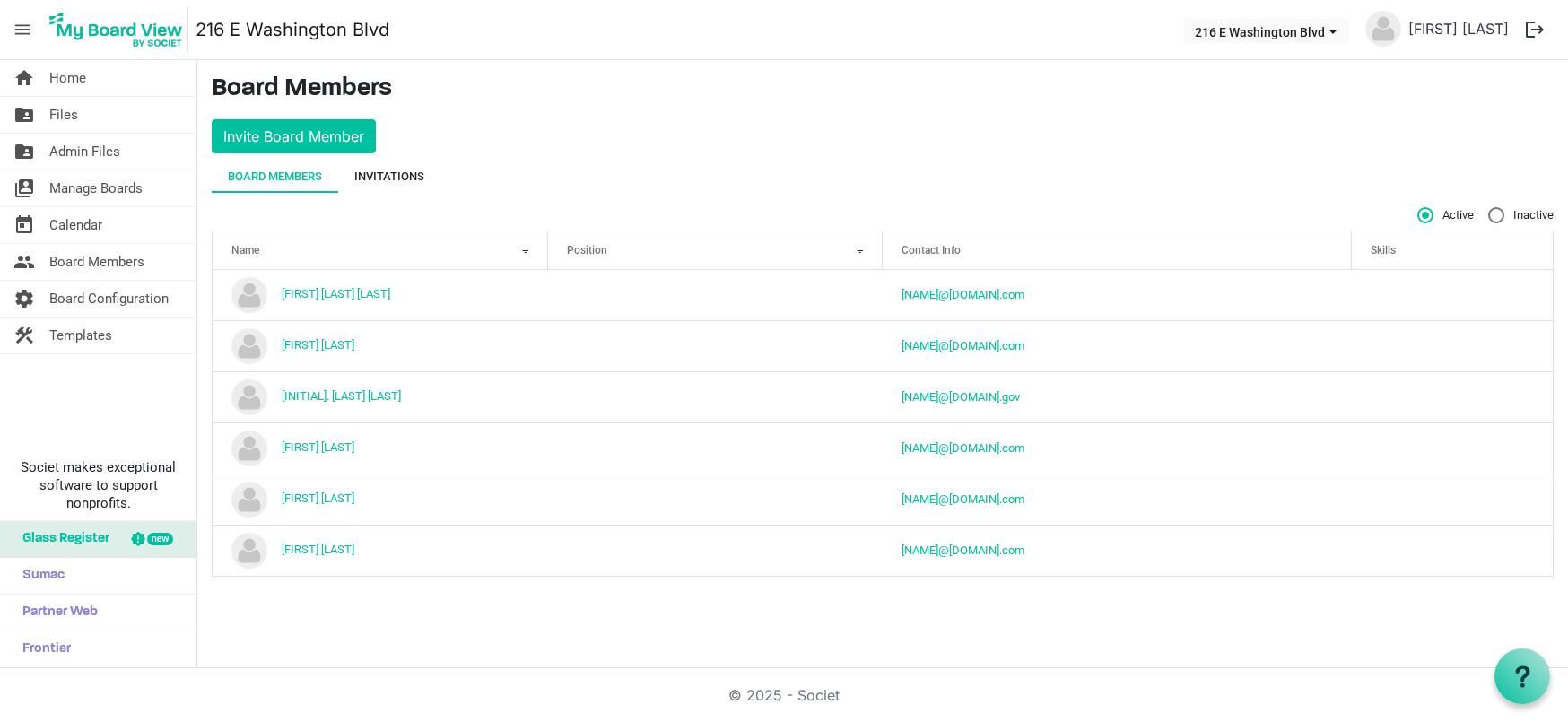 click on "Invitations" at bounding box center [389, 177] 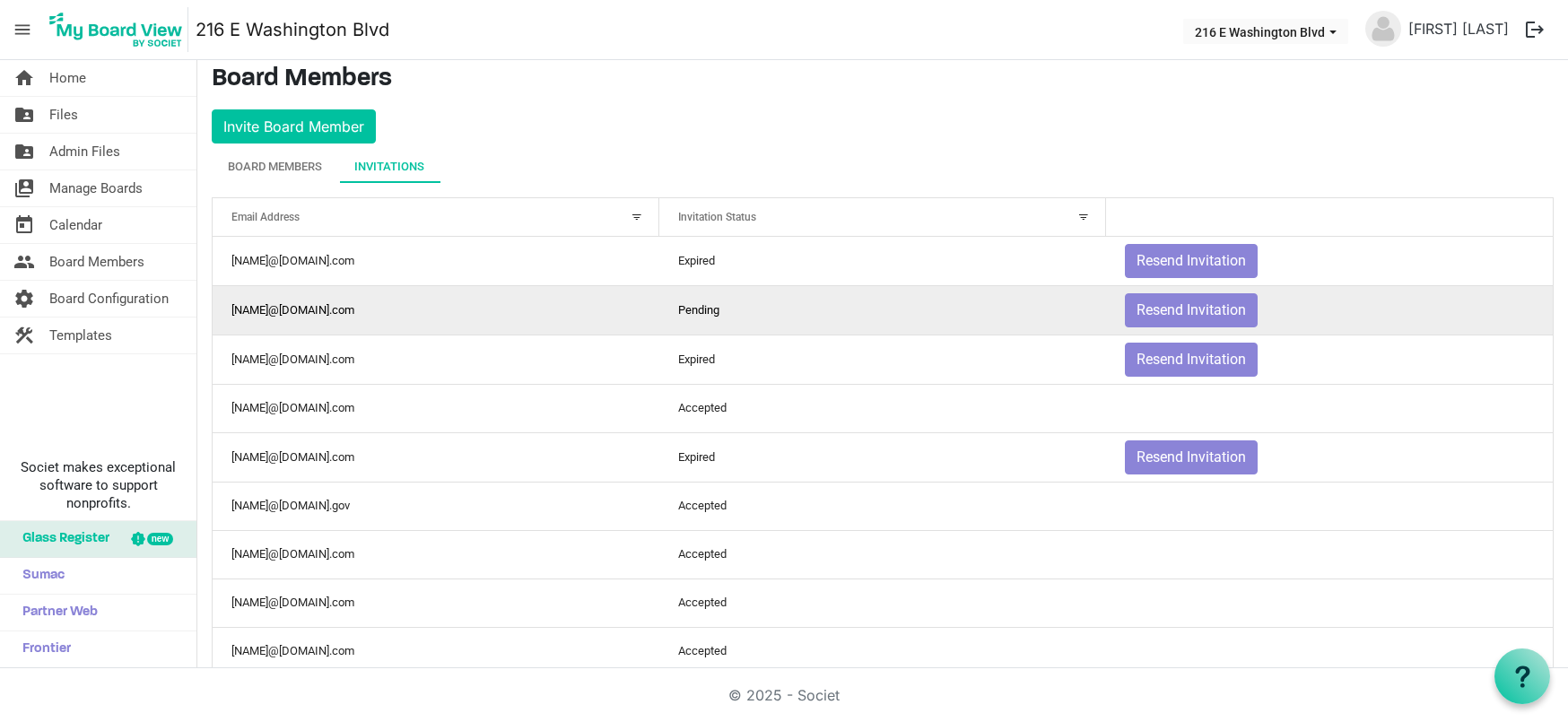 scroll, scrollTop: 0, scrollLeft: 0, axis: both 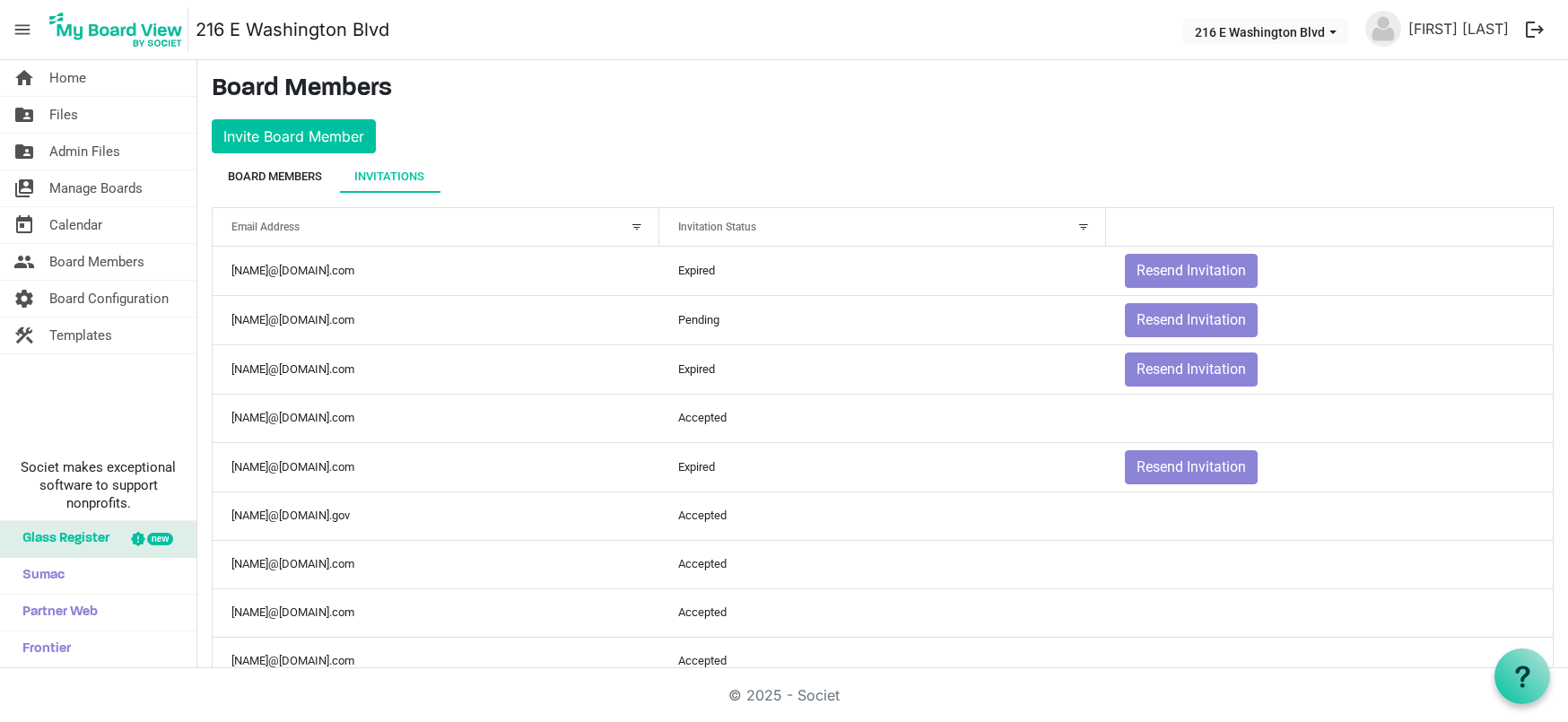 click on "Board Members" at bounding box center (274, 177) 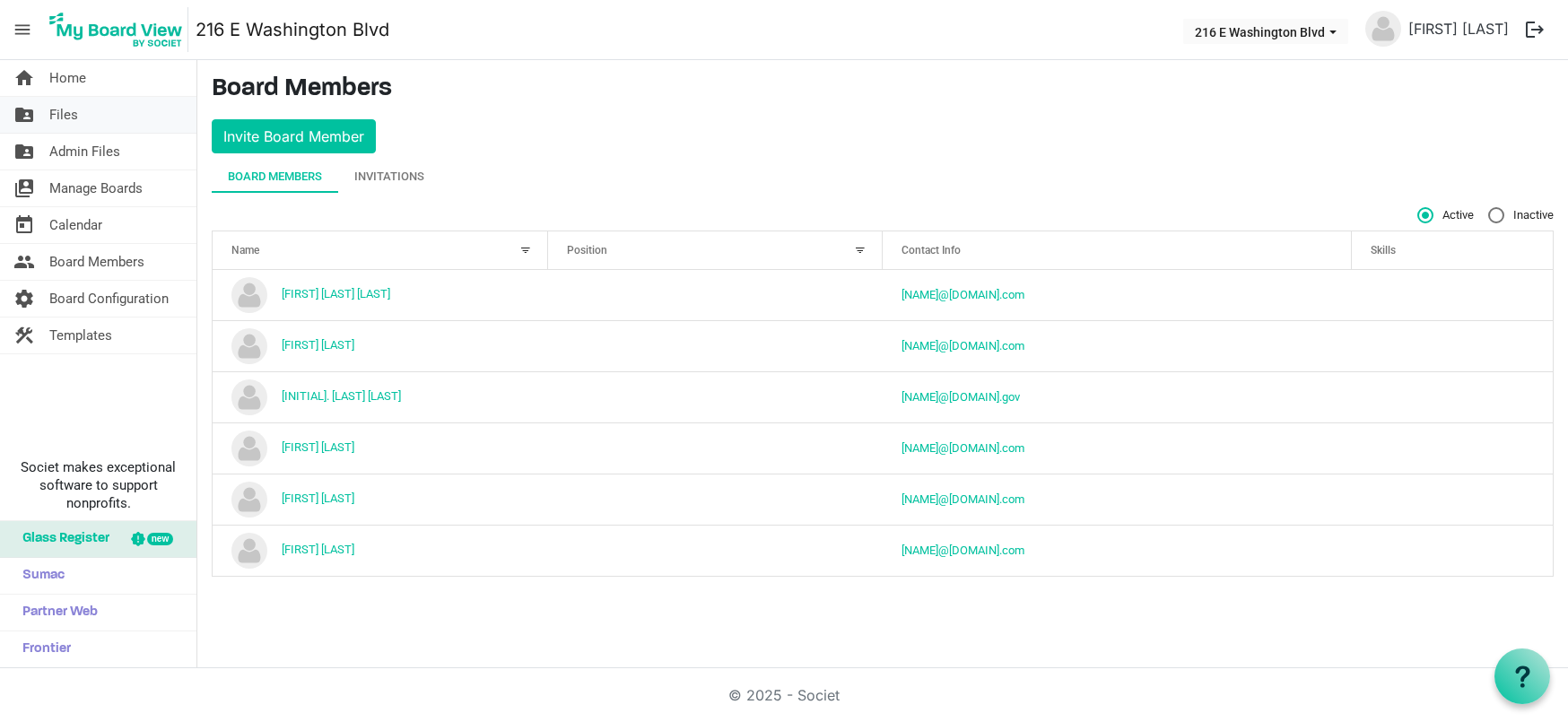 click on "Files" at bounding box center [64, 115] 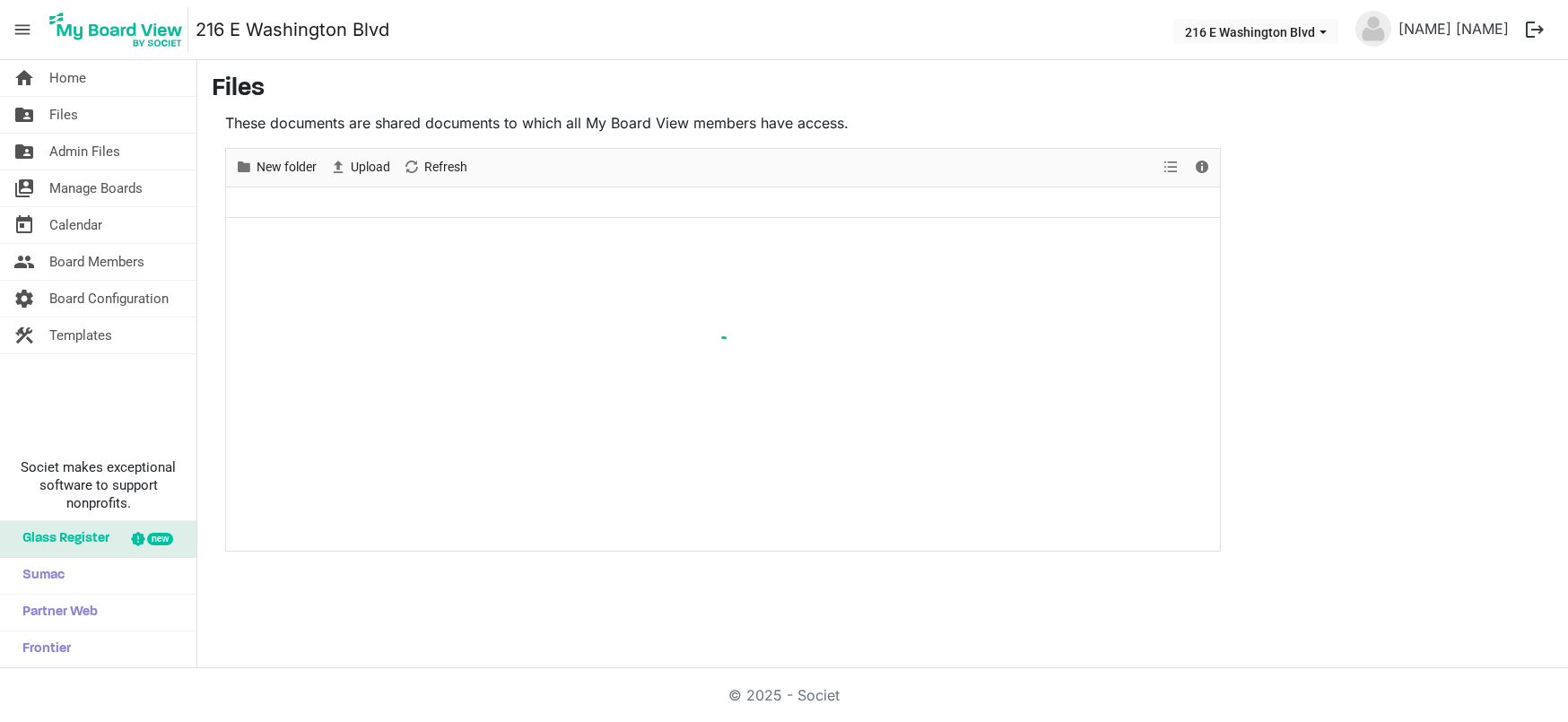 scroll, scrollTop: 0, scrollLeft: 0, axis: both 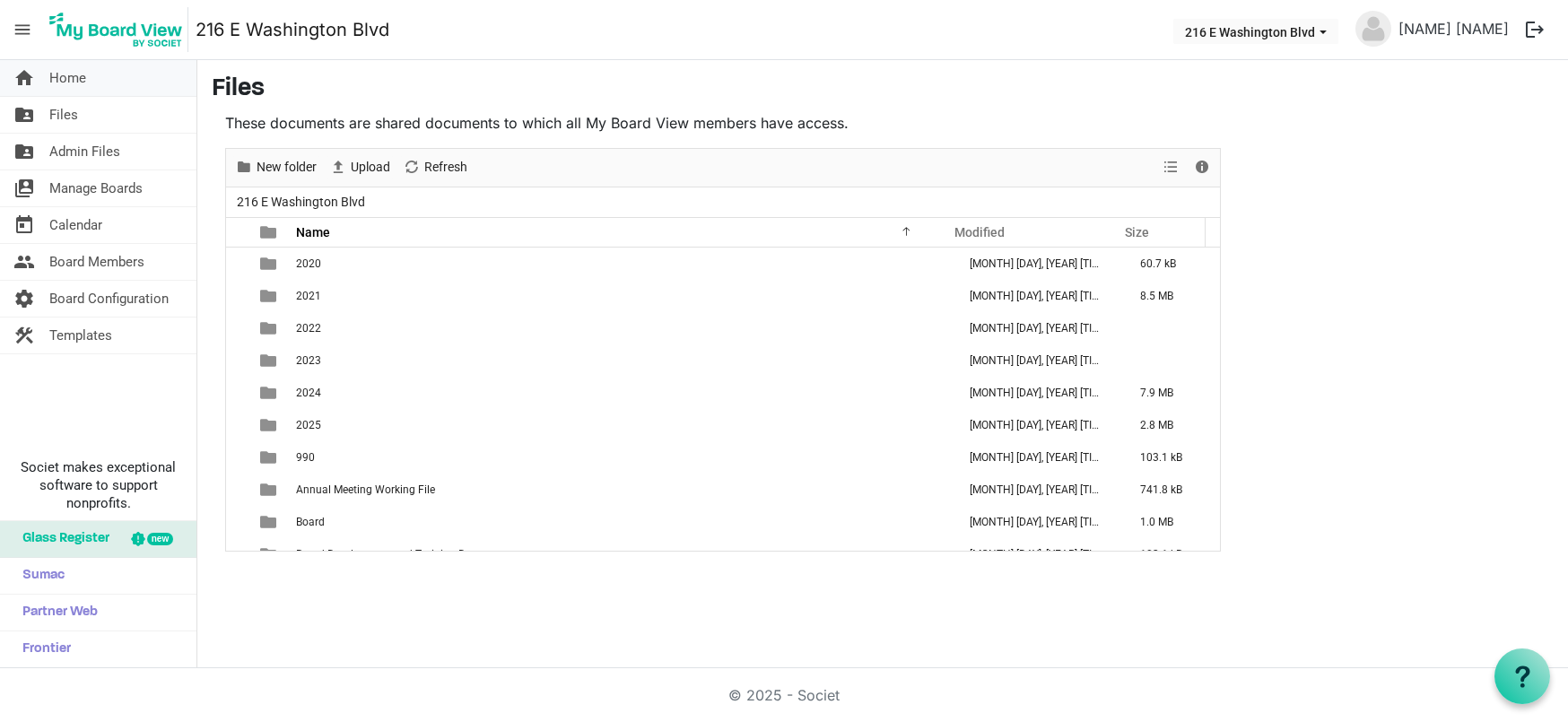 click on "Home" at bounding box center (67, 78) 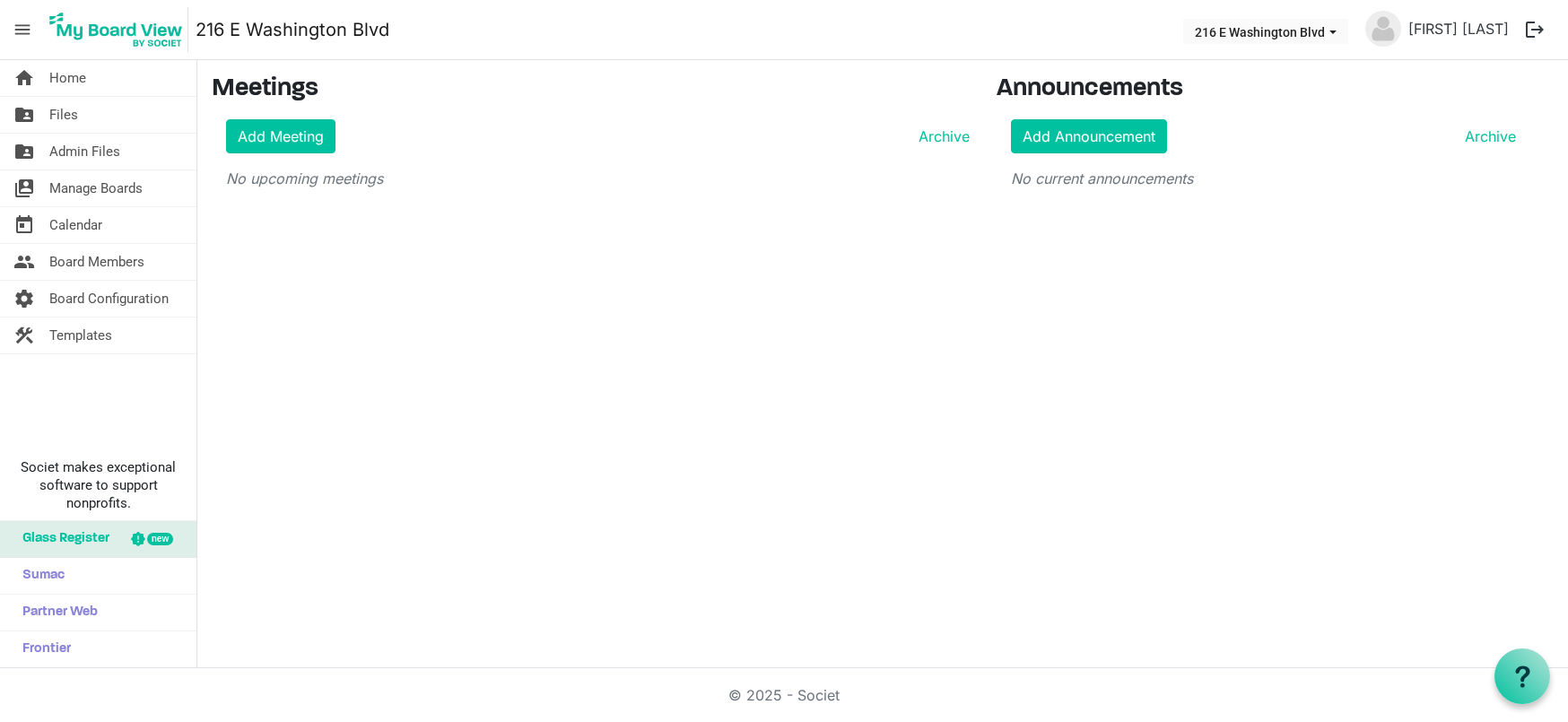 scroll, scrollTop: 0, scrollLeft: 0, axis: both 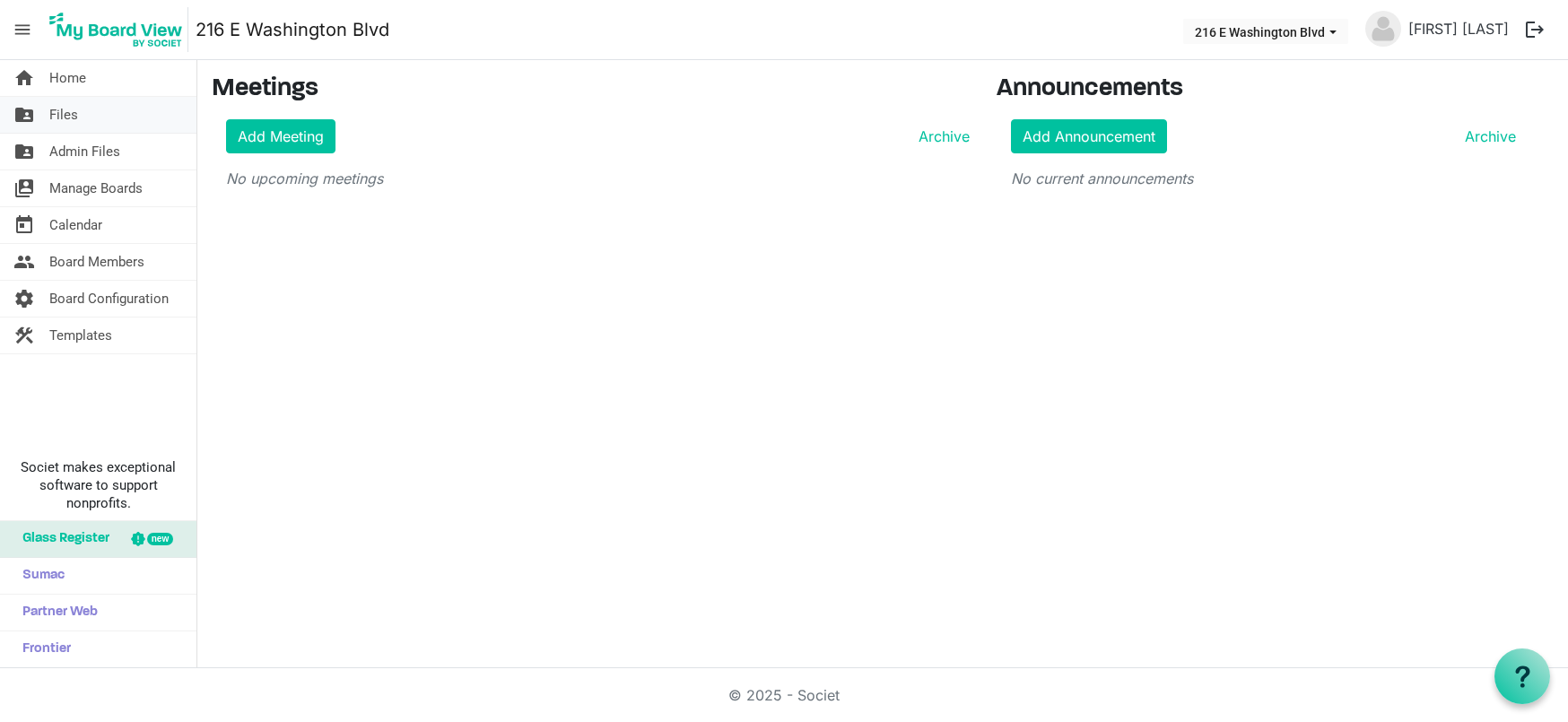 click on "Files" at bounding box center (64, 115) 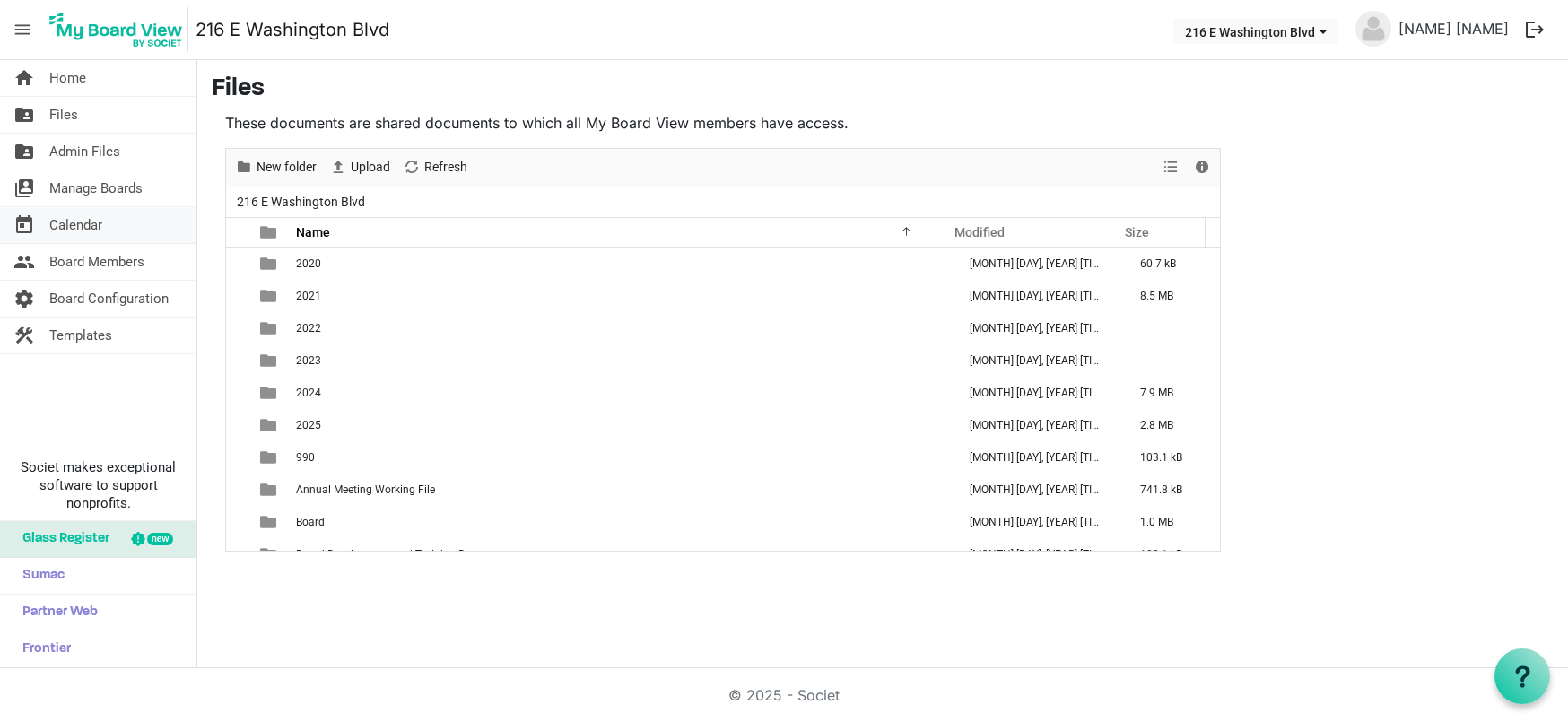 scroll, scrollTop: 0, scrollLeft: 0, axis: both 